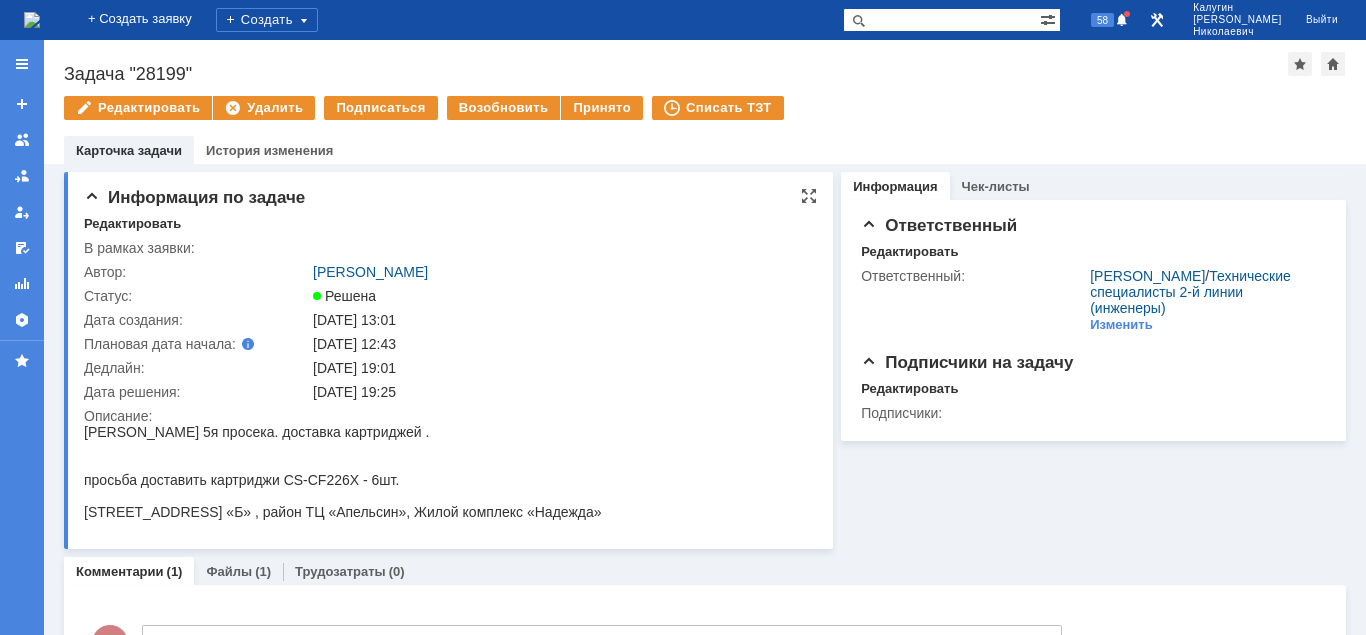scroll, scrollTop: 0, scrollLeft: 0, axis: both 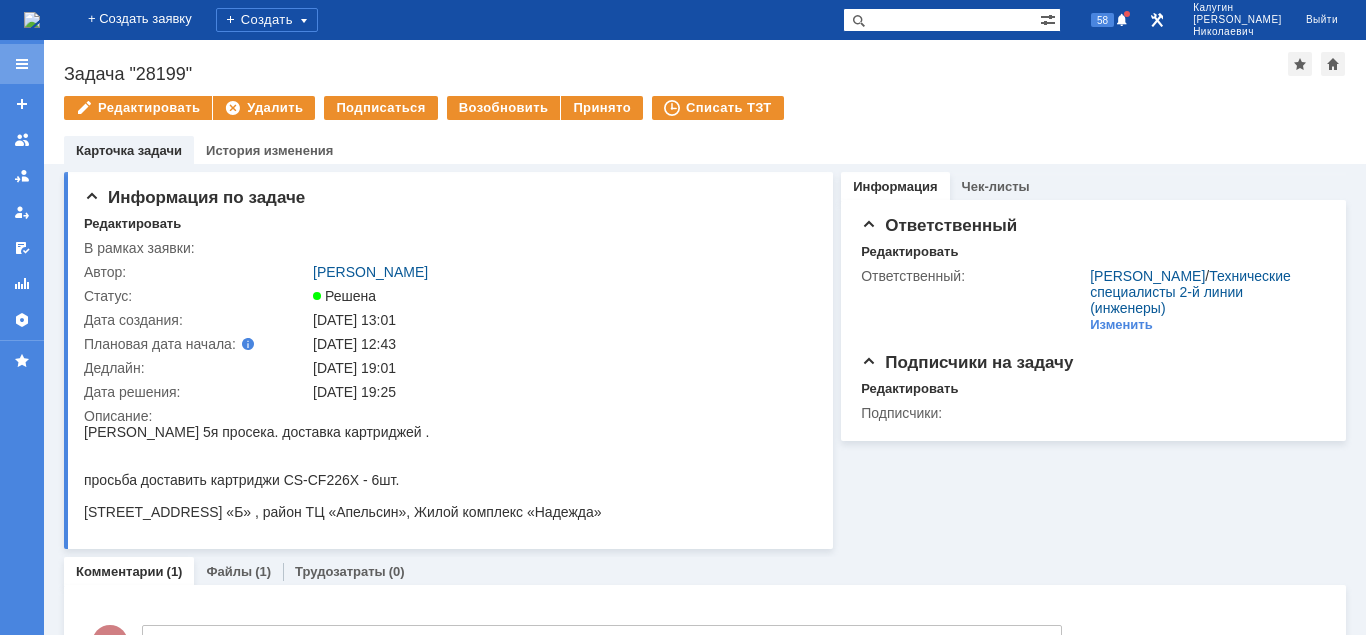 click at bounding box center (22, 64) 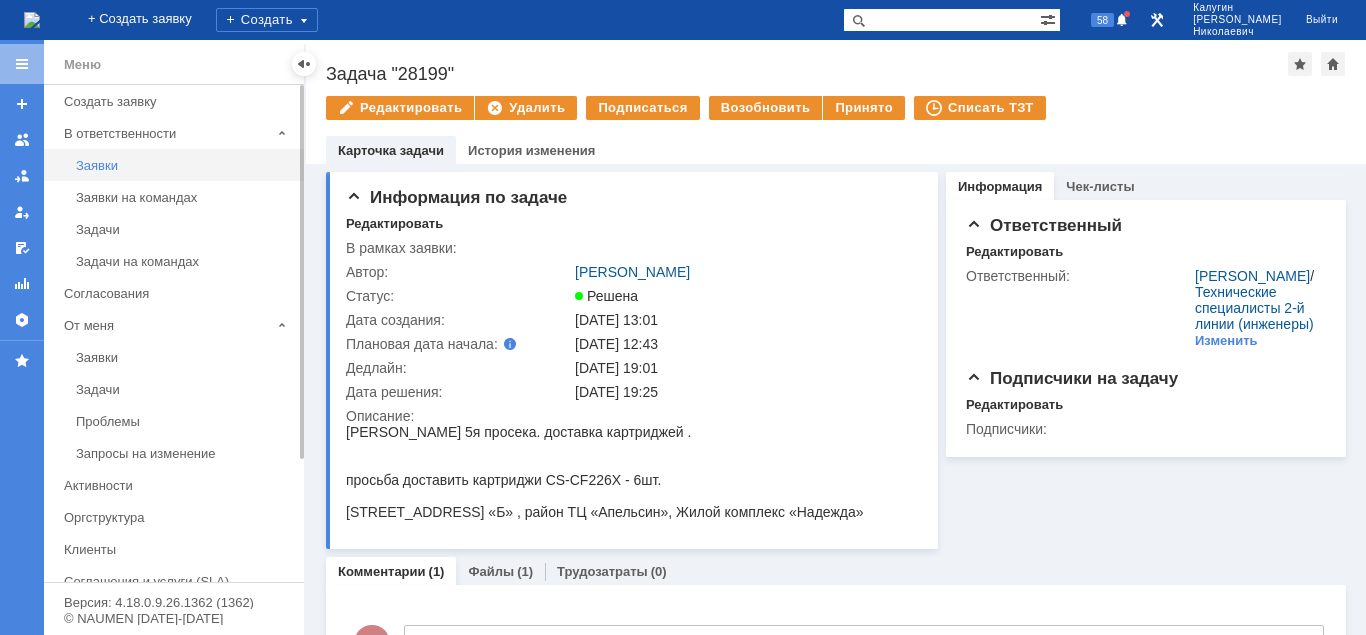 click on "Заявки" at bounding box center [184, 165] 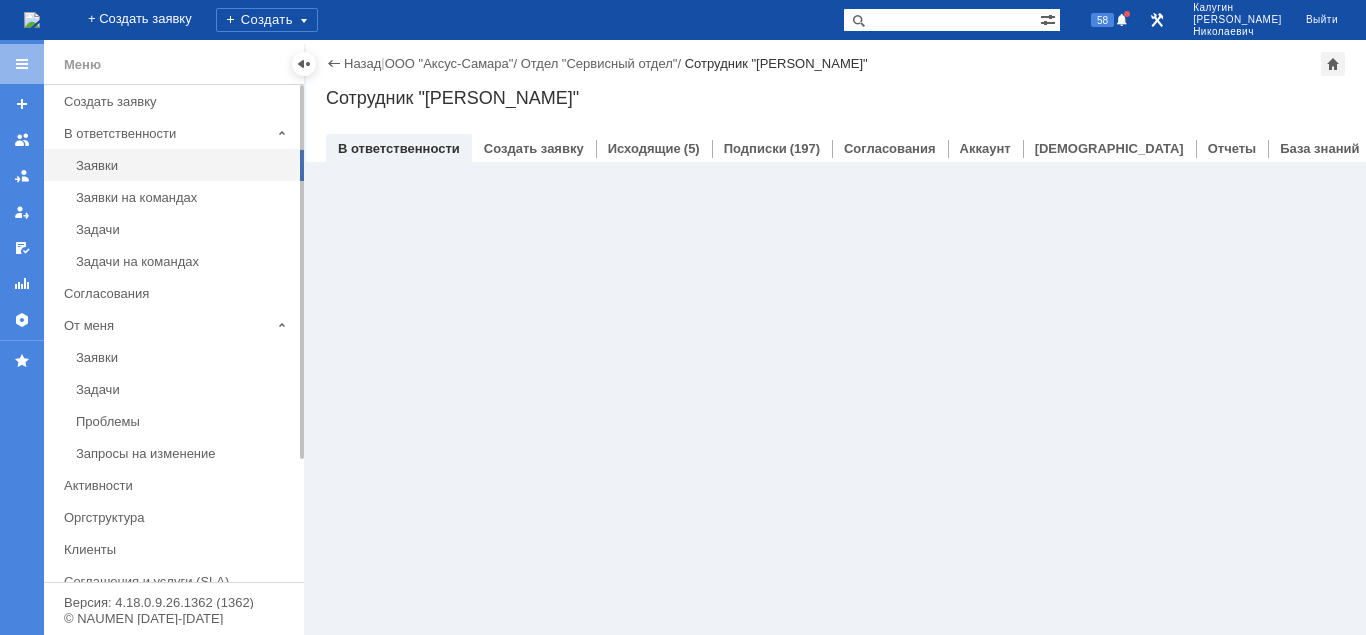 drag, startPoint x: 302, startPoint y: 61, endPoint x: 302, endPoint y: 84, distance: 23 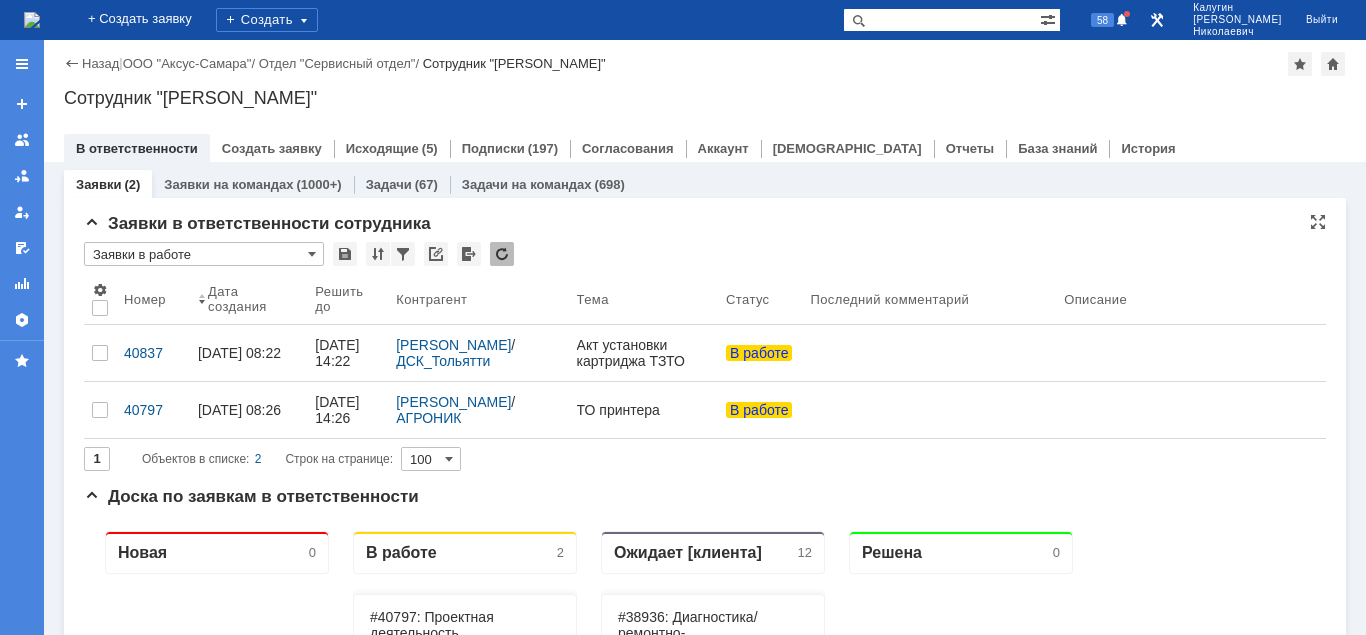 scroll, scrollTop: 0, scrollLeft: 0, axis: both 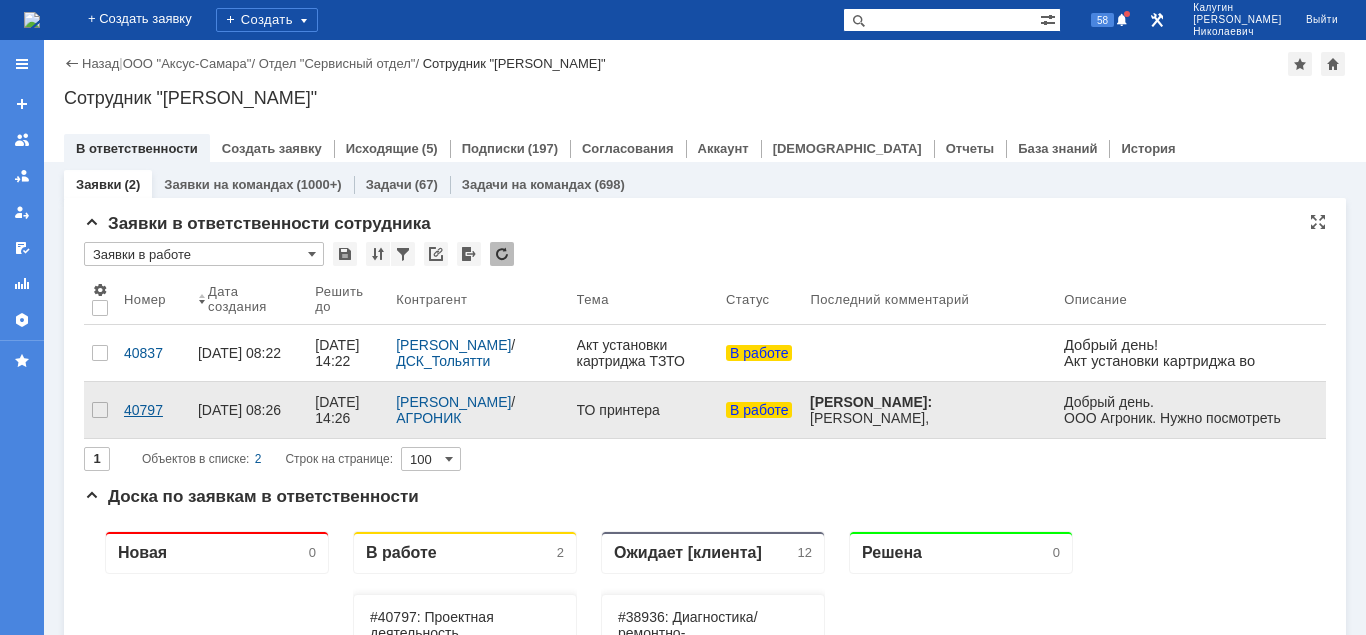 click on "40797" at bounding box center (153, 410) 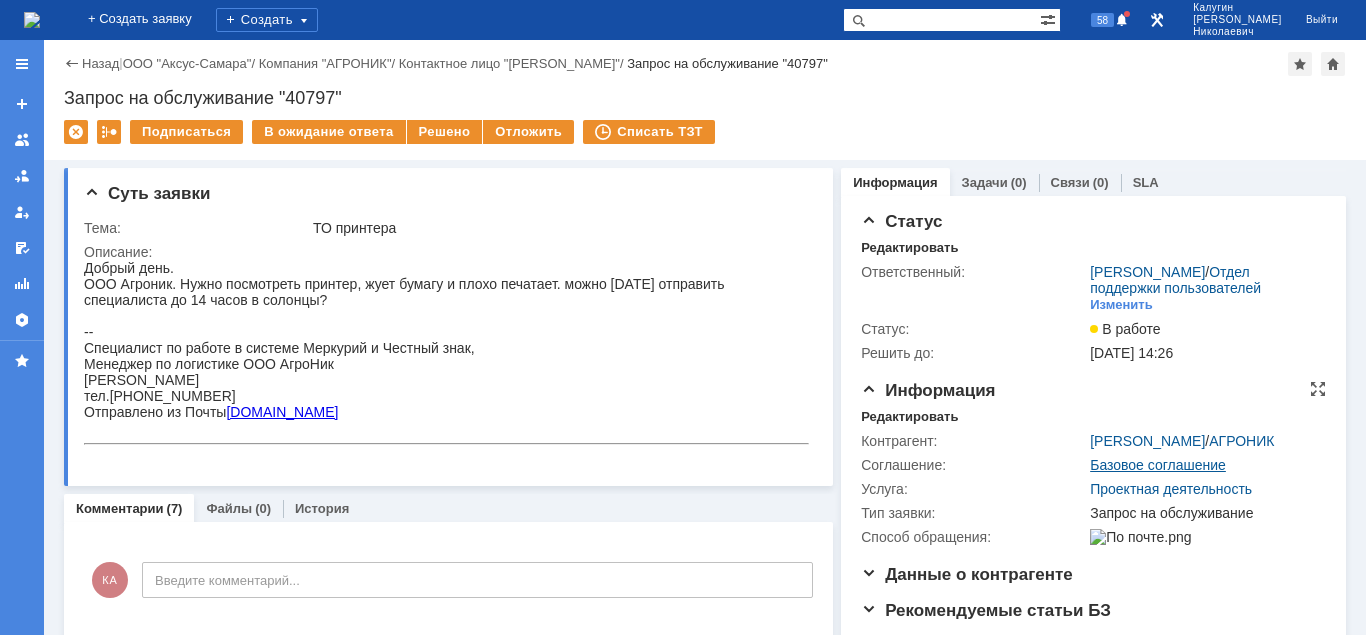 scroll, scrollTop: 0, scrollLeft: 0, axis: both 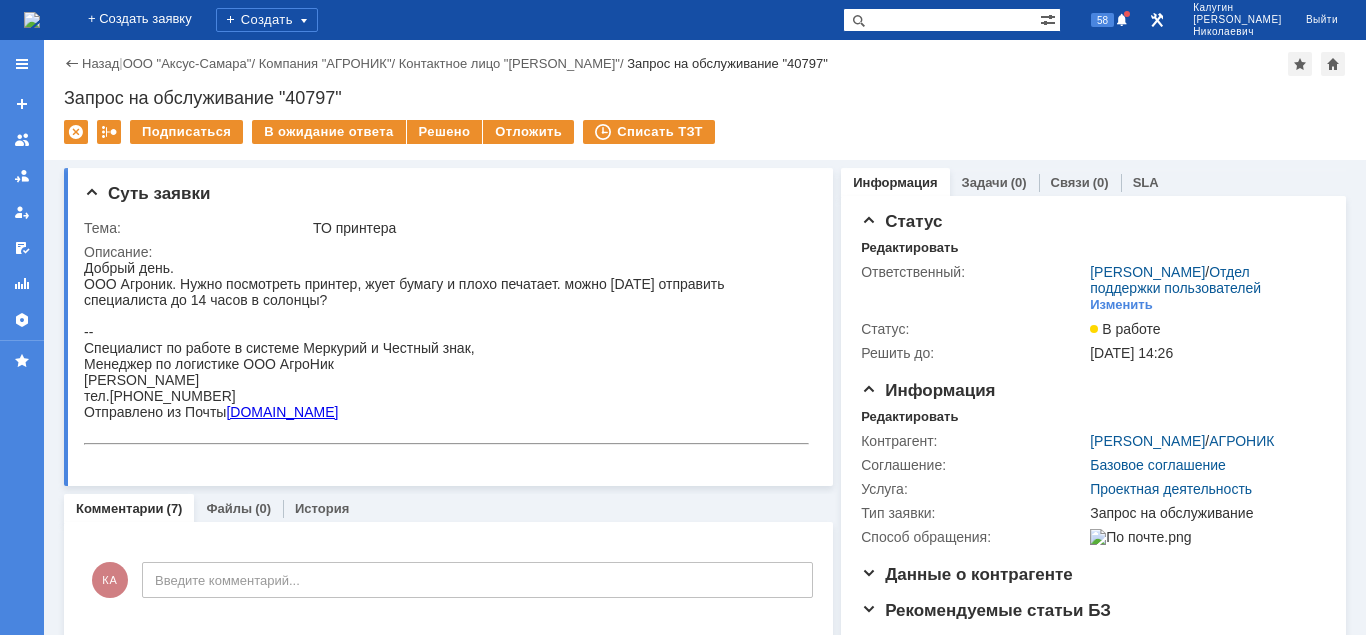 click on "Зуев Андрей" at bounding box center (1147, 441) 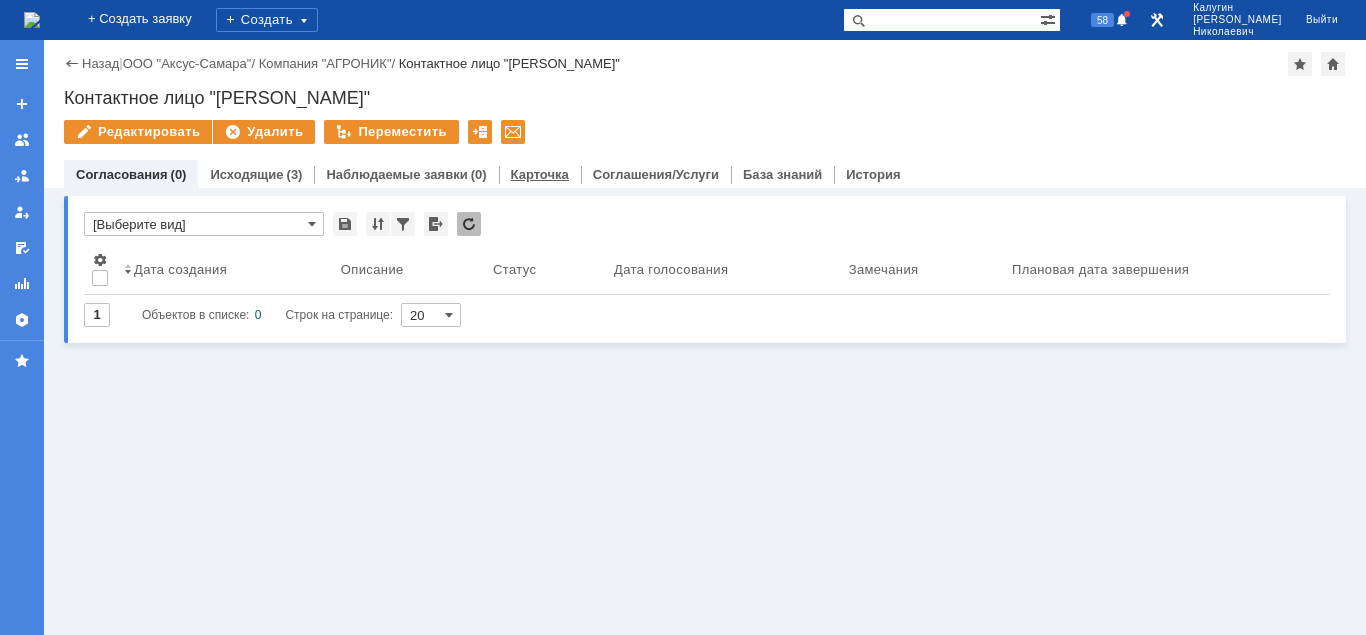 click on "Карточка" at bounding box center [540, 174] 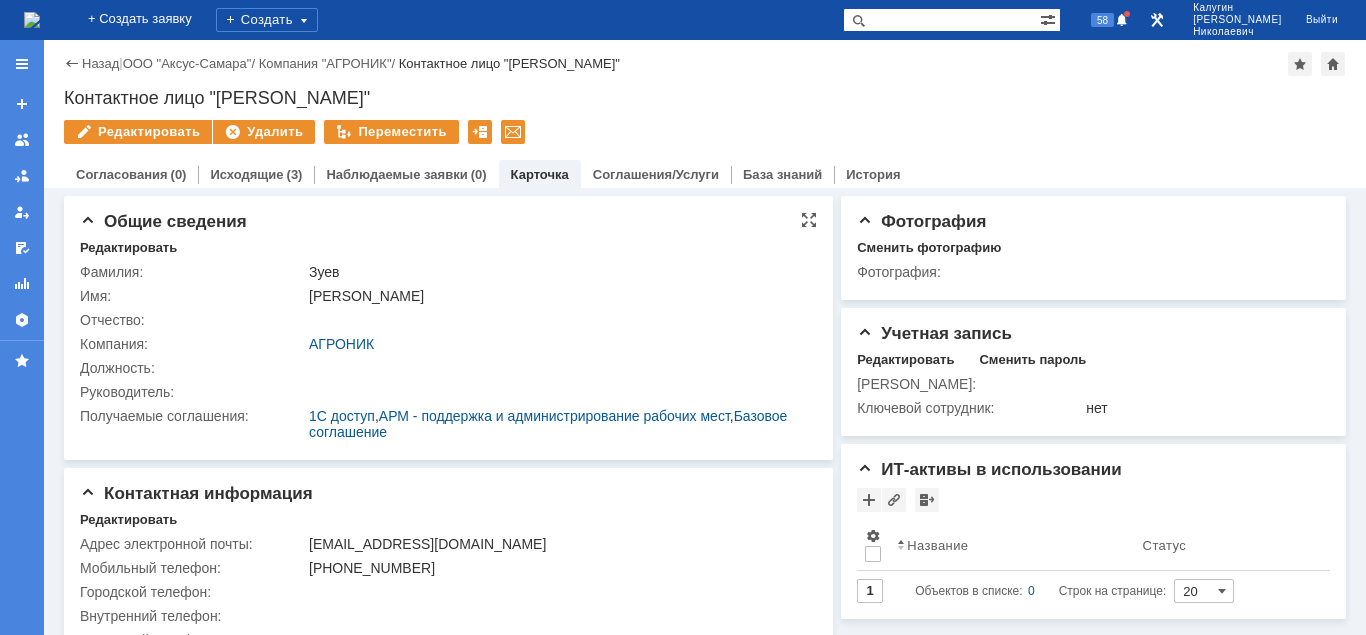 scroll, scrollTop: 41, scrollLeft: 0, axis: vertical 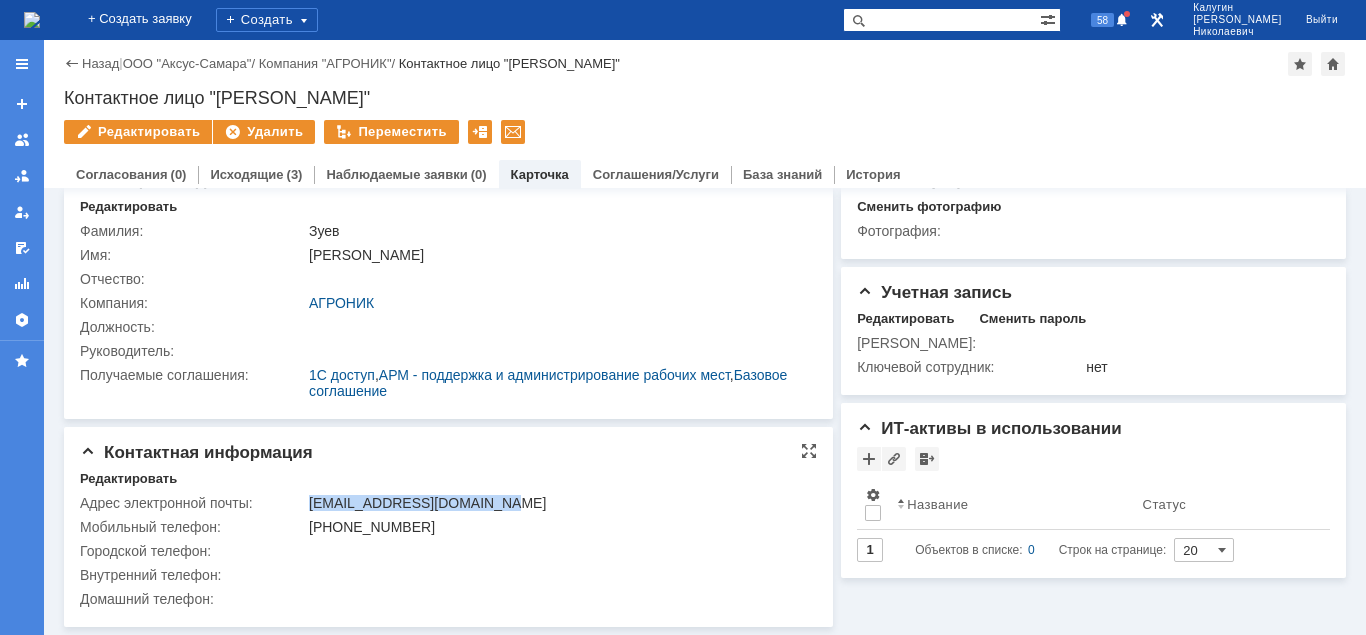drag, startPoint x: 310, startPoint y: 502, endPoint x: 500, endPoint y: 498, distance: 190.0421 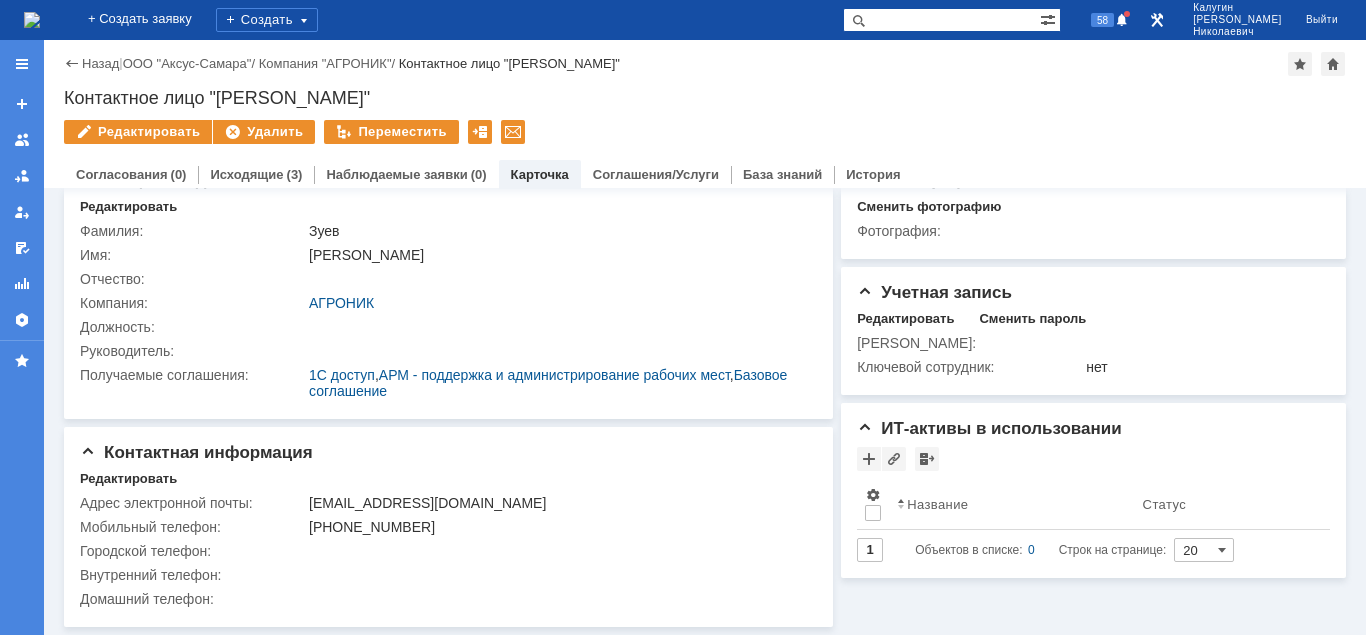 click on "Назад   |   ООО "Аксус-Самара"  /   Компания "АГРОНИК"  /   Контактное лицо "Зуев Андрей"" at bounding box center [705, 64] 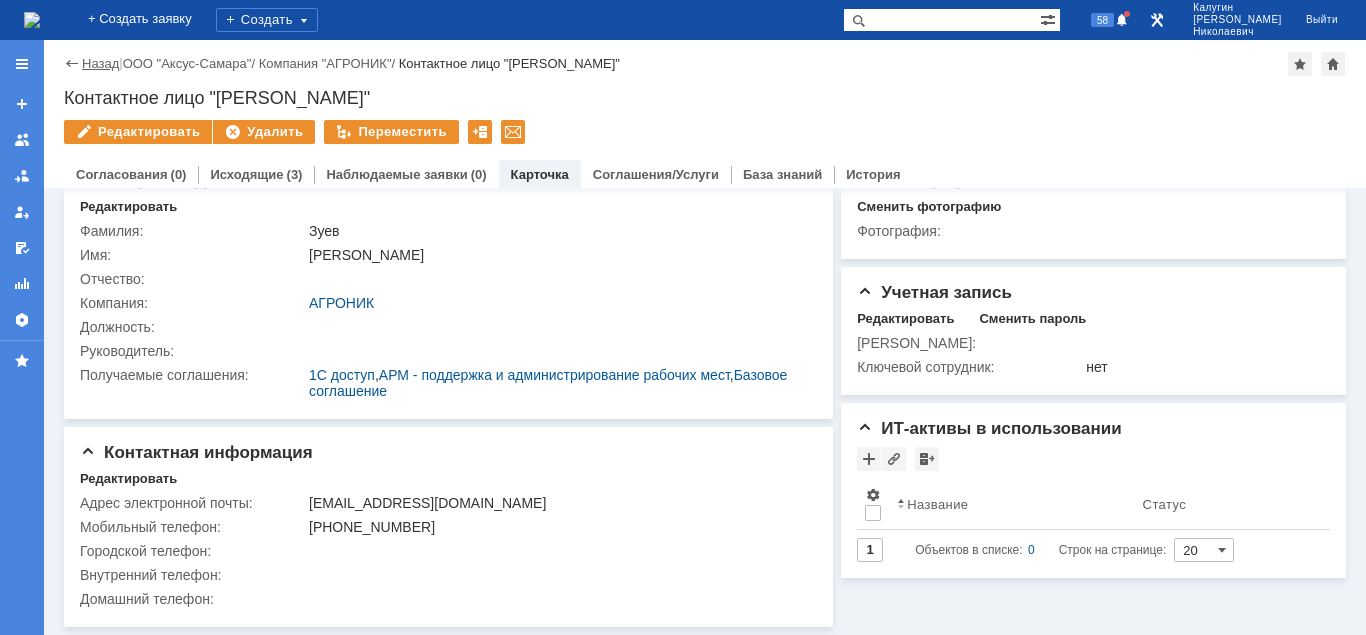 click on "Назад" at bounding box center [100, 63] 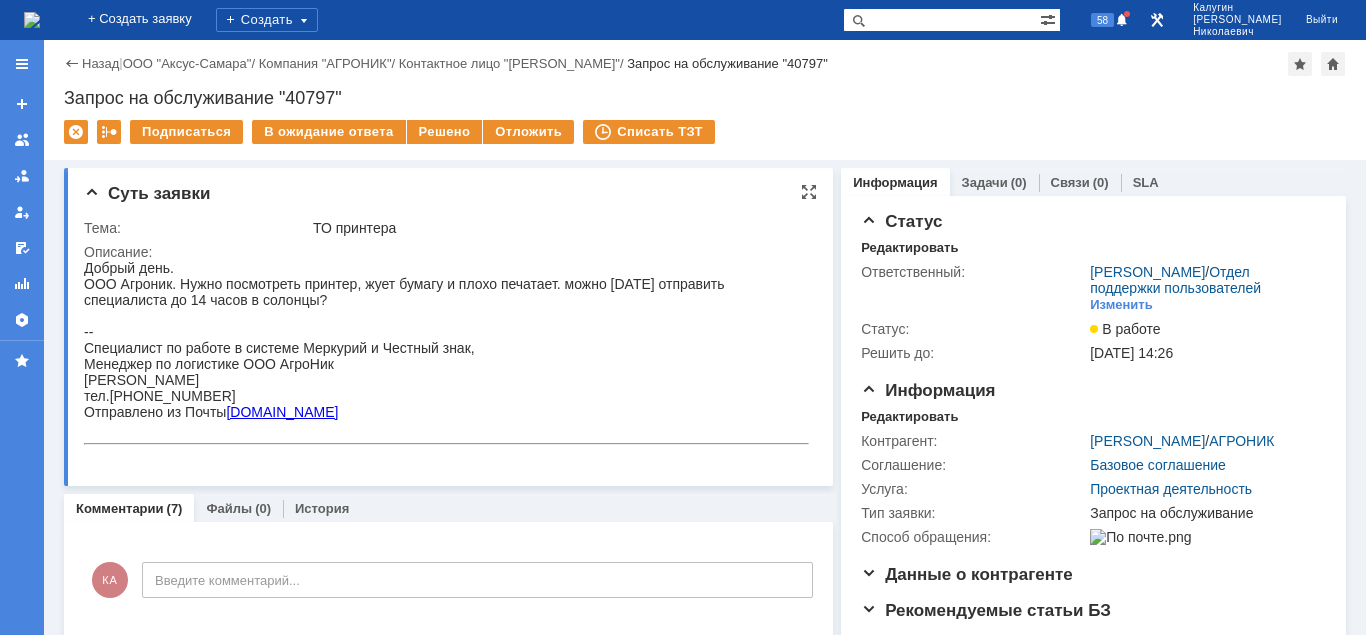 scroll, scrollTop: 0, scrollLeft: 0, axis: both 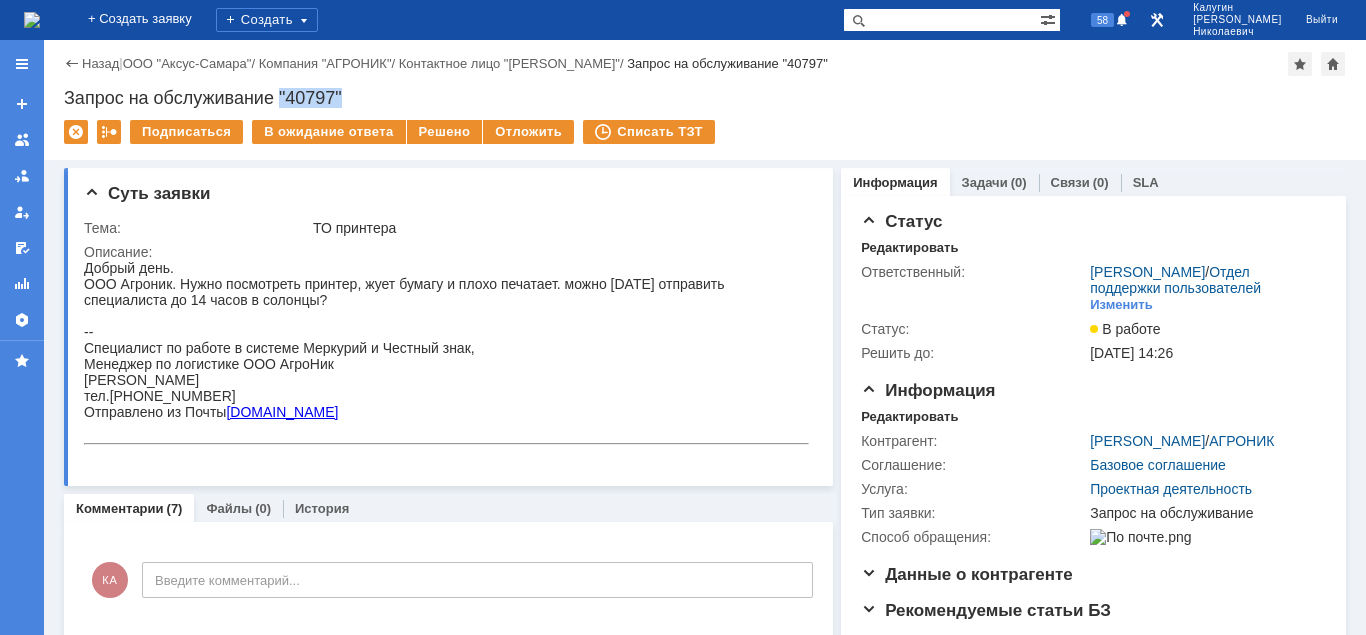 drag, startPoint x: 281, startPoint y: 87, endPoint x: 346, endPoint y: 90, distance: 65.06919 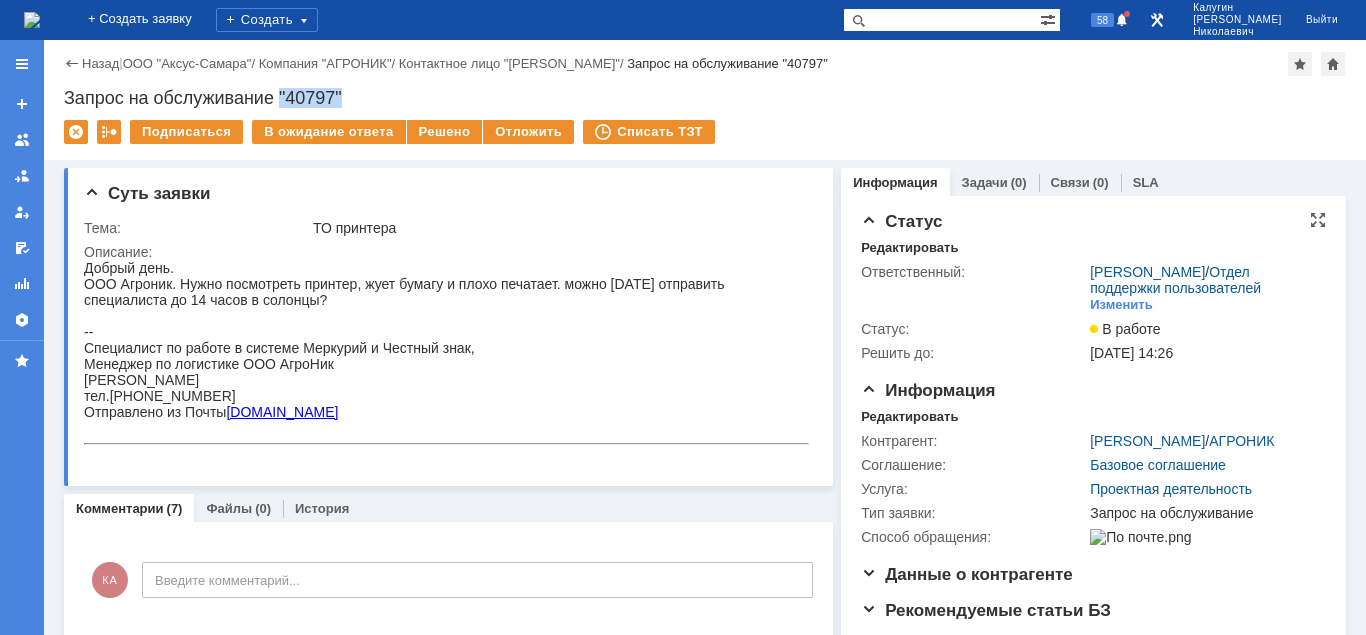 copy on ""40797"" 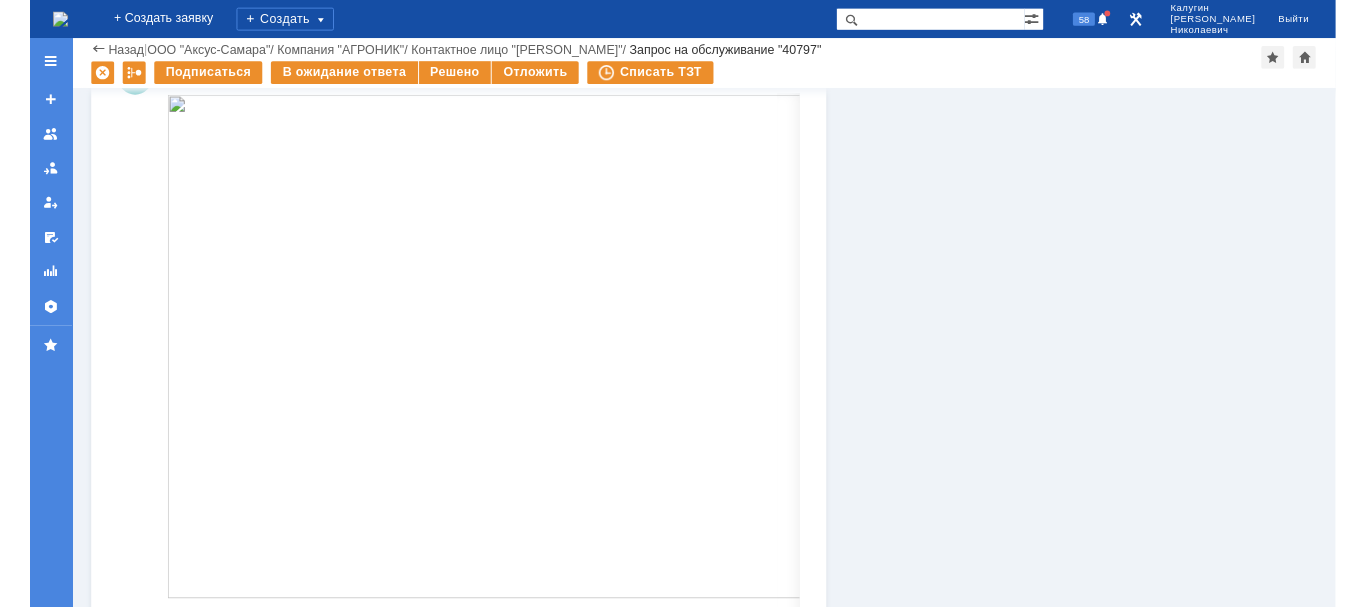 scroll, scrollTop: 1939, scrollLeft: 0, axis: vertical 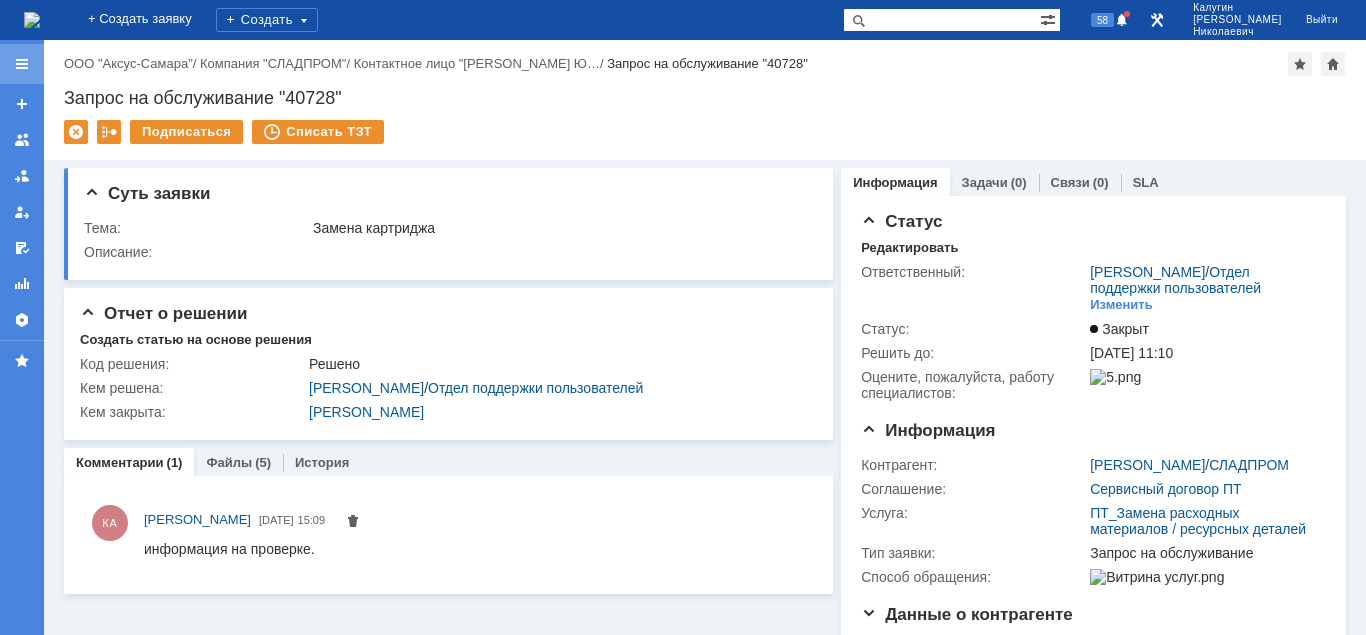 click at bounding box center (22, 64) 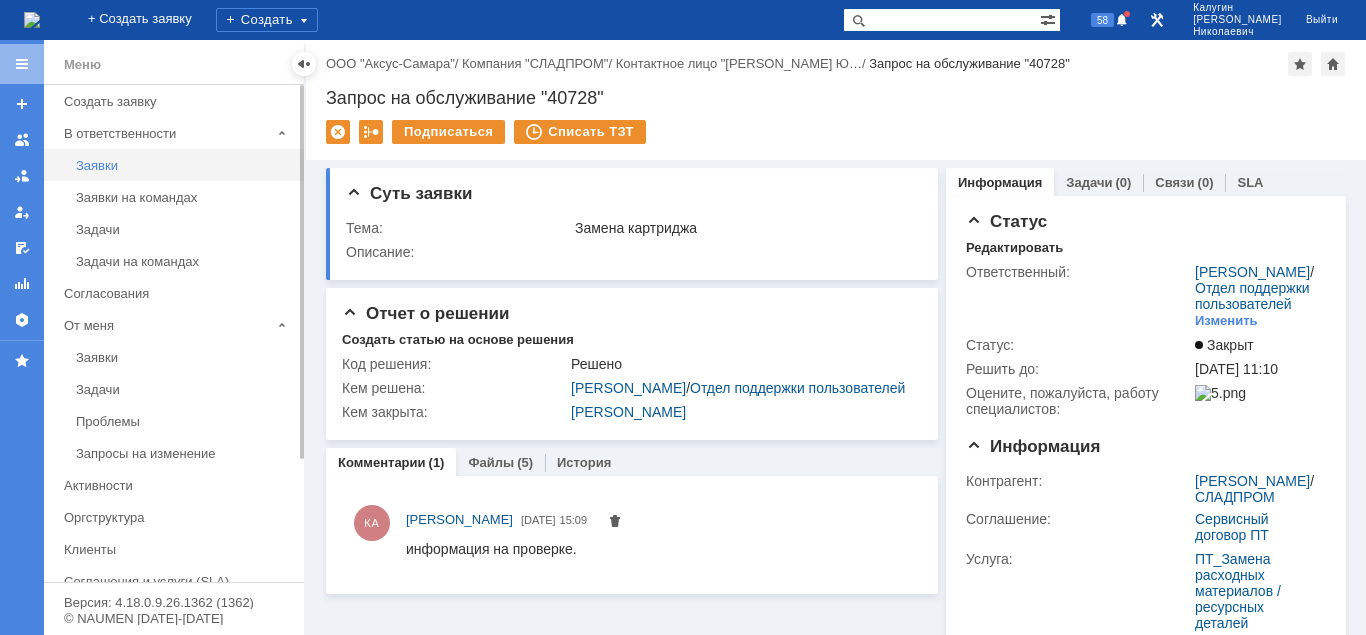 click on "Заявки" at bounding box center (184, 165) 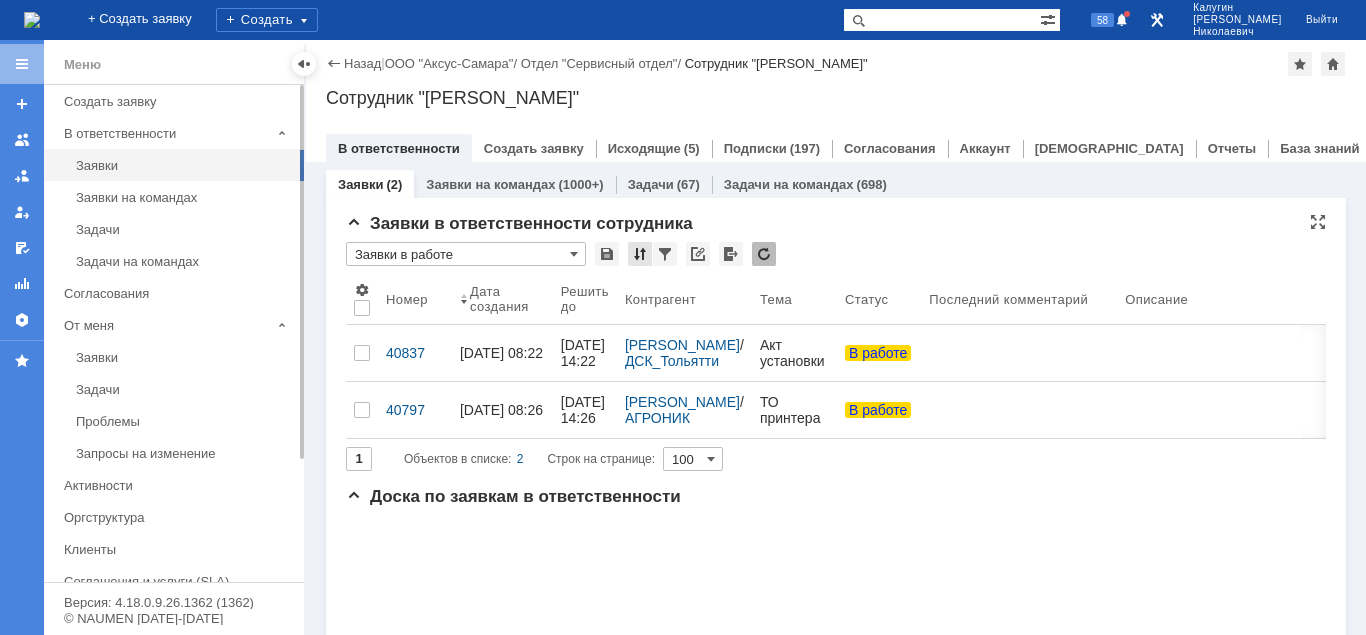 drag, startPoint x: 298, startPoint y: 61, endPoint x: 385, endPoint y: 247, distance: 205.34119 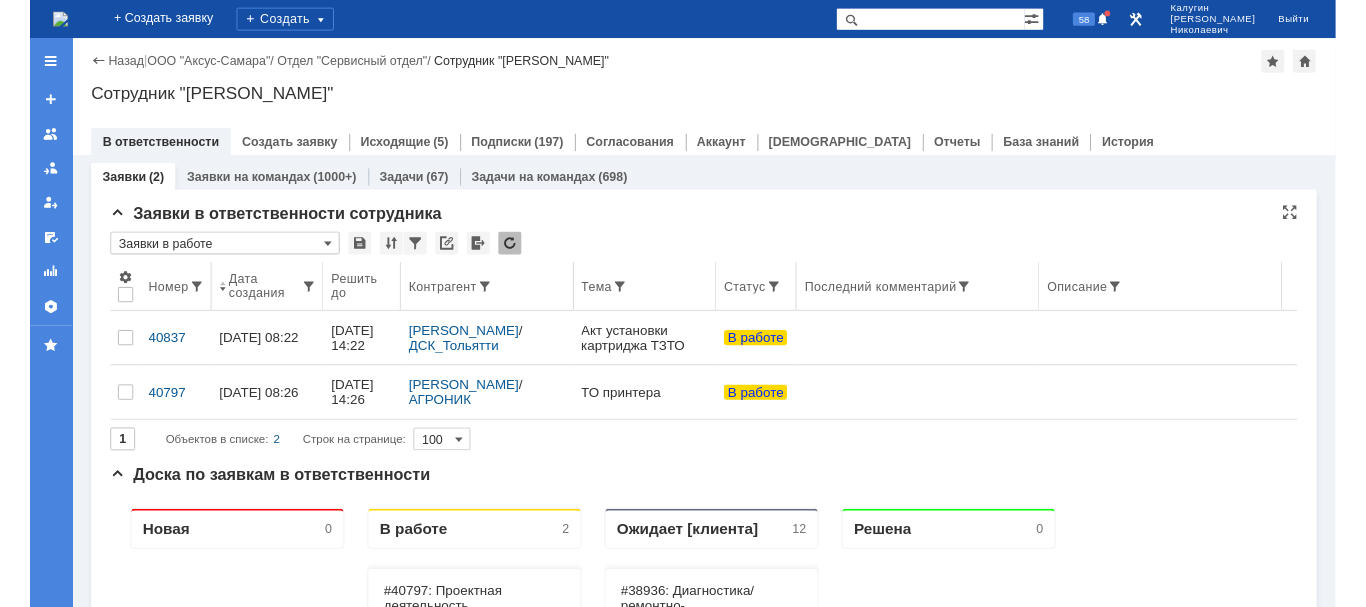 scroll, scrollTop: 0, scrollLeft: 0, axis: both 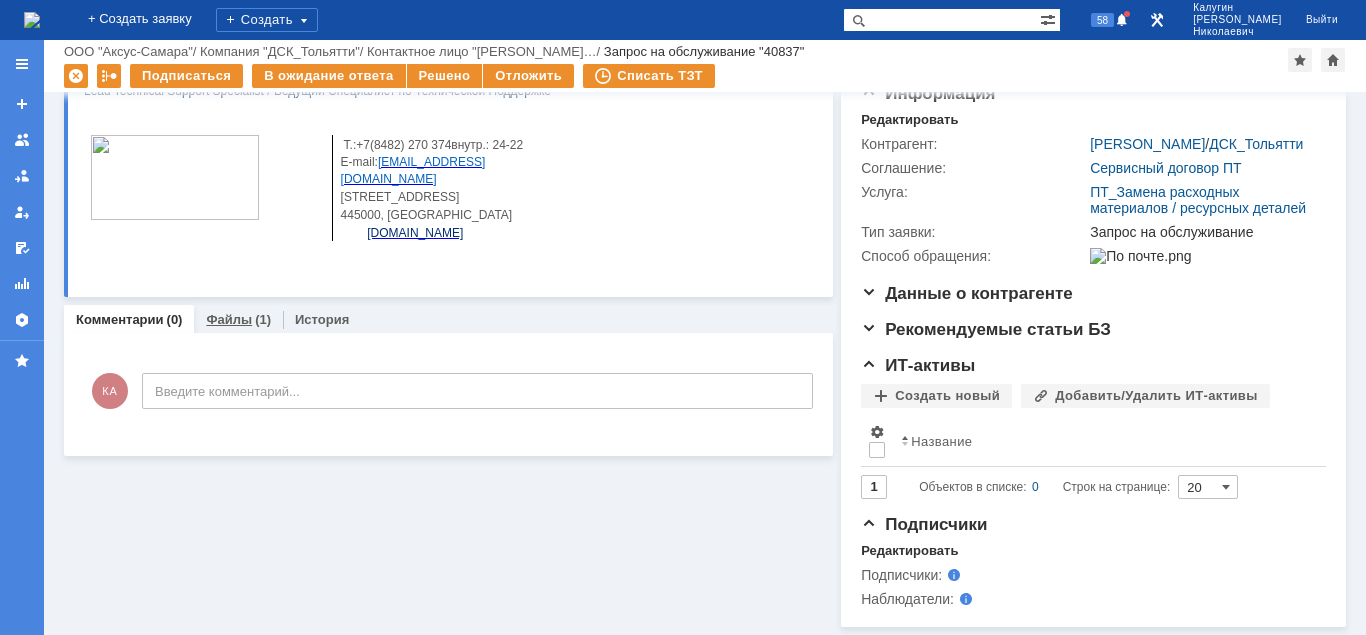click on "Файлы" at bounding box center (229, 319) 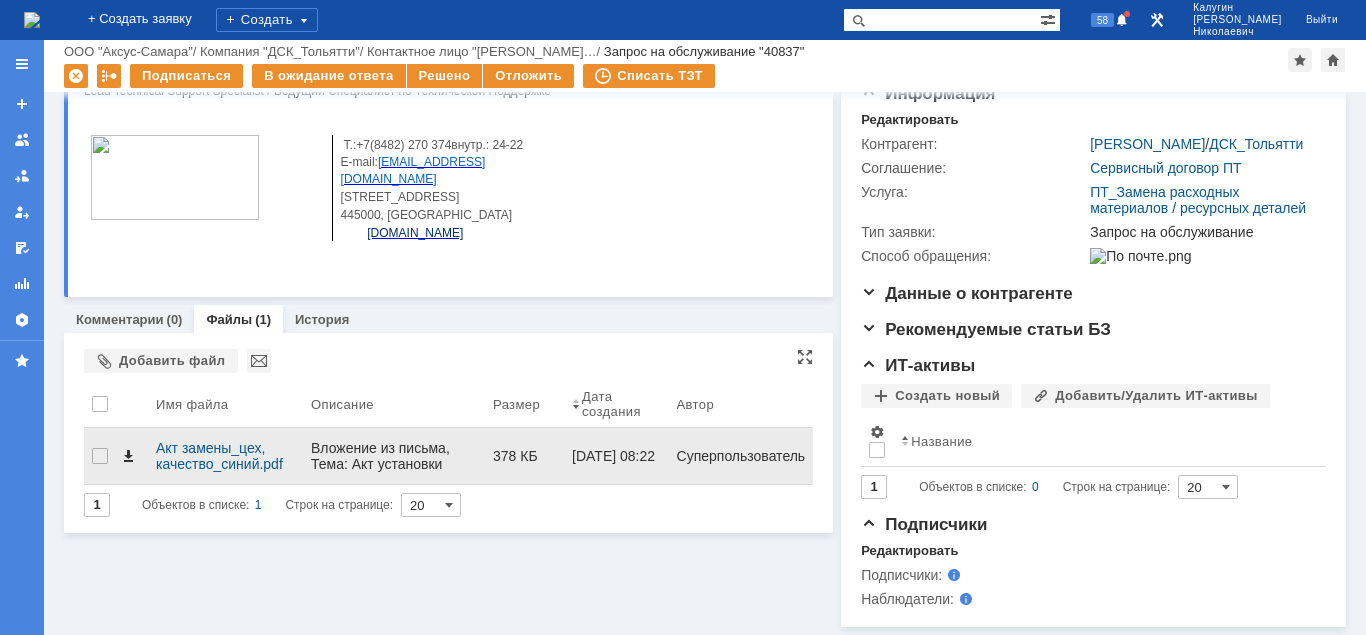 click at bounding box center (128, 456) 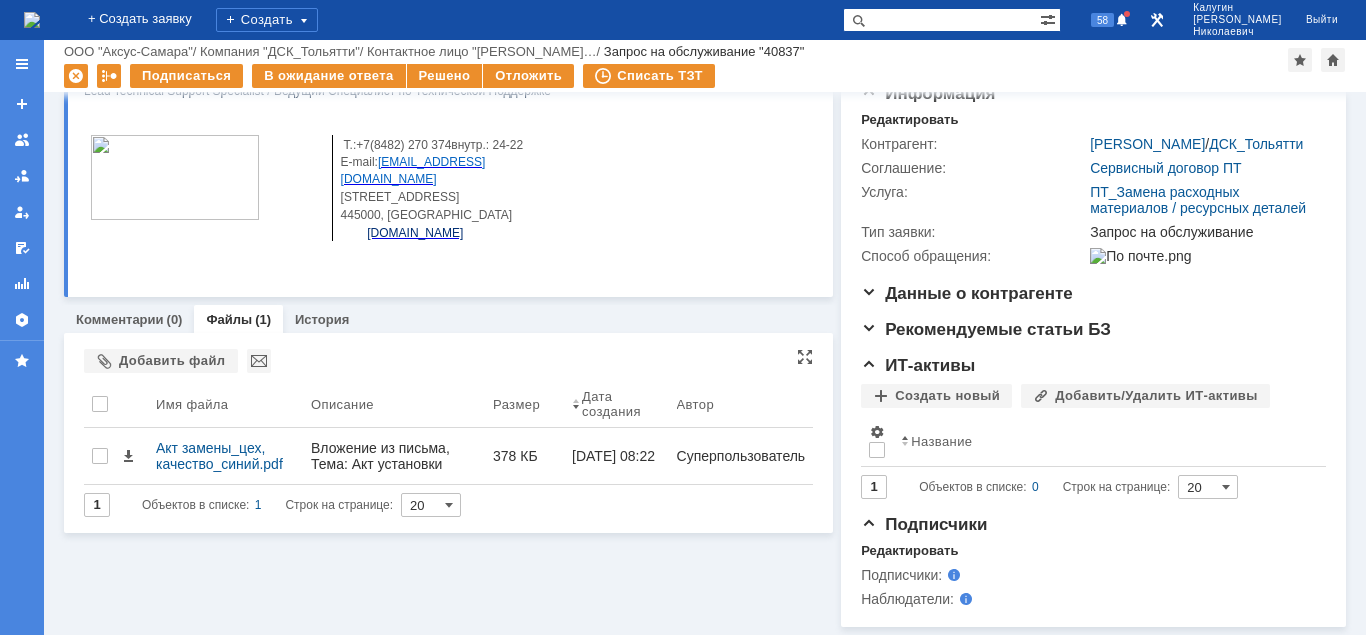scroll, scrollTop: 242, scrollLeft: 0, axis: vertical 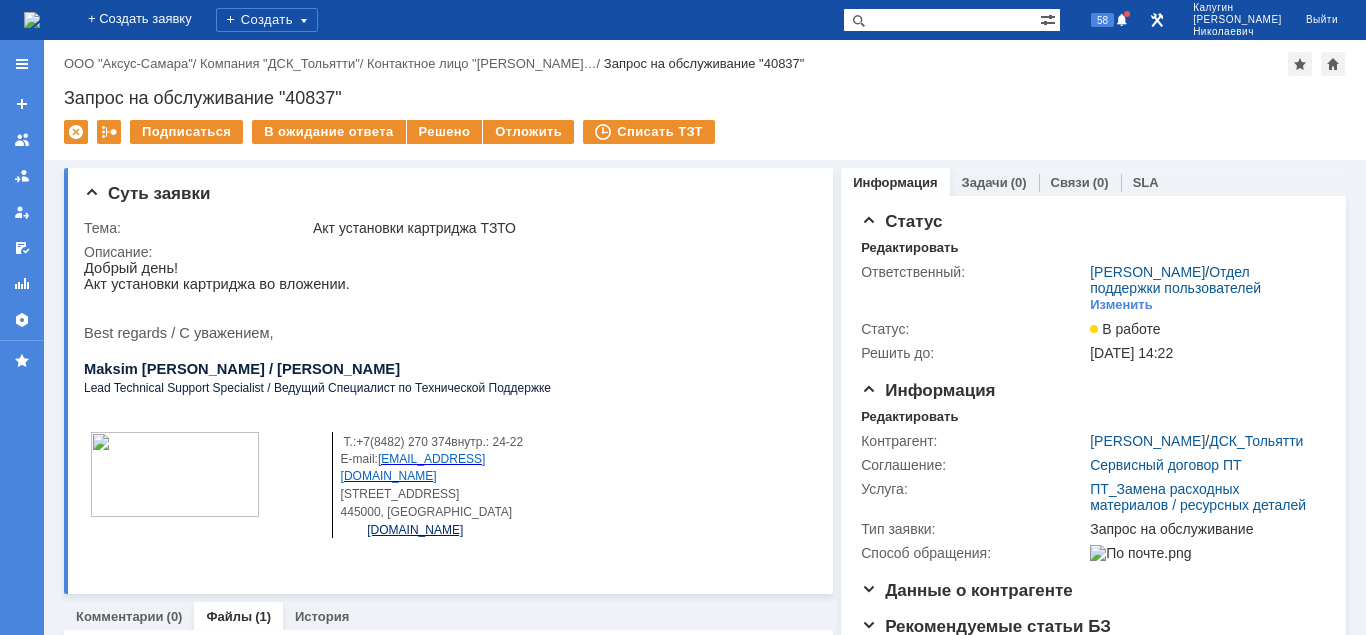 click on "Запрос на обслуживание "40837"" at bounding box center (705, 98) 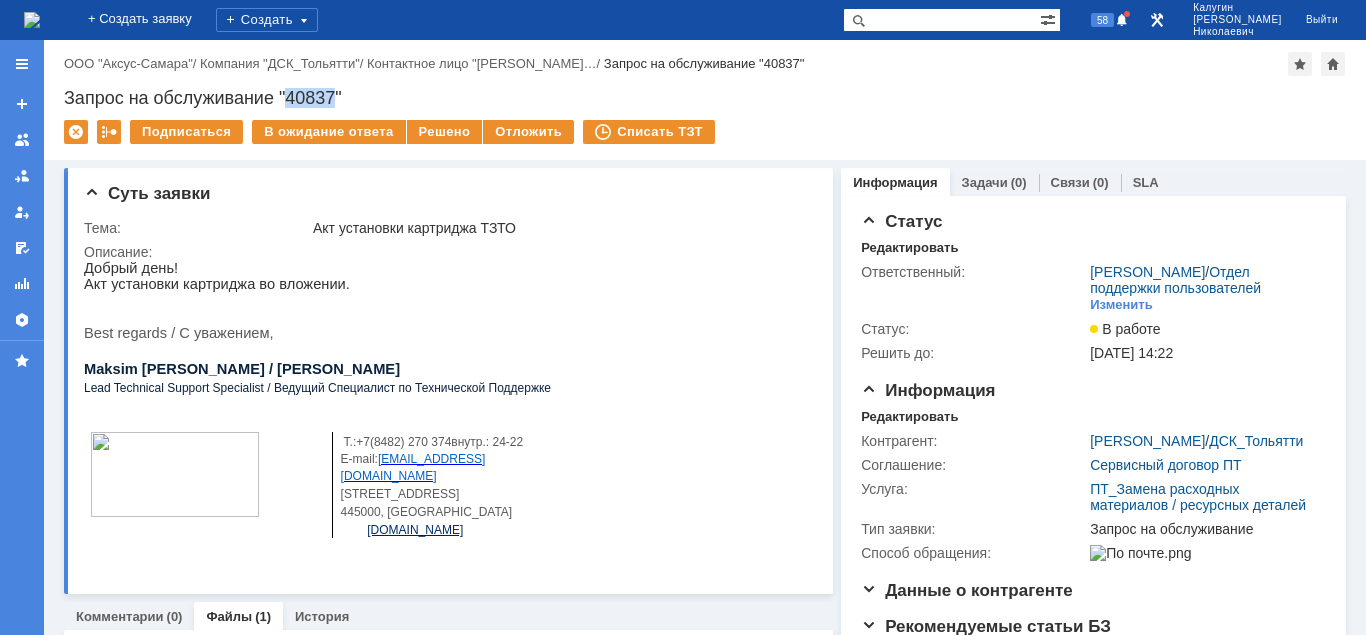 click on "Запрос на обслуживание "40837"" at bounding box center (705, 98) 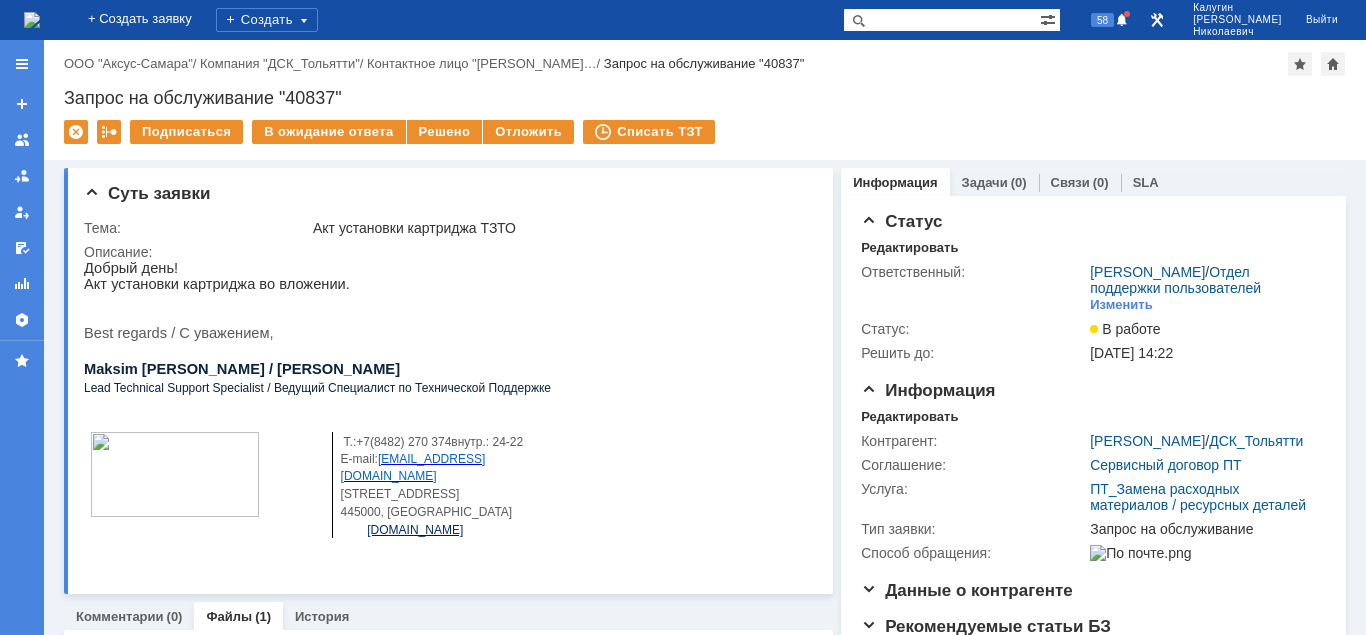 click on "Запрос на обслуживание "40837"" at bounding box center [705, 98] 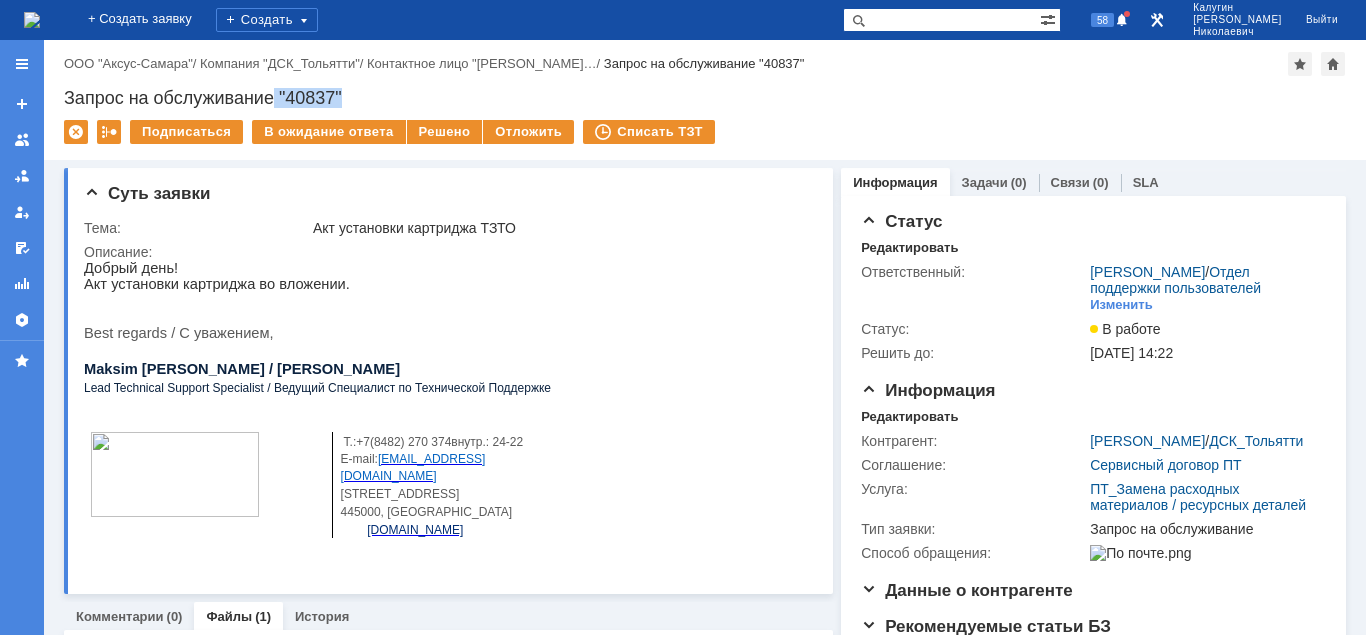 drag, startPoint x: 277, startPoint y: 91, endPoint x: 382, endPoint y: 94, distance: 105.04285 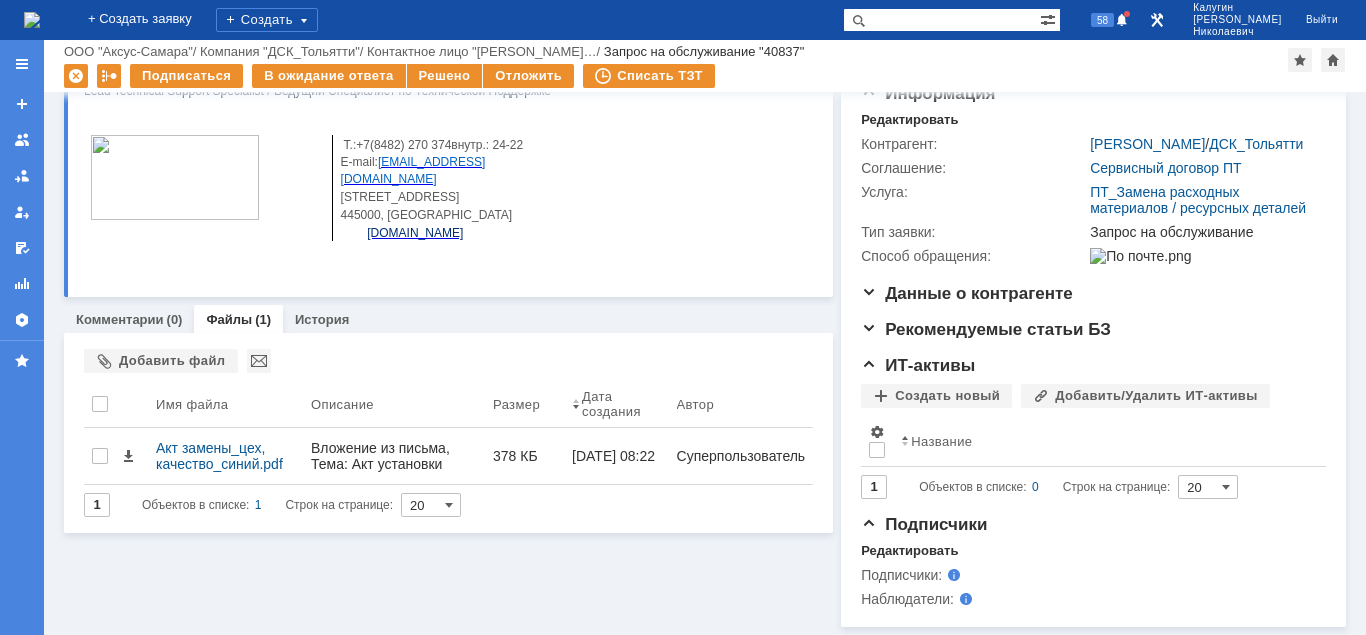 scroll, scrollTop: 242, scrollLeft: 0, axis: vertical 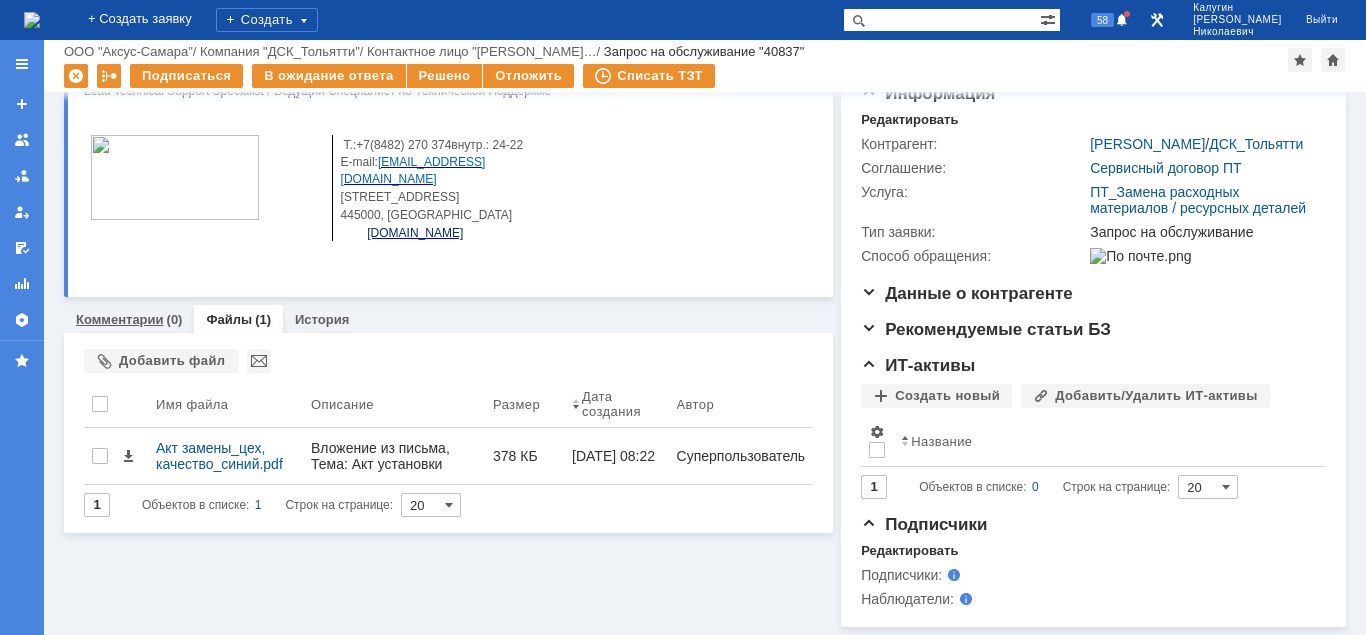click on "Комментарии" at bounding box center [120, 319] 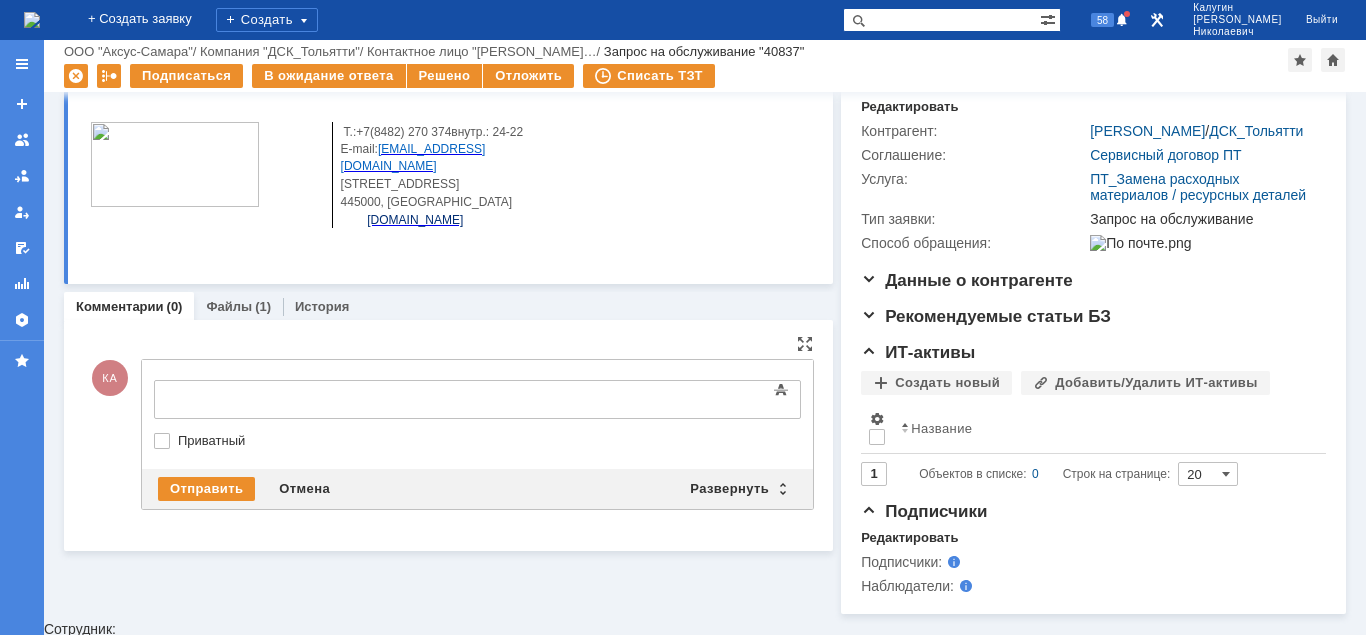 scroll, scrollTop: 0, scrollLeft: 0, axis: both 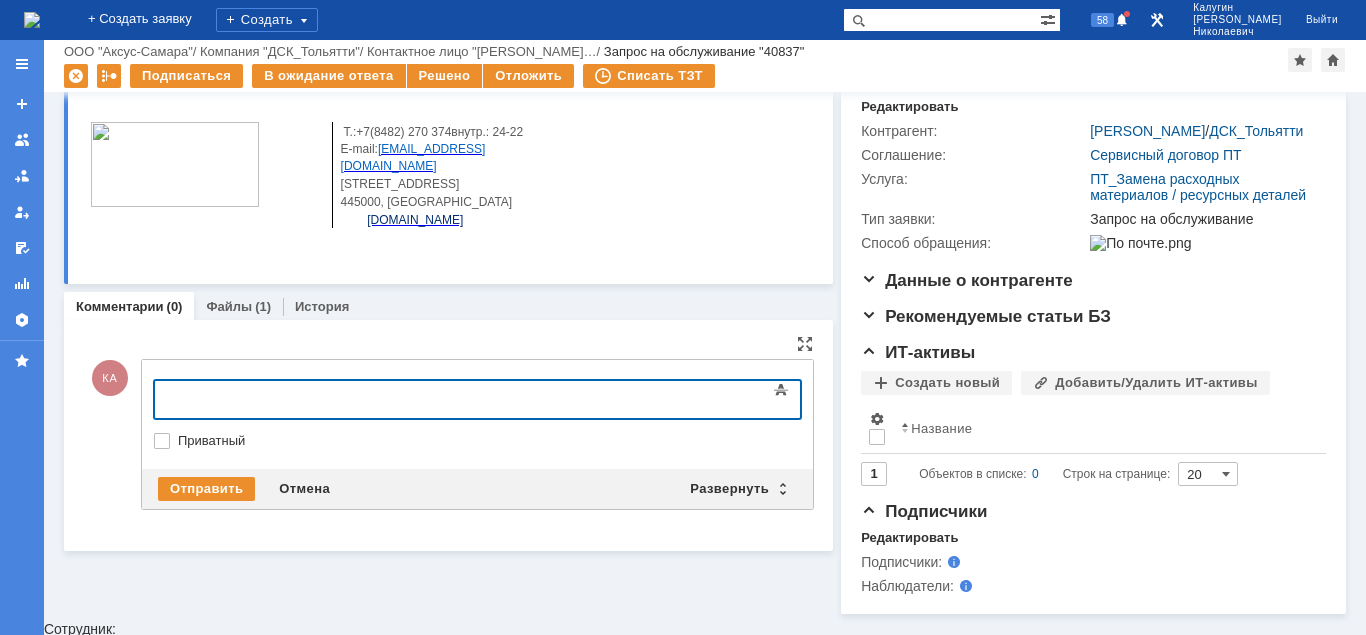 click at bounding box center (317, 398) 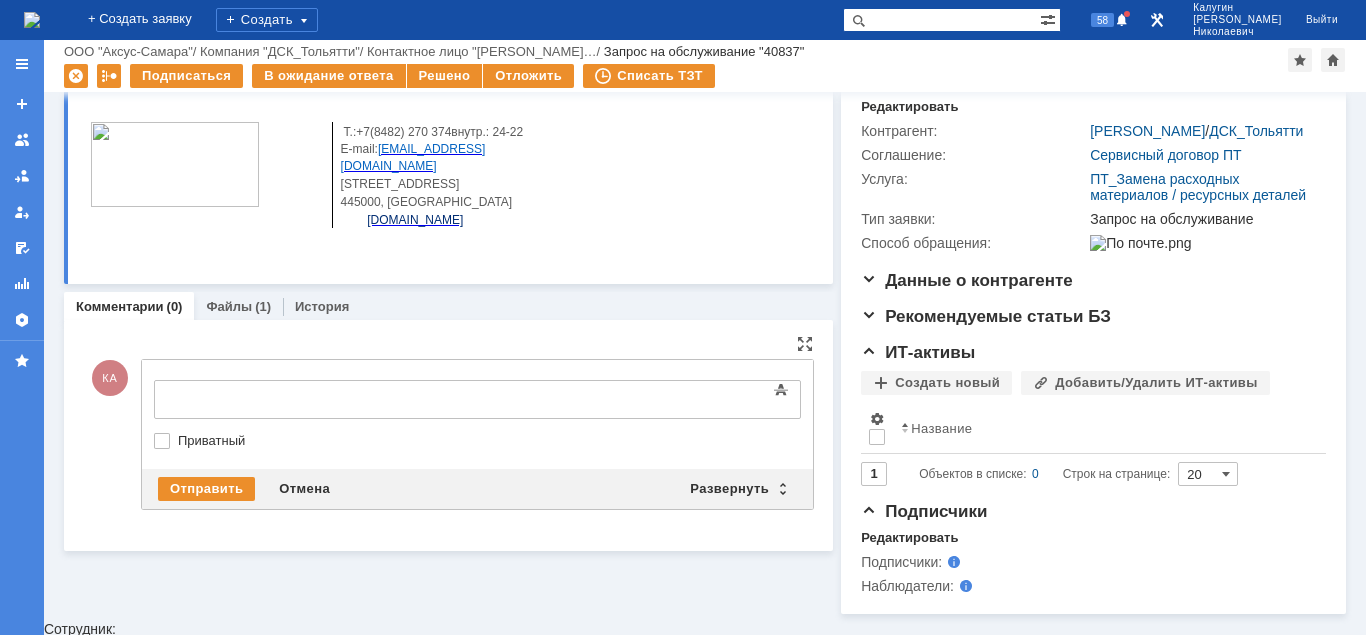 click at bounding box center (317, 397) 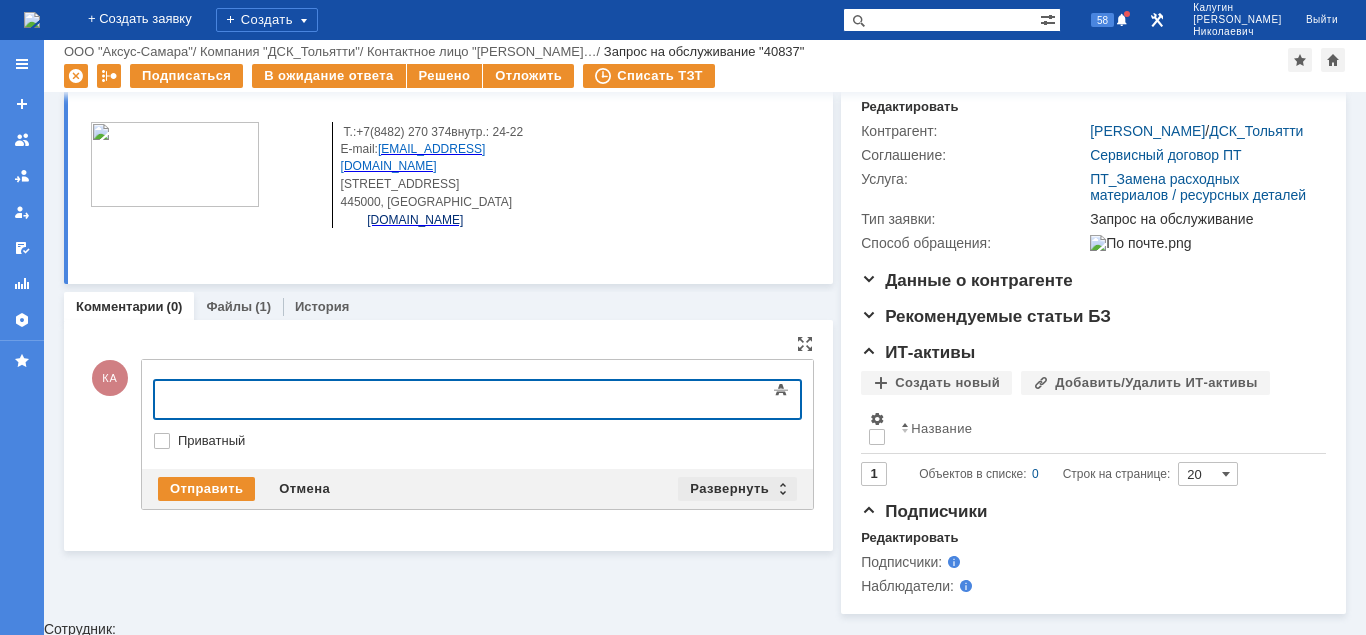 click on "Развернуть" at bounding box center [737, 489] 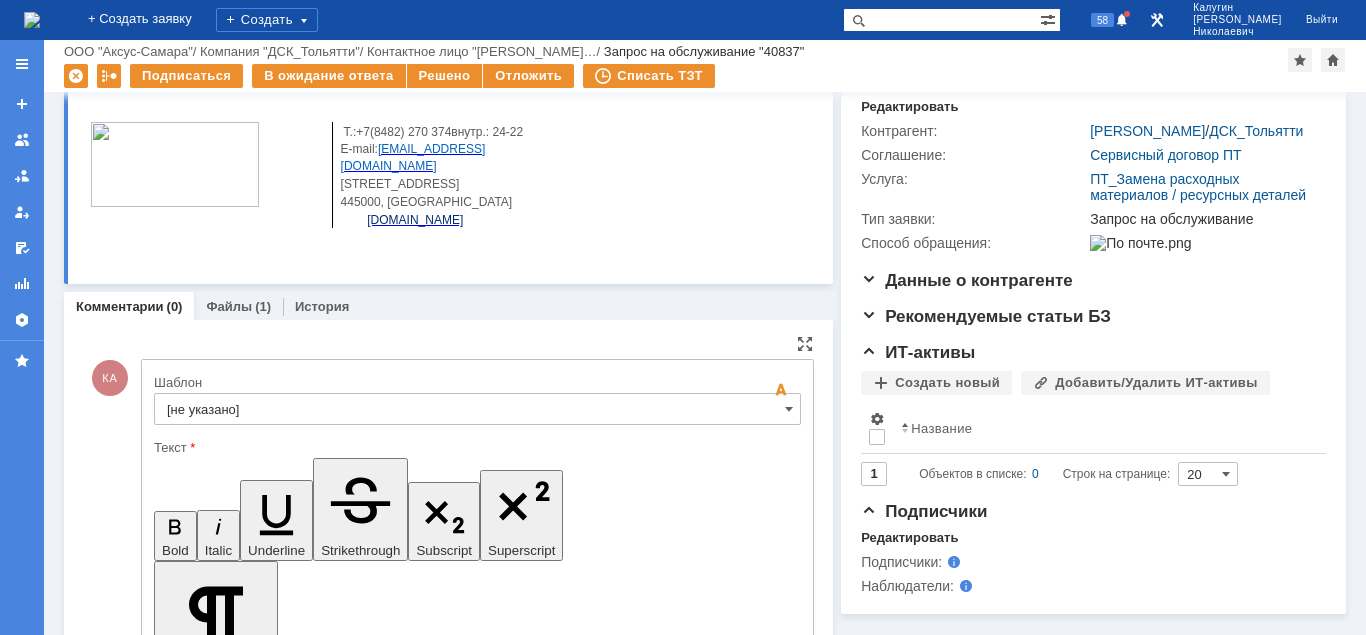 scroll, scrollTop: 0, scrollLeft: 0, axis: both 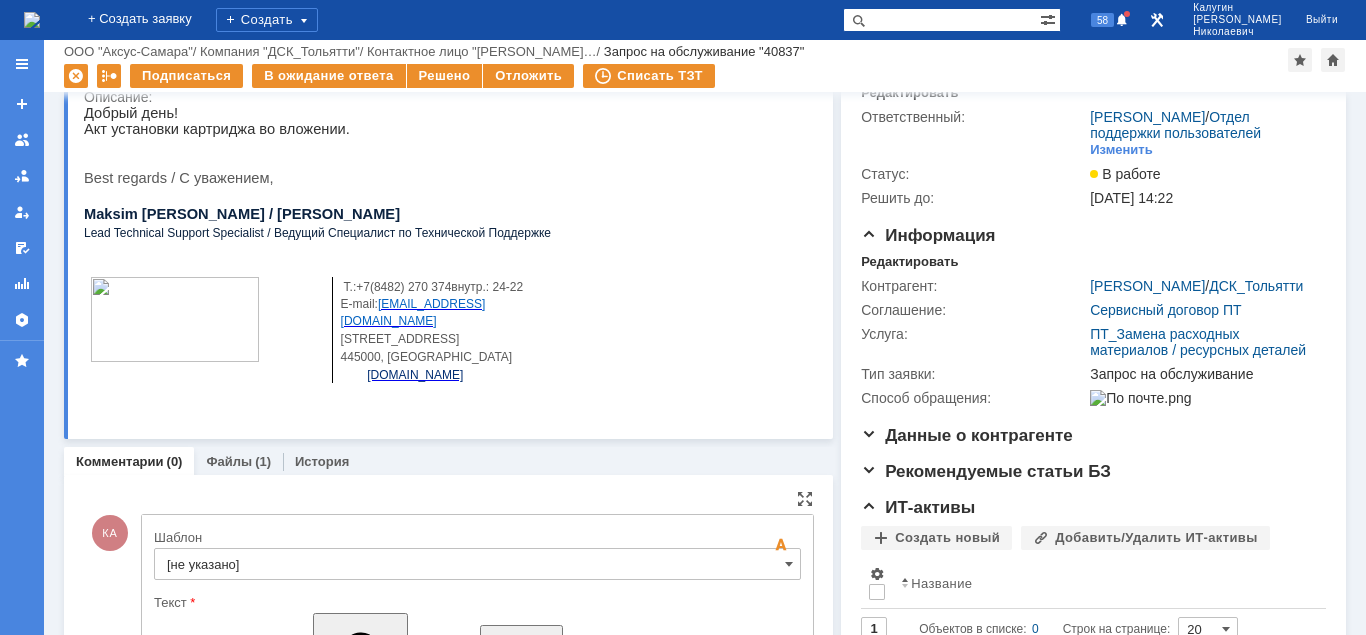 click on "[не указано]" at bounding box center [477, 564] 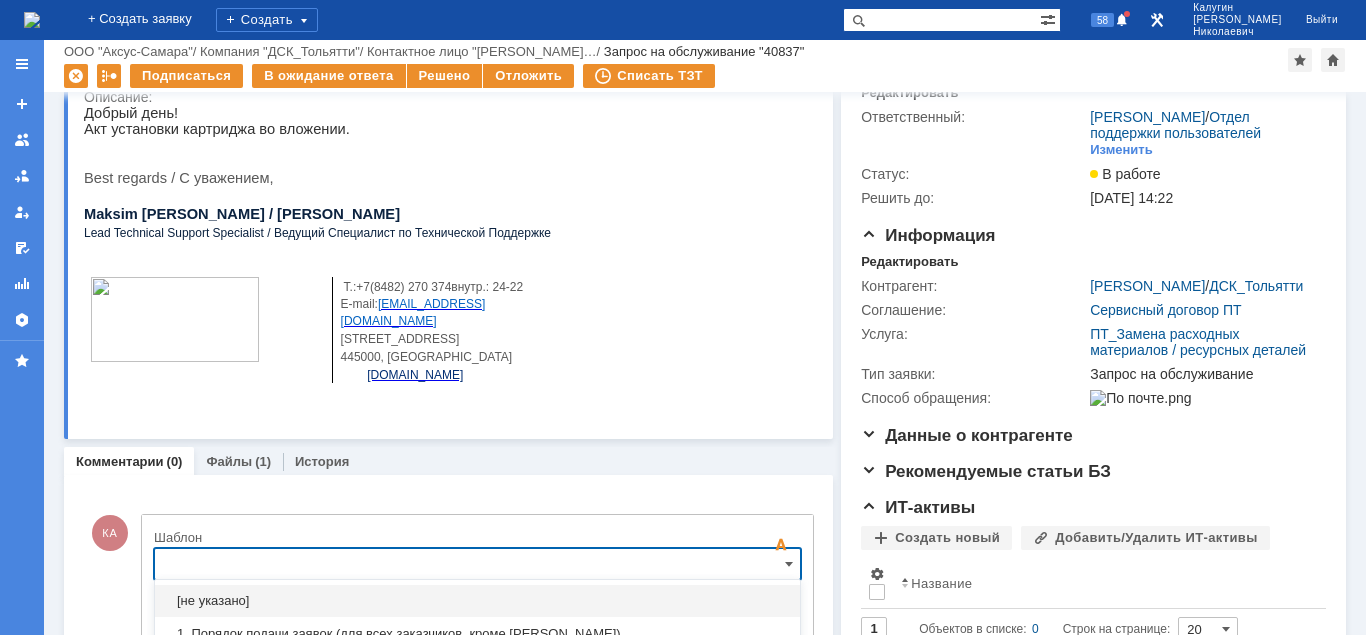 scroll, scrollTop: 323, scrollLeft: 0, axis: vertical 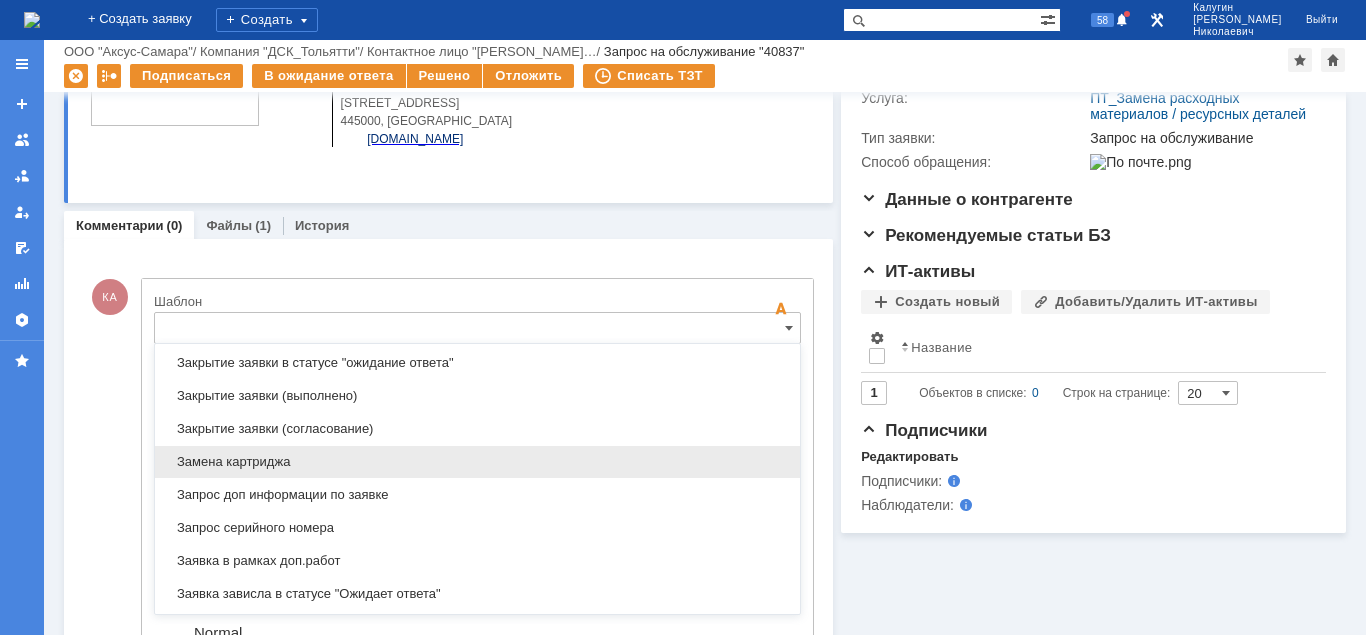 click on "Замена картриджа" at bounding box center (477, 462) 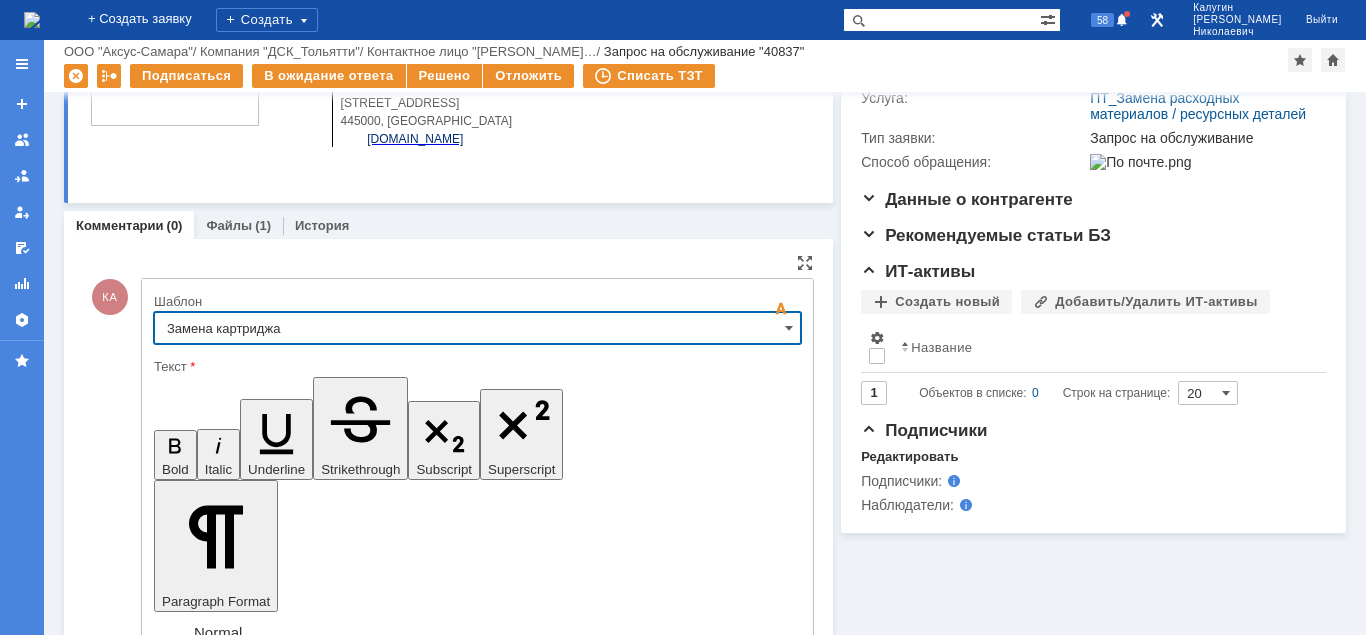 type on "Замена картриджа" 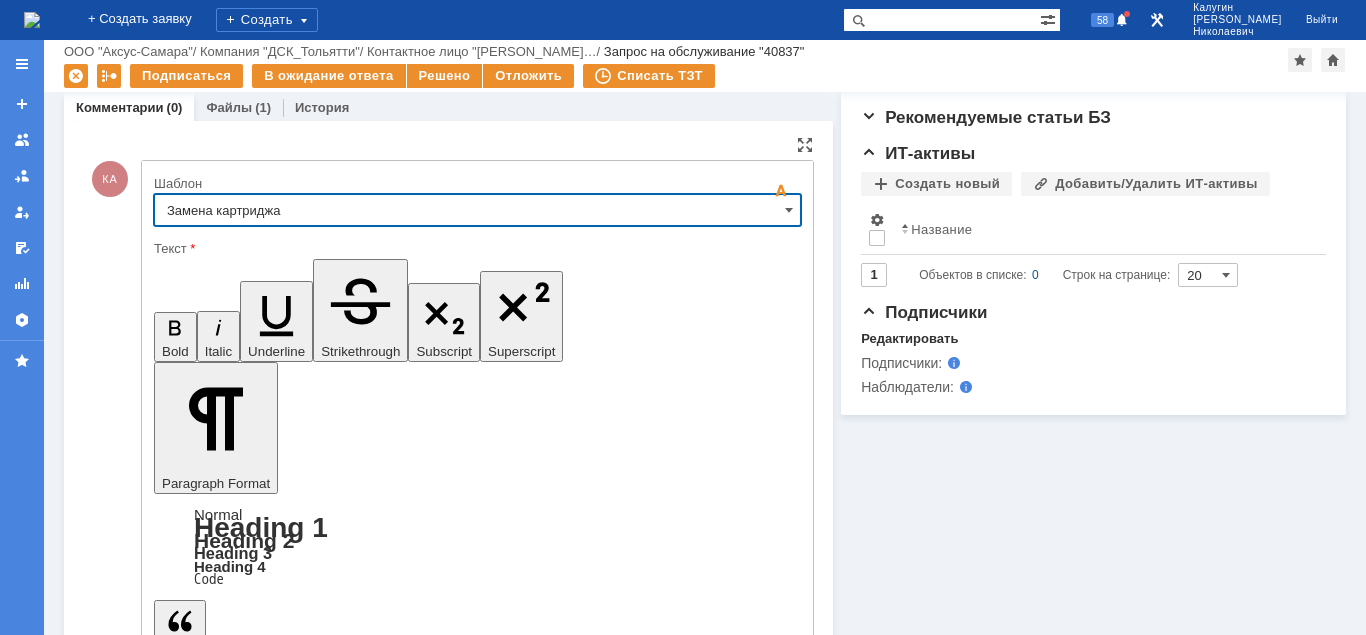scroll, scrollTop: 534, scrollLeft: 0, axis: vertical 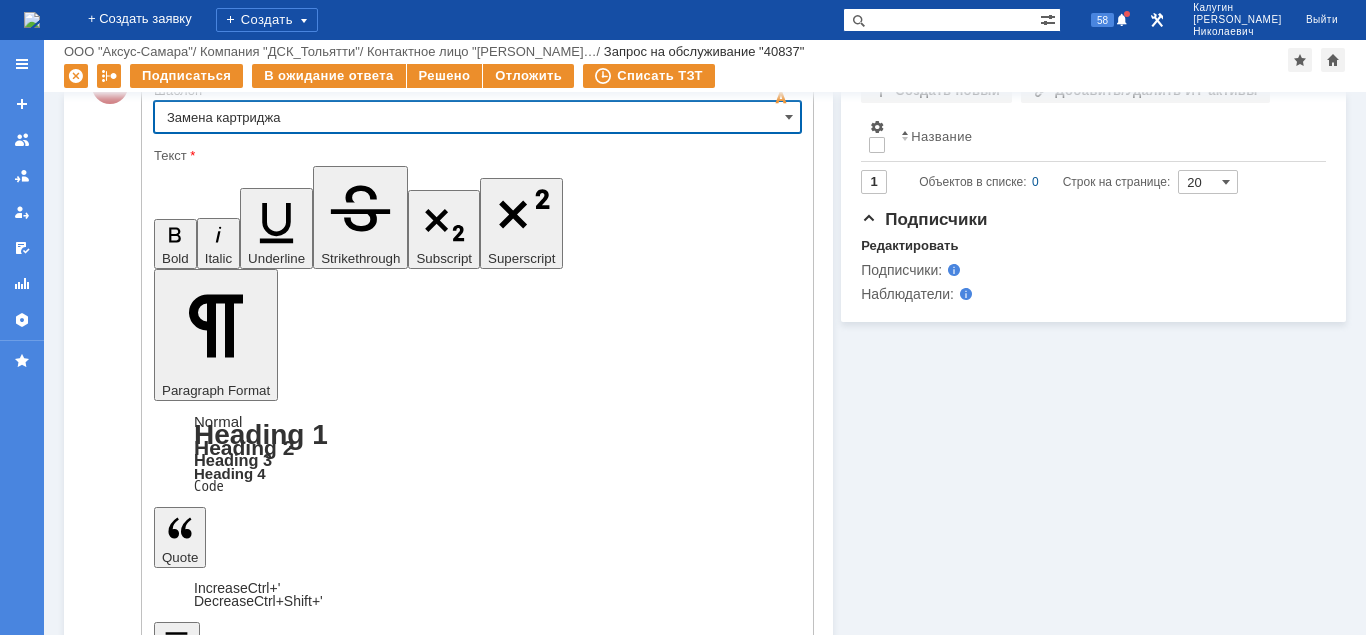 click on "Отправить" at bounding box center [206, 4581] 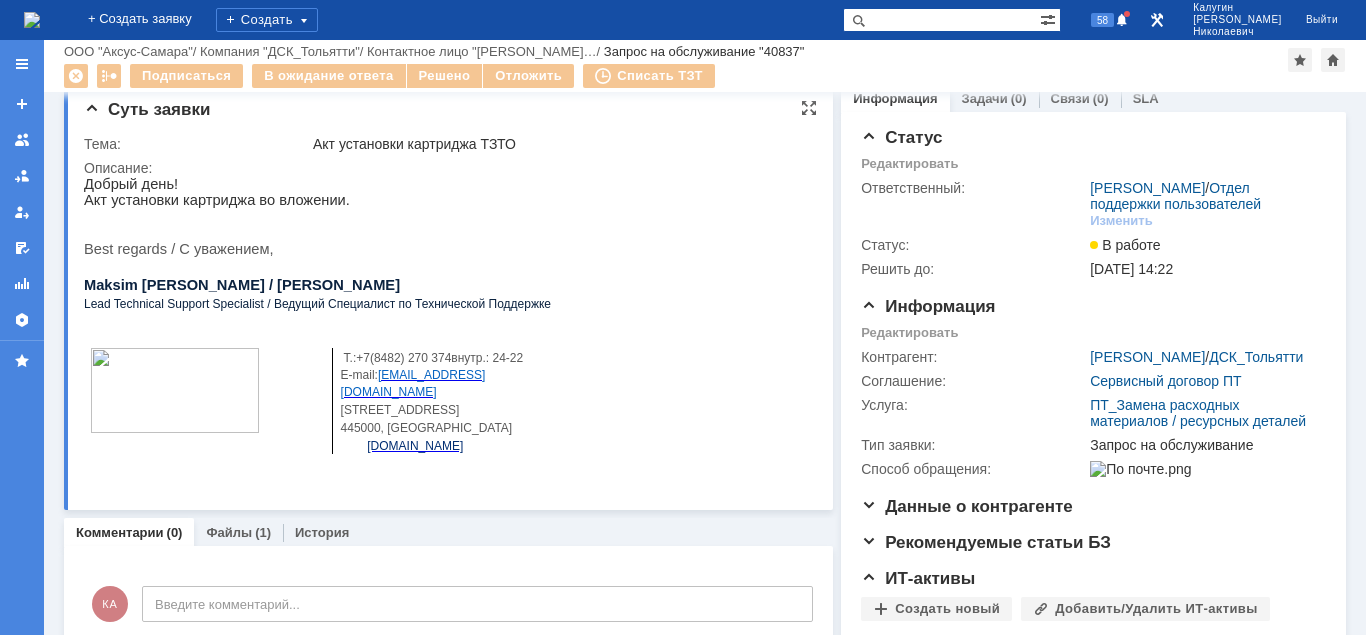 scroll, scrollTop: 0, scrollLeft: 0, axis: both 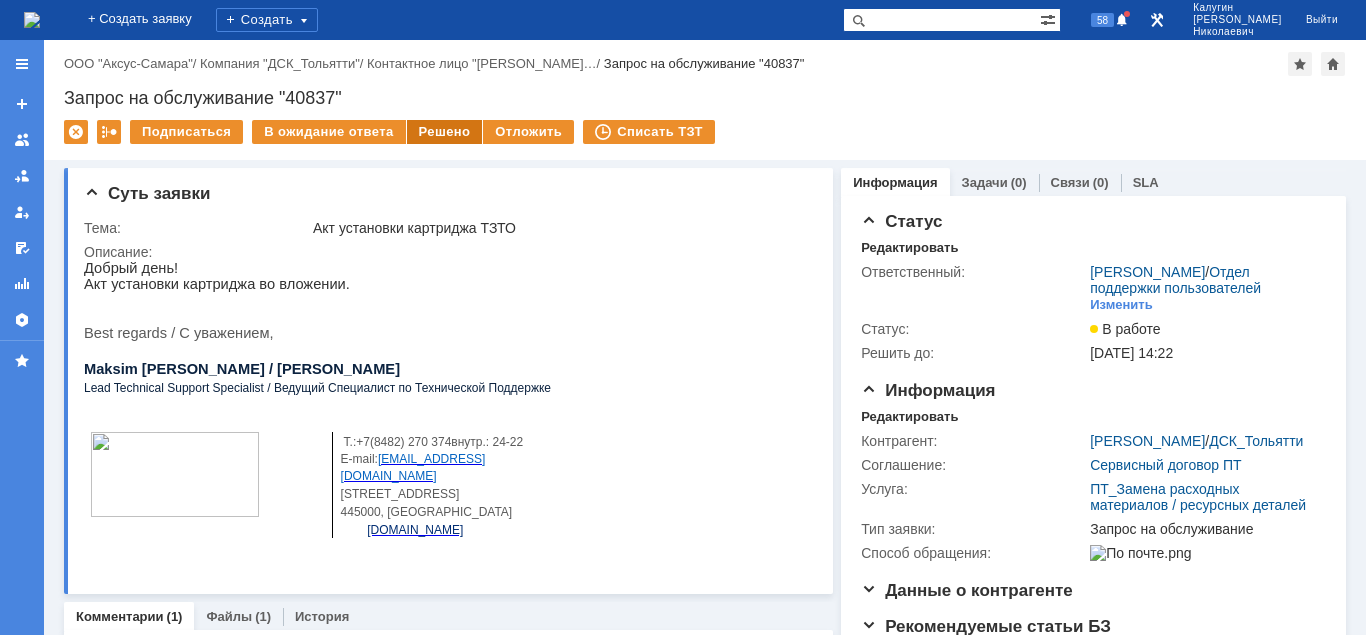 click on "Решено" at bounding box center (445, 132) 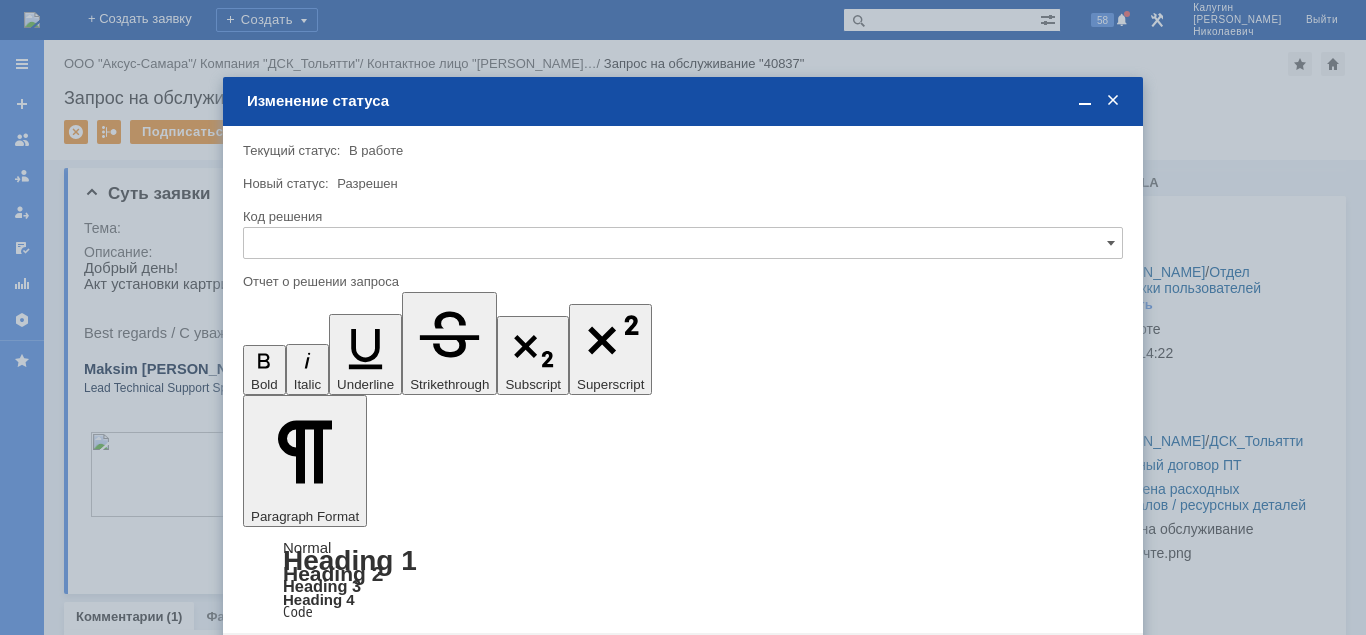 scroll, scrollTop: 0, scrollLeft: 0, axis: both 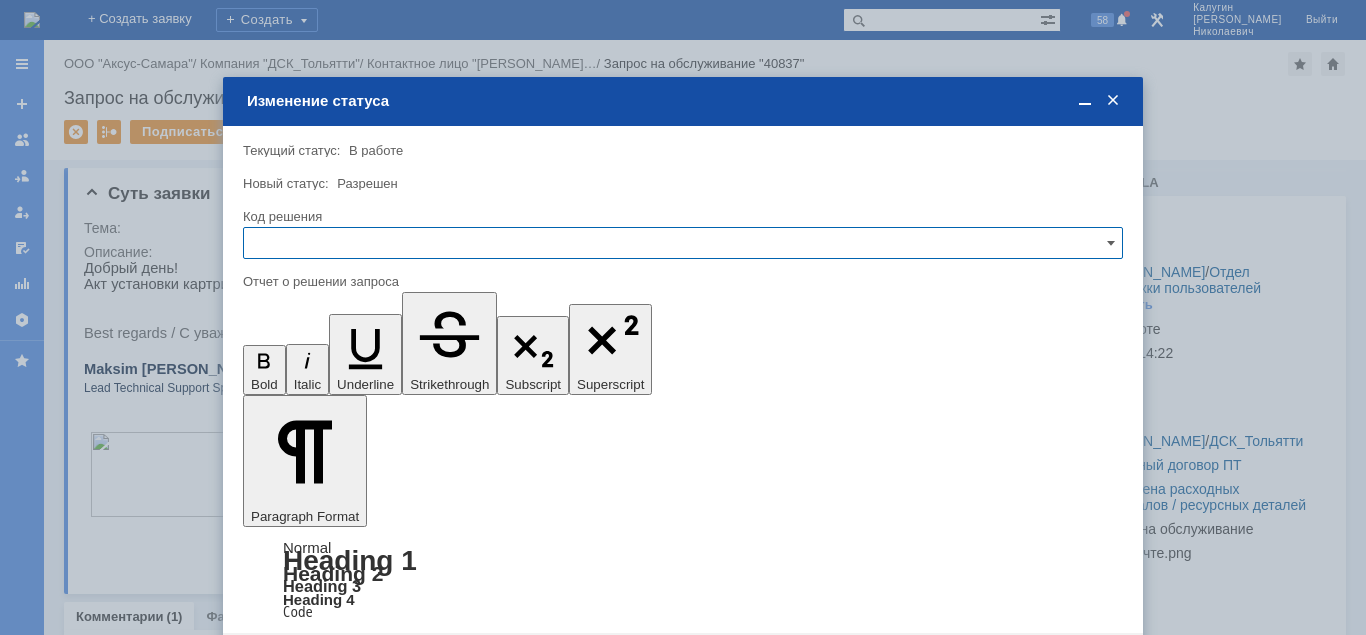 click at bounding box center [683, 243] 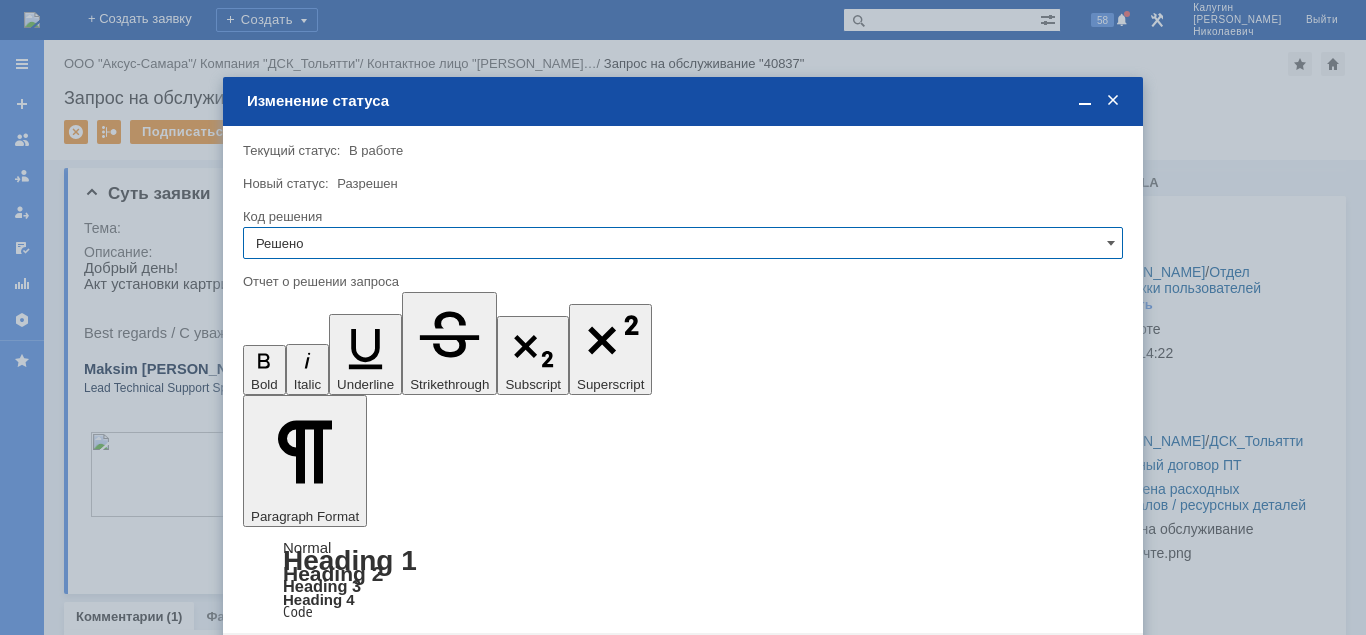 type on "Решено" 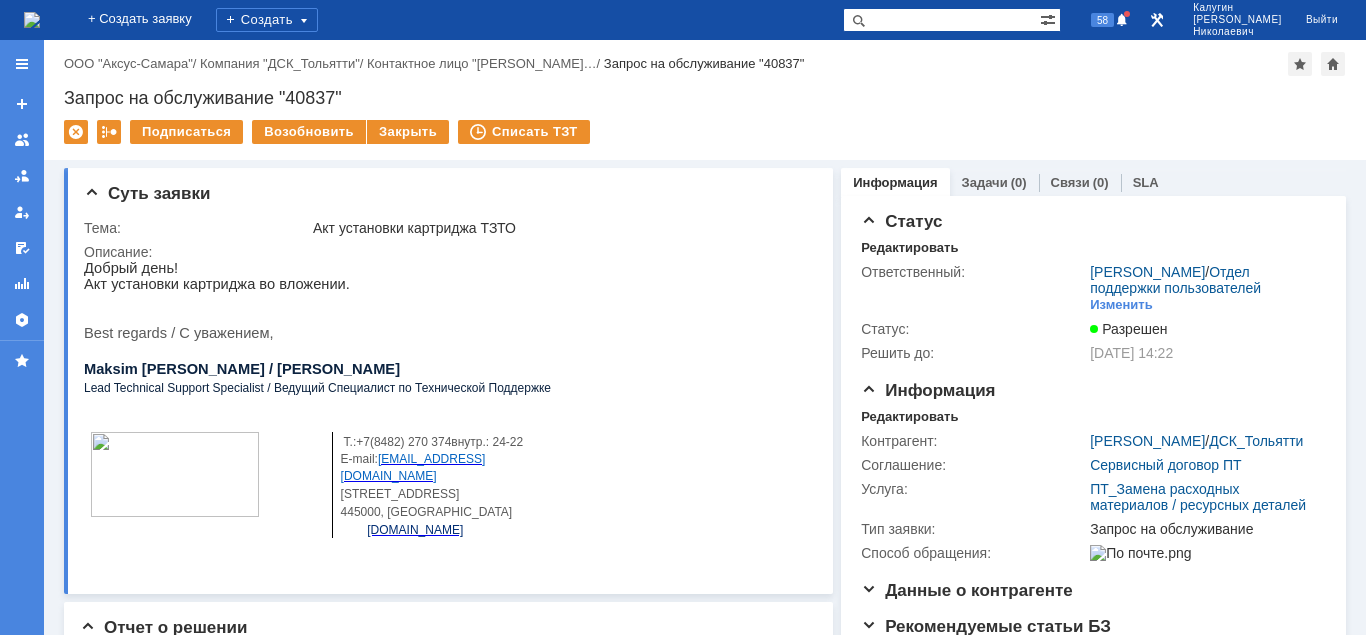 scroll, scrollTop: 0, scrollLeft: 0, axis: both 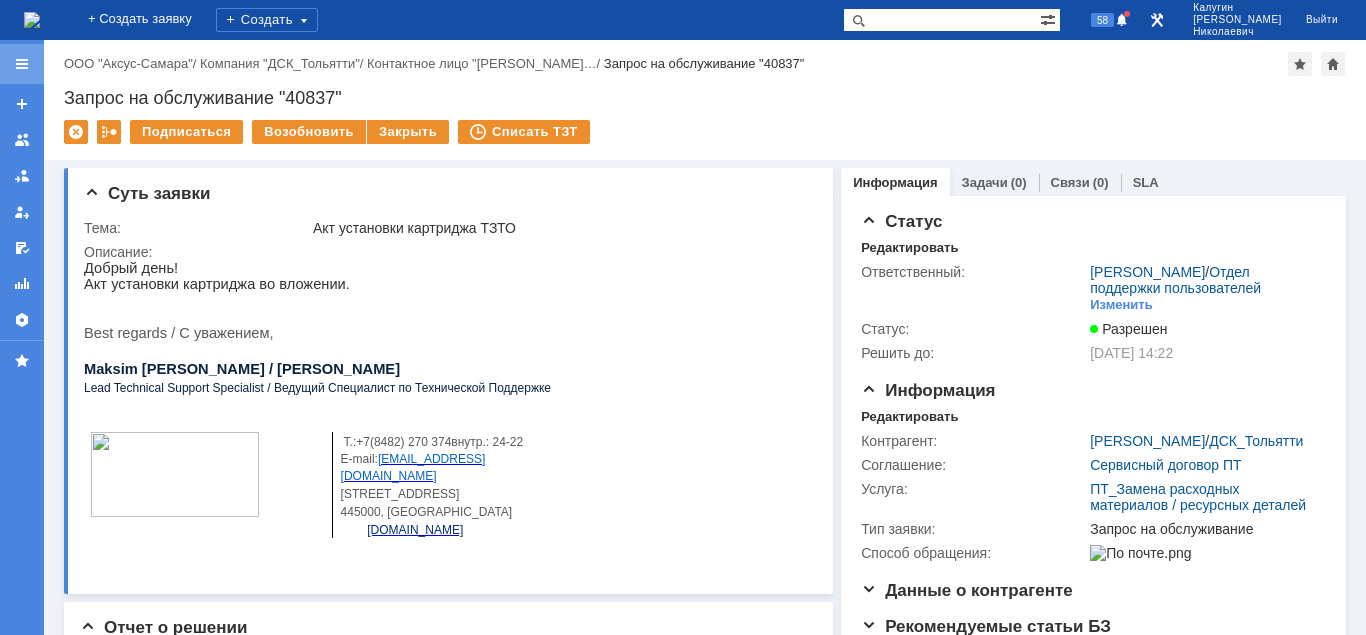 click at bounding box center [22, 64] 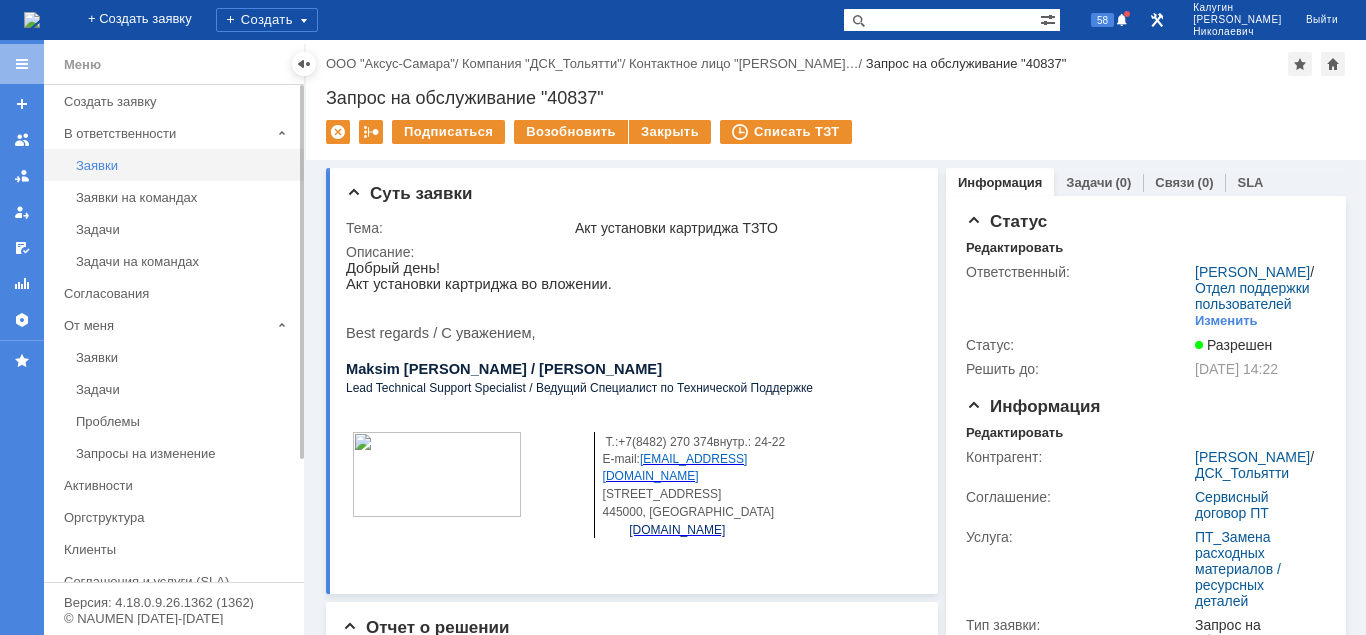 click on "Заявки" at bounding box center (184, 165) 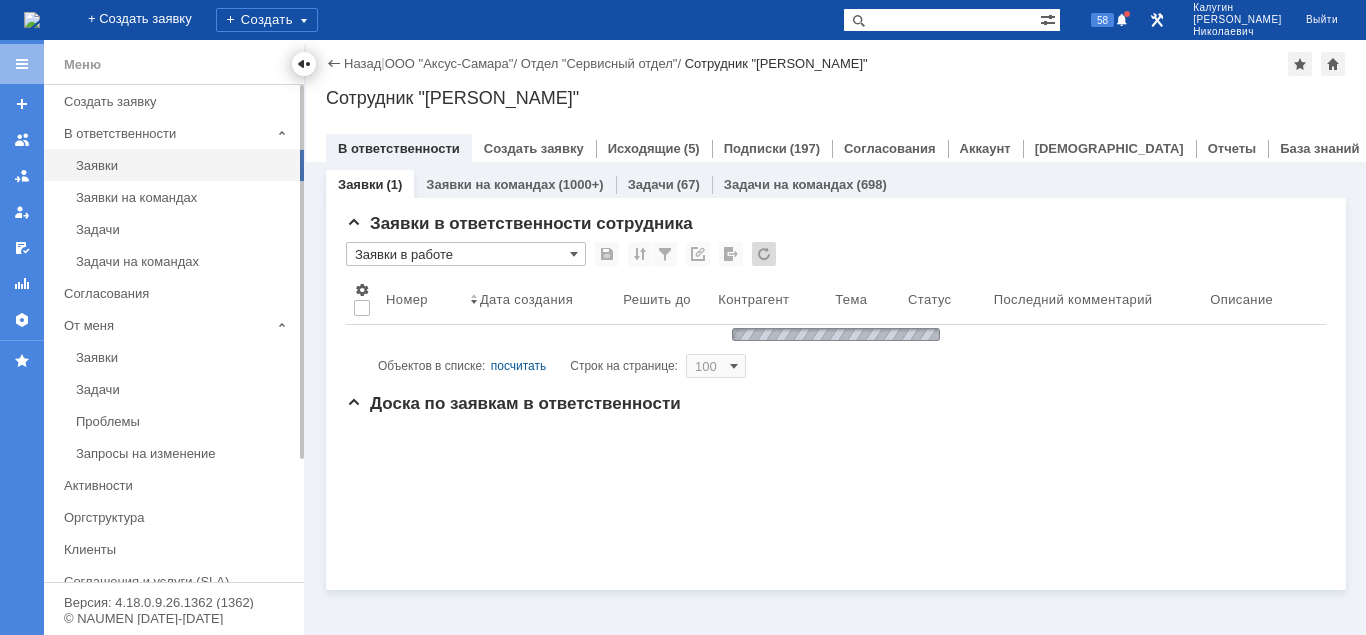 click at bounding box center (304, 64) 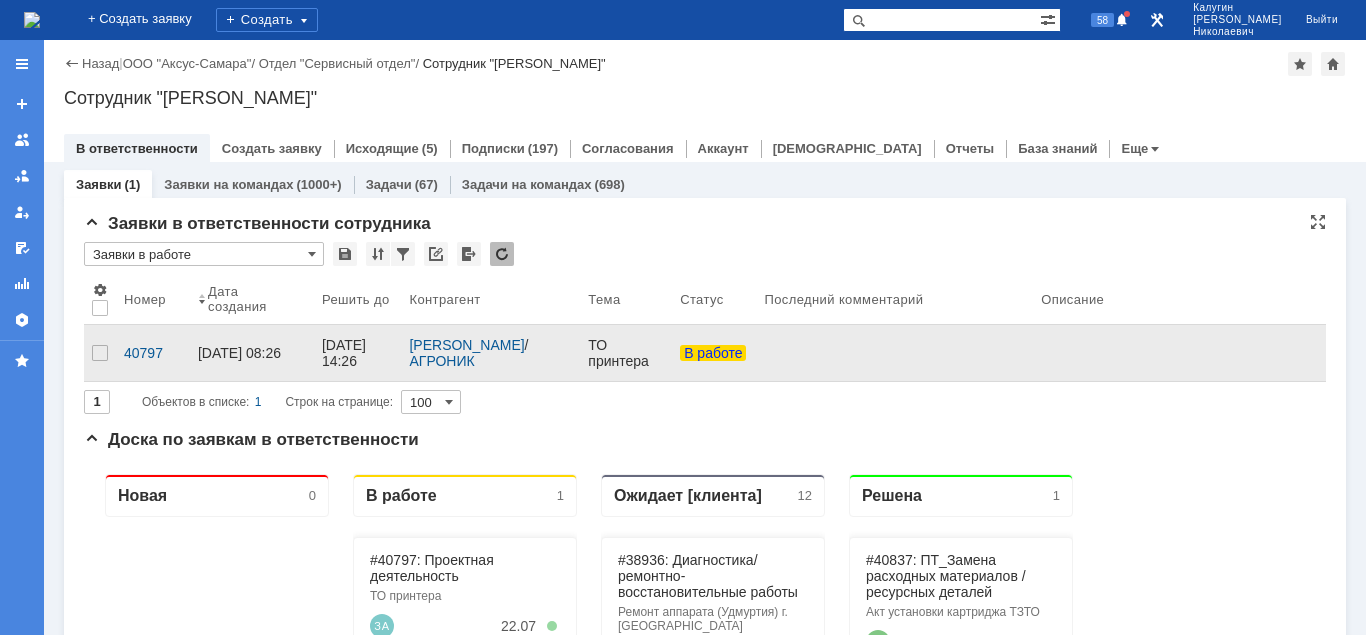 scroll, scrollTop: 0, scrollLeft: 0, axis: both 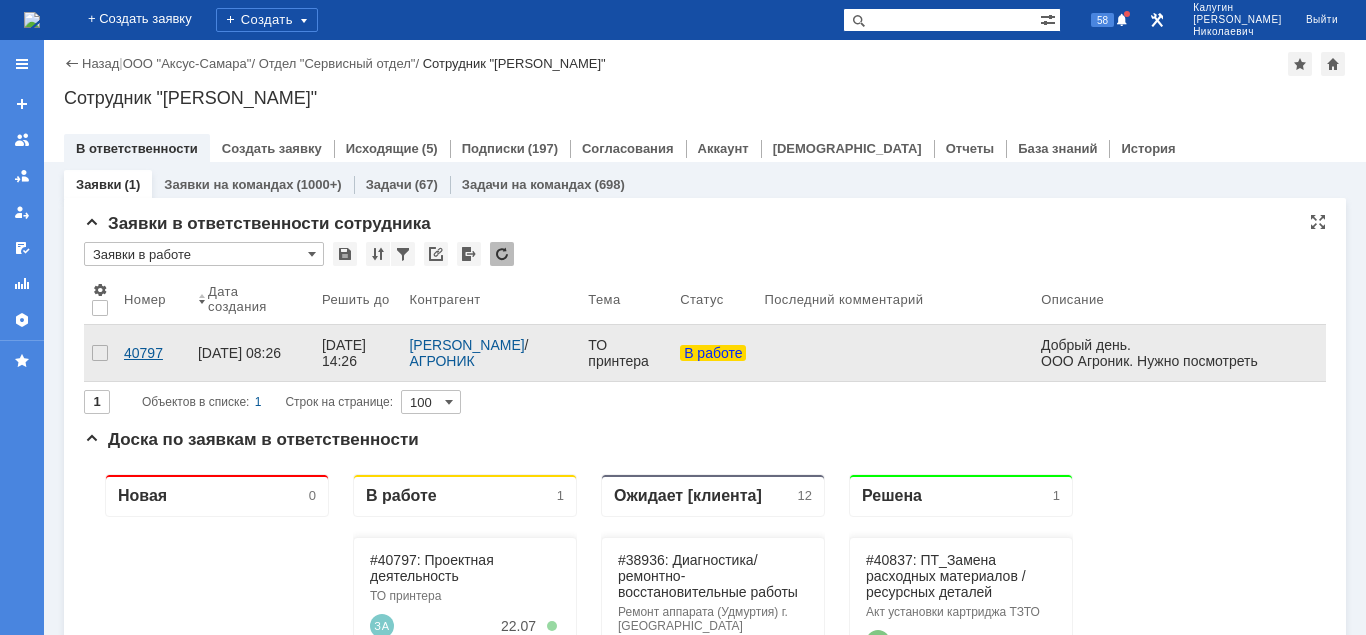 click on "40797" at bounding box center [153, 353] 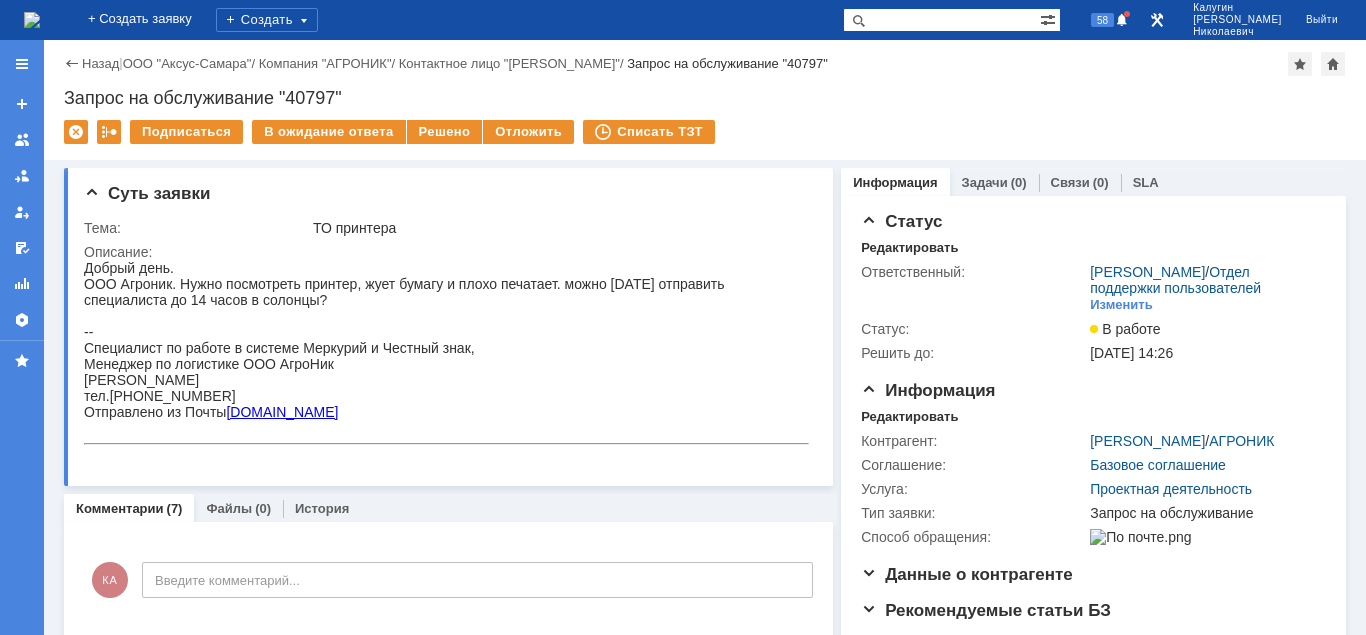 scroll, scrollTop: 0, scrollLeft: 0, axis: both 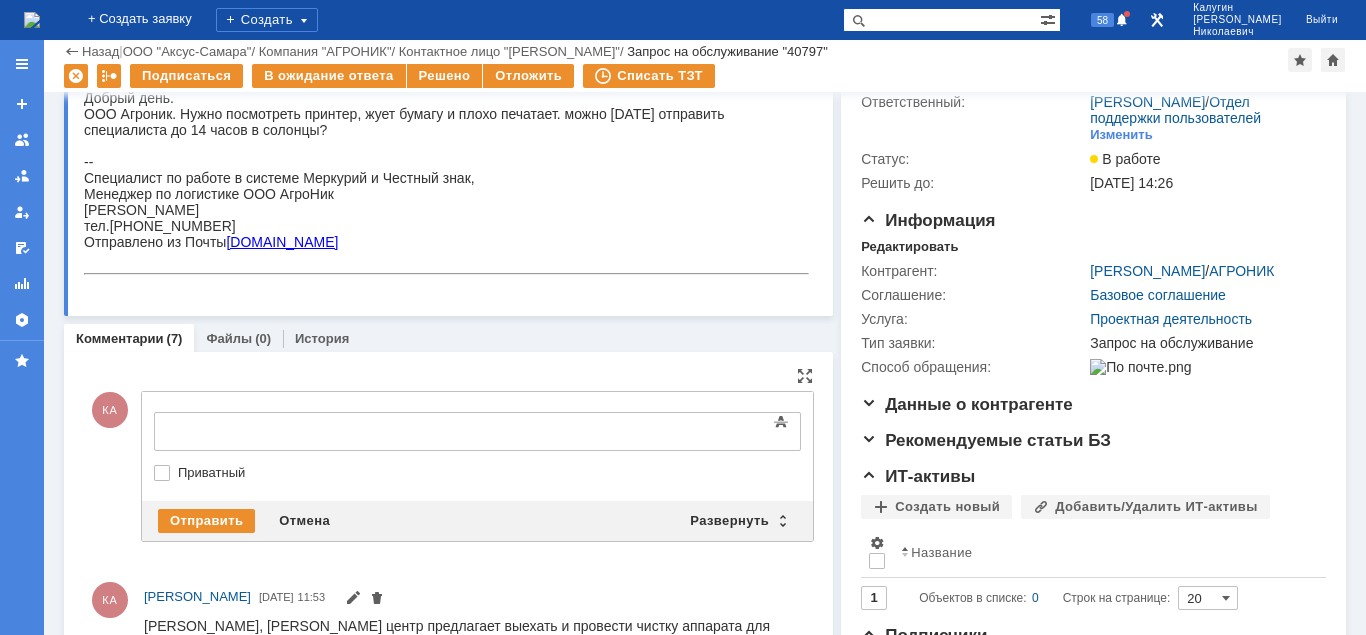 drag, startPoint x: 359, startPoint y: 829, endPoint x: 201, endPoint y: 427, distance: 431.93518 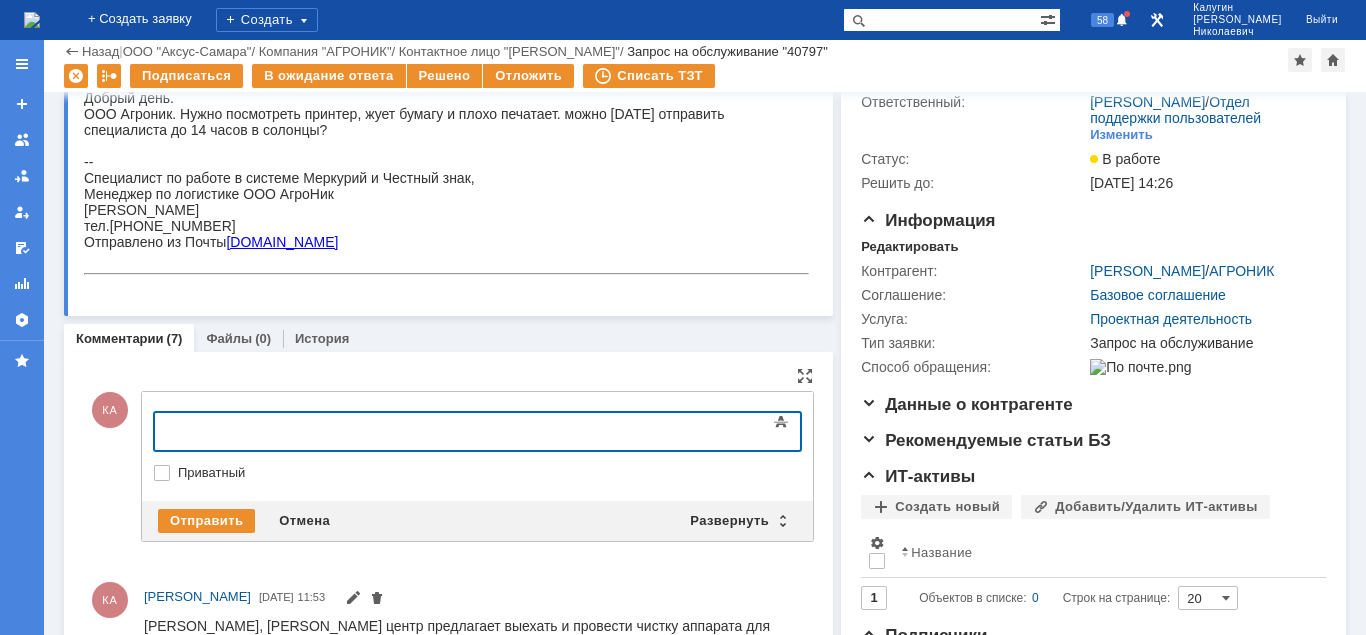 type 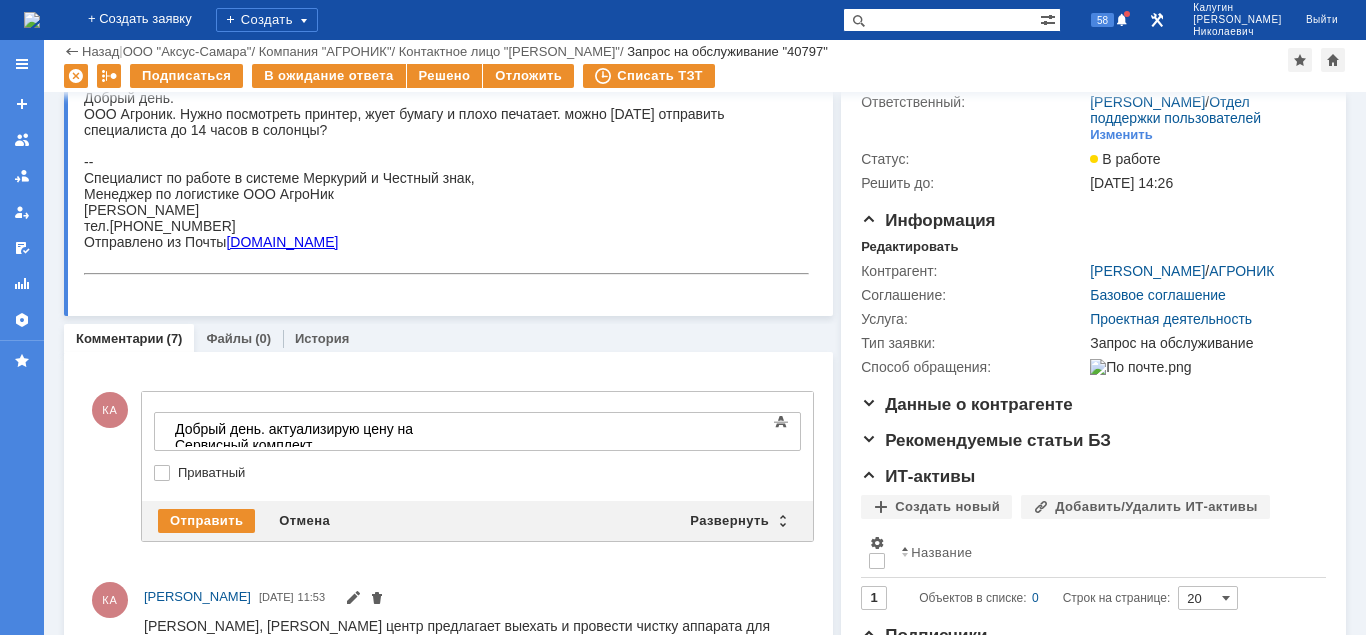 click on "Добрый день. актуализирую цену на Сервисный комплект." at bounding box center (317, 437) 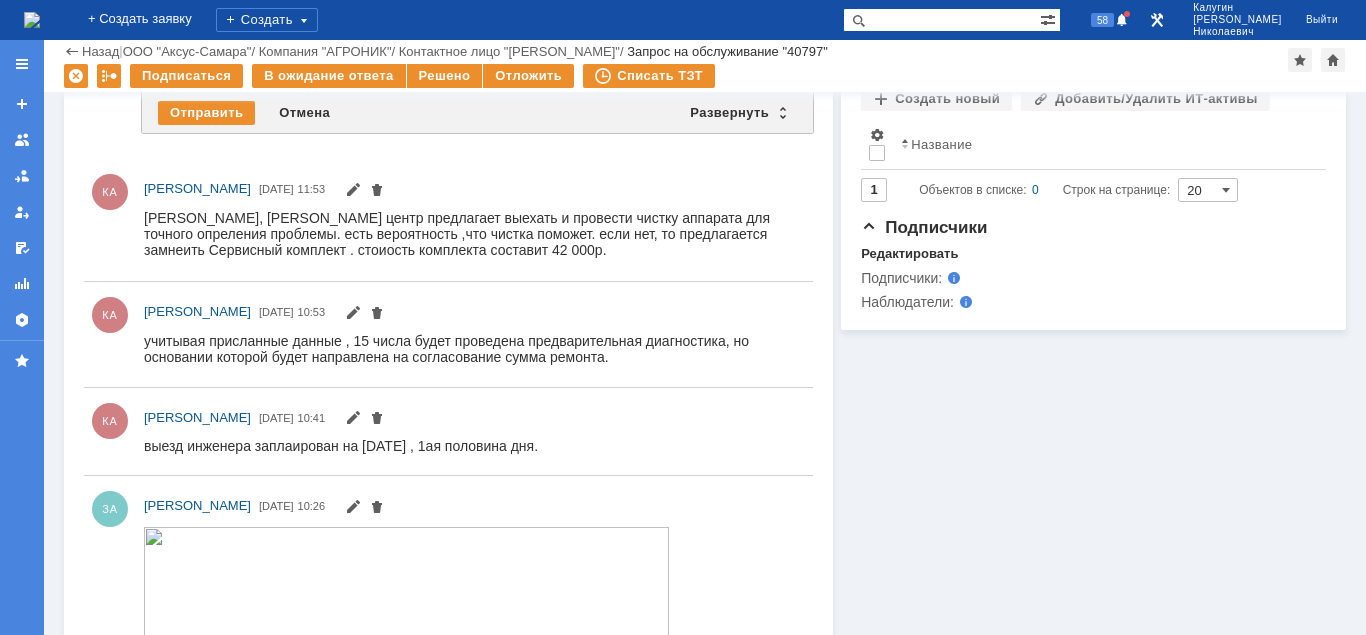 scroll, scrollTop: 102, scrollLeft: 0, axis: vertical 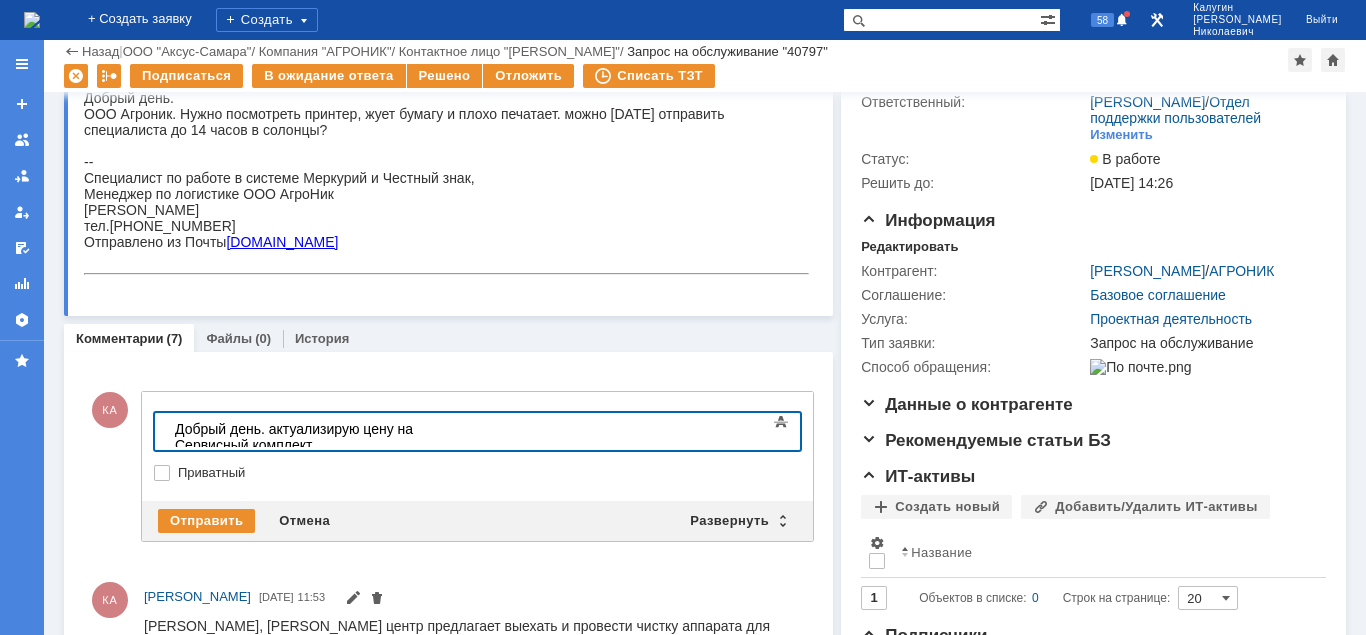 click on "Добрый день. актуализирую цену на Сервисный комплект." at bounding box center [317, 437] 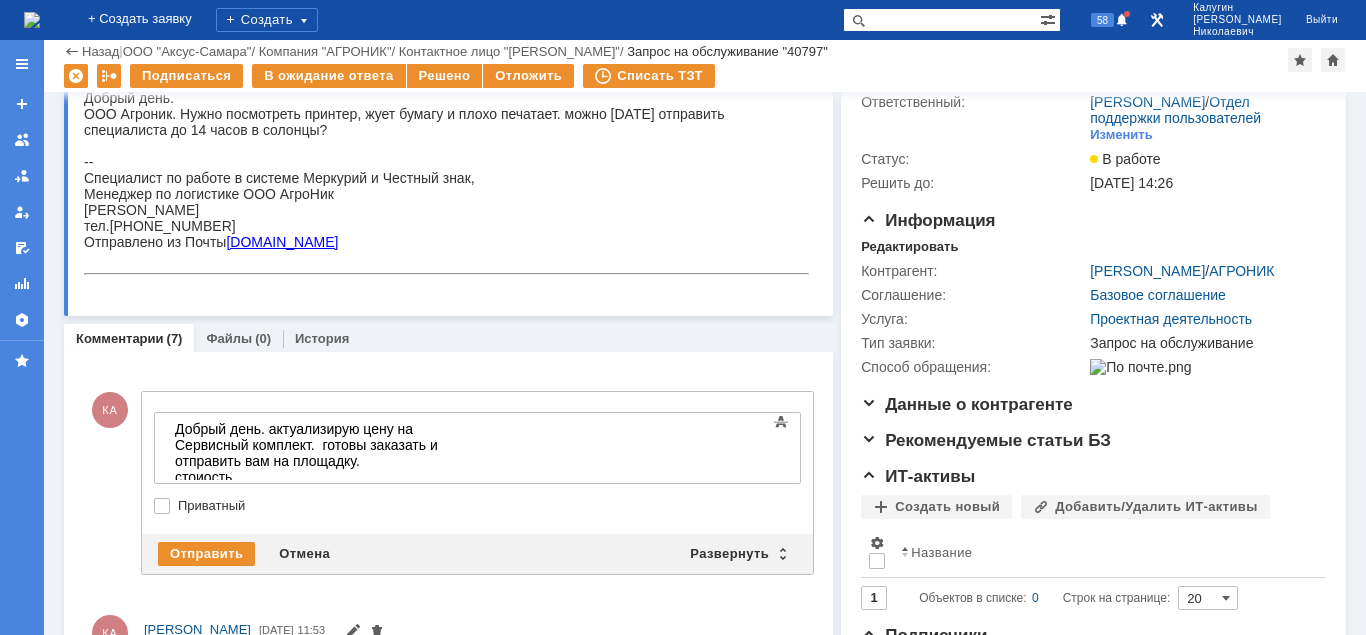 click on "стоиость" at bounding box center [317, 477] 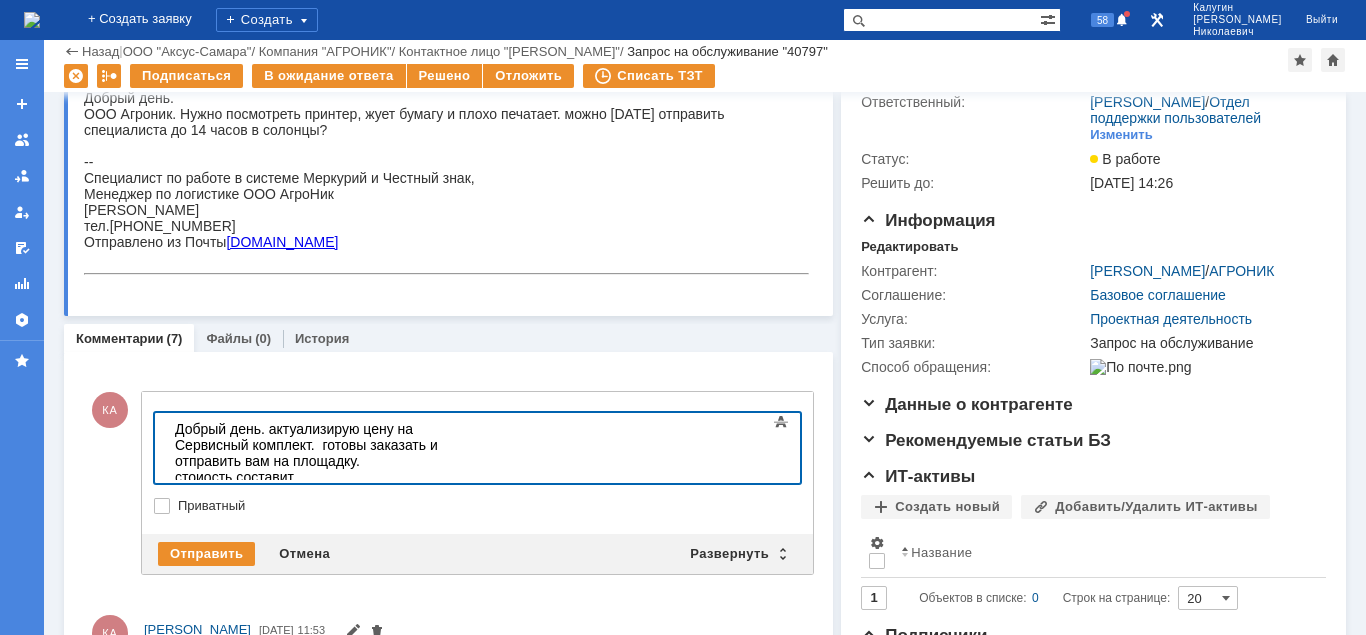 drag, startPoint x: 235, startPoint y: 473, endPoint x: 395, endPoint y: 951, distance: 504.06744 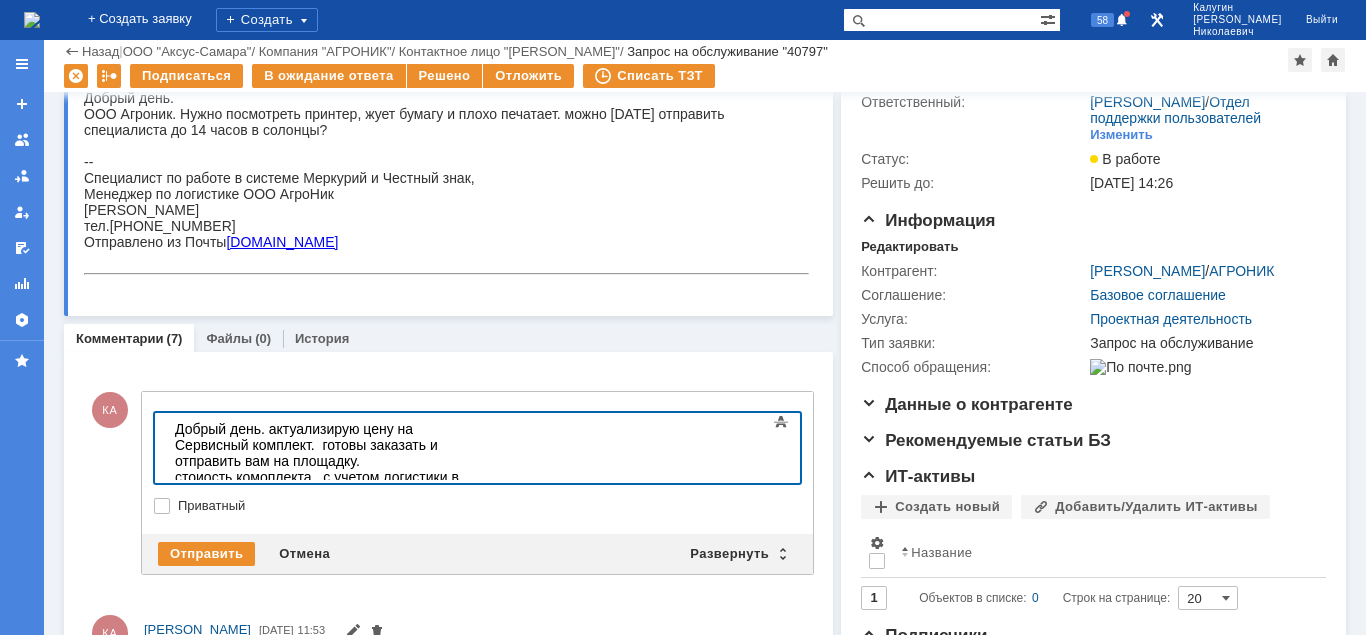 click on "стоиость комоплекта , с учетом логистики в ваш готородЮ  составит" at bounding box center (317, 485) 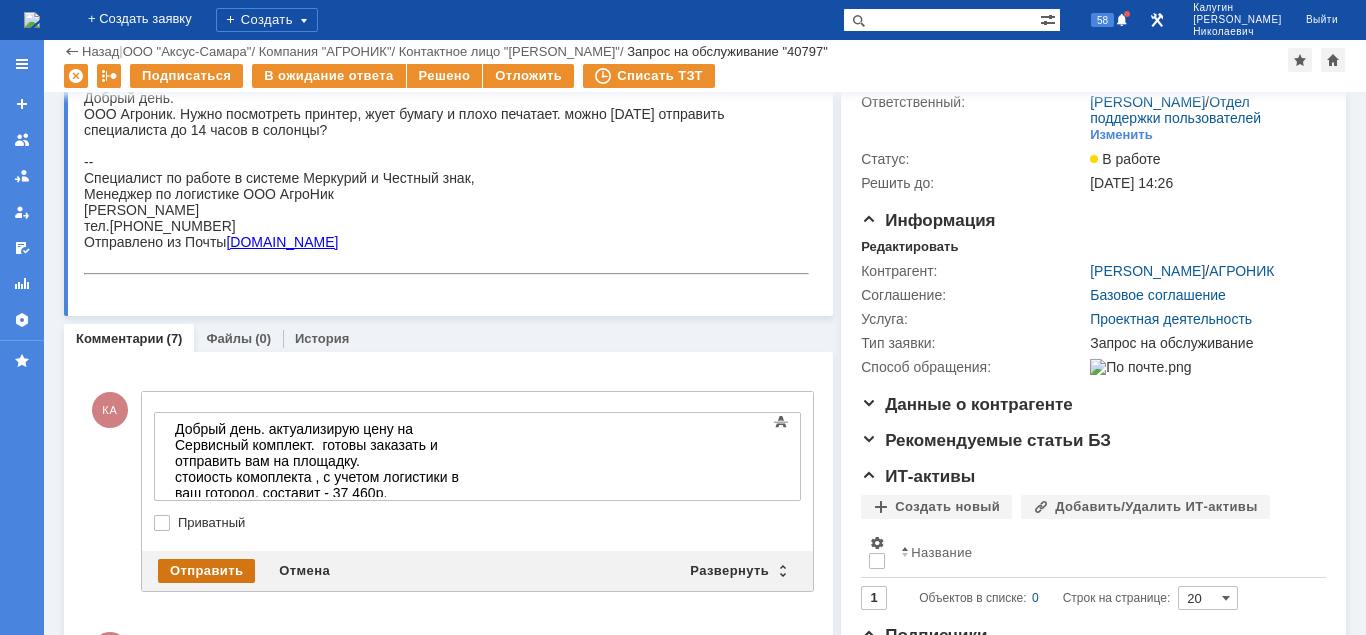 click on "Отправить" at bounding box center (206, 571) 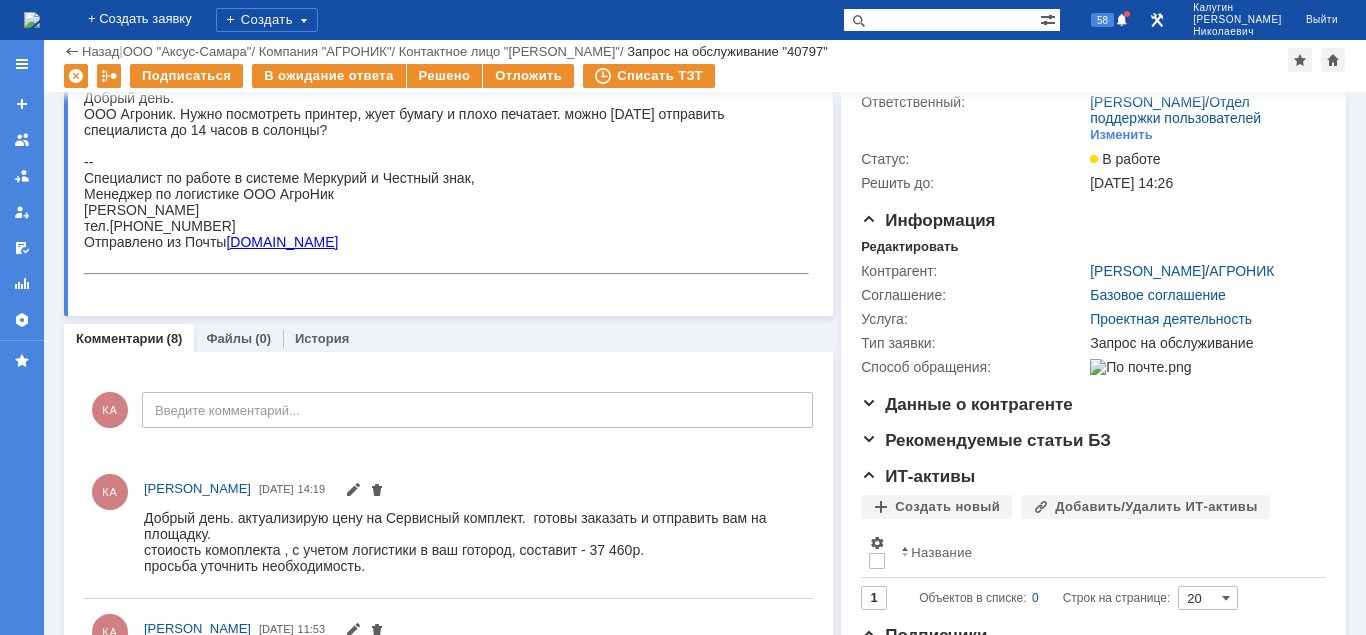 scroll, scrollTop: 0, scrollLeft: 0, axis: both 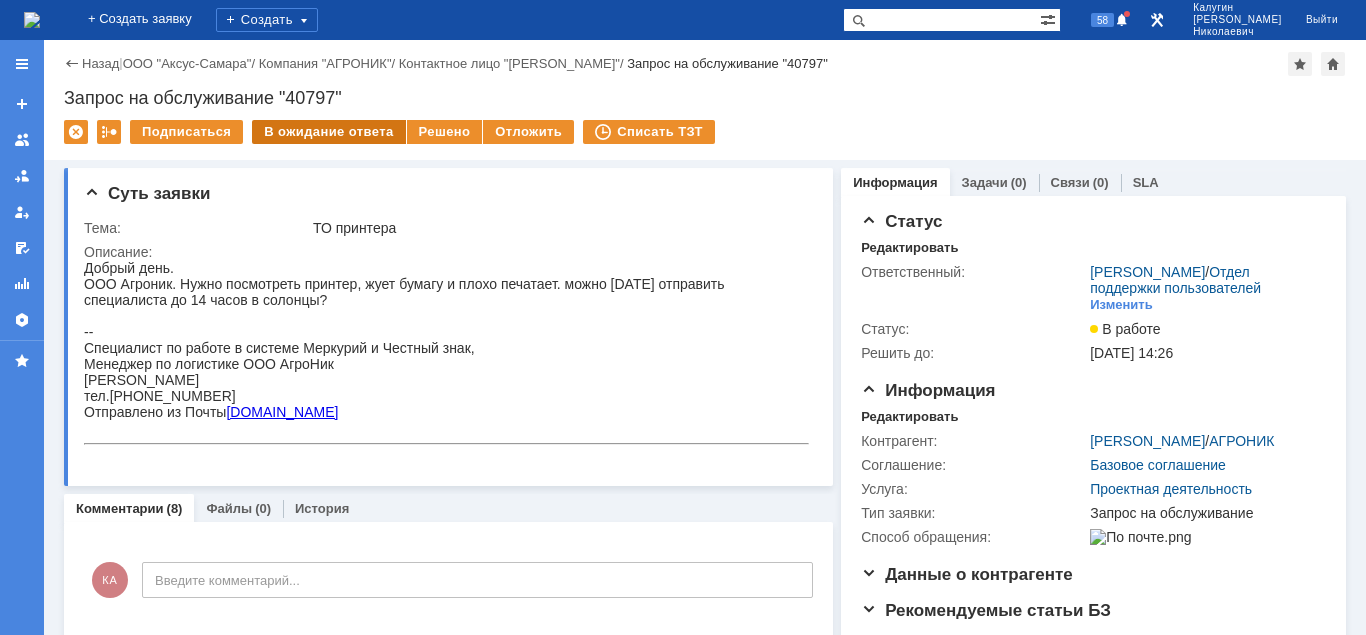 drag, startPoint x: 304, startPoint y: 130, endPoint x: 299, endPoint y: 141, distance: 12.083046 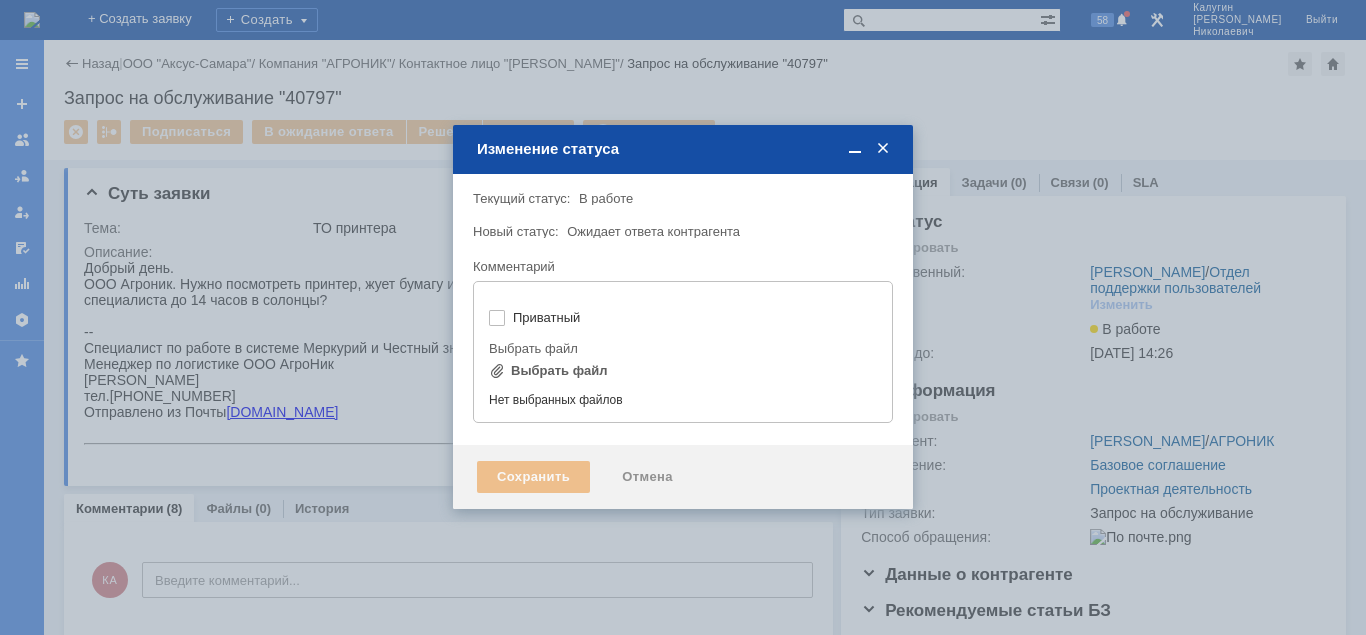 type on "[не указано]" 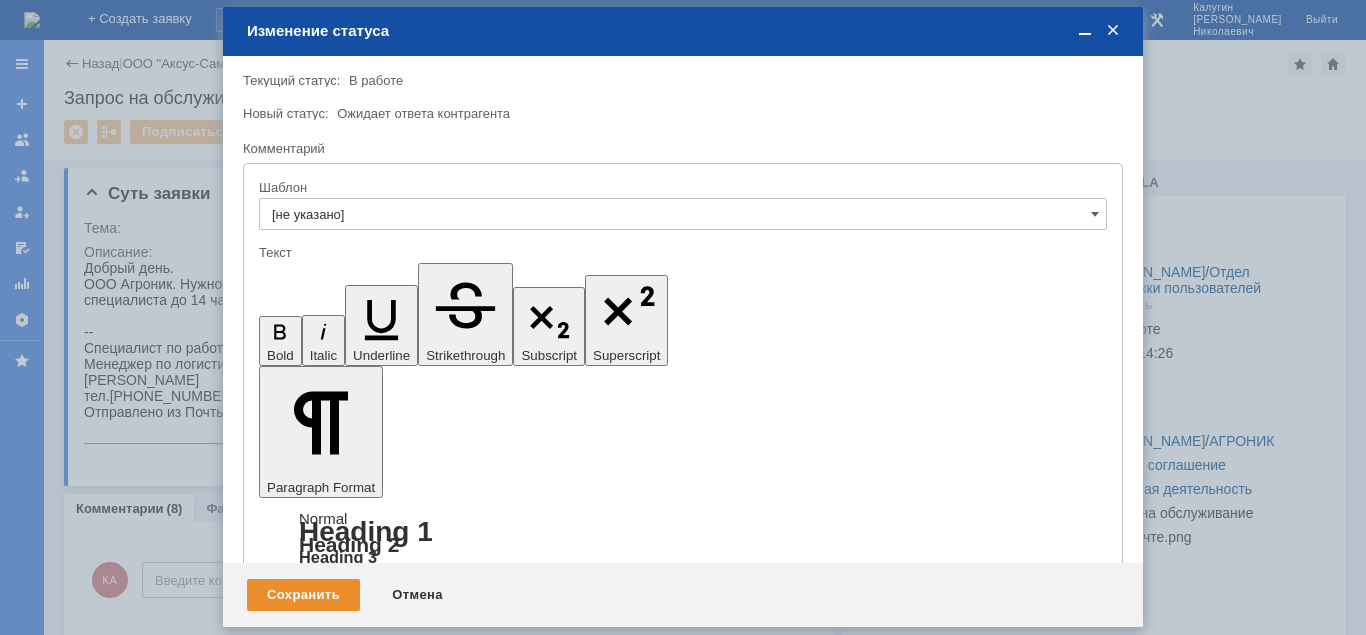 scroll, scrollTop: 0, scrollLeft: 0, axis: both 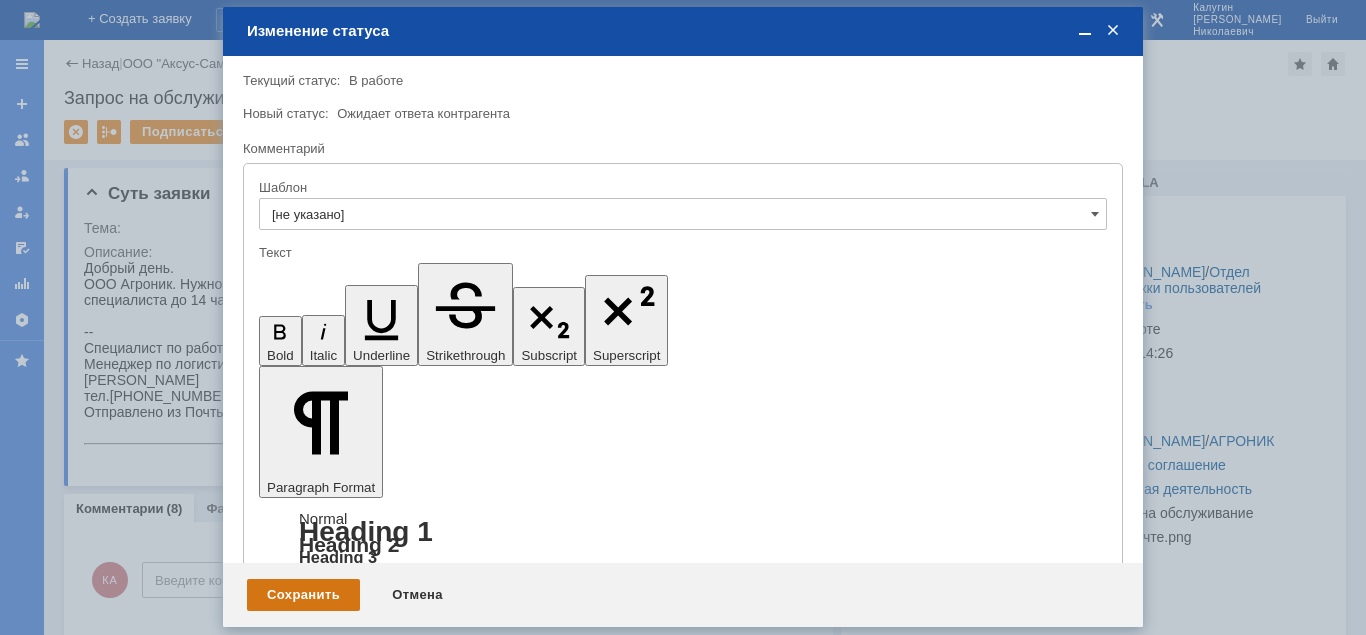 click on "Сохранить" at bounding box center [303, 595] 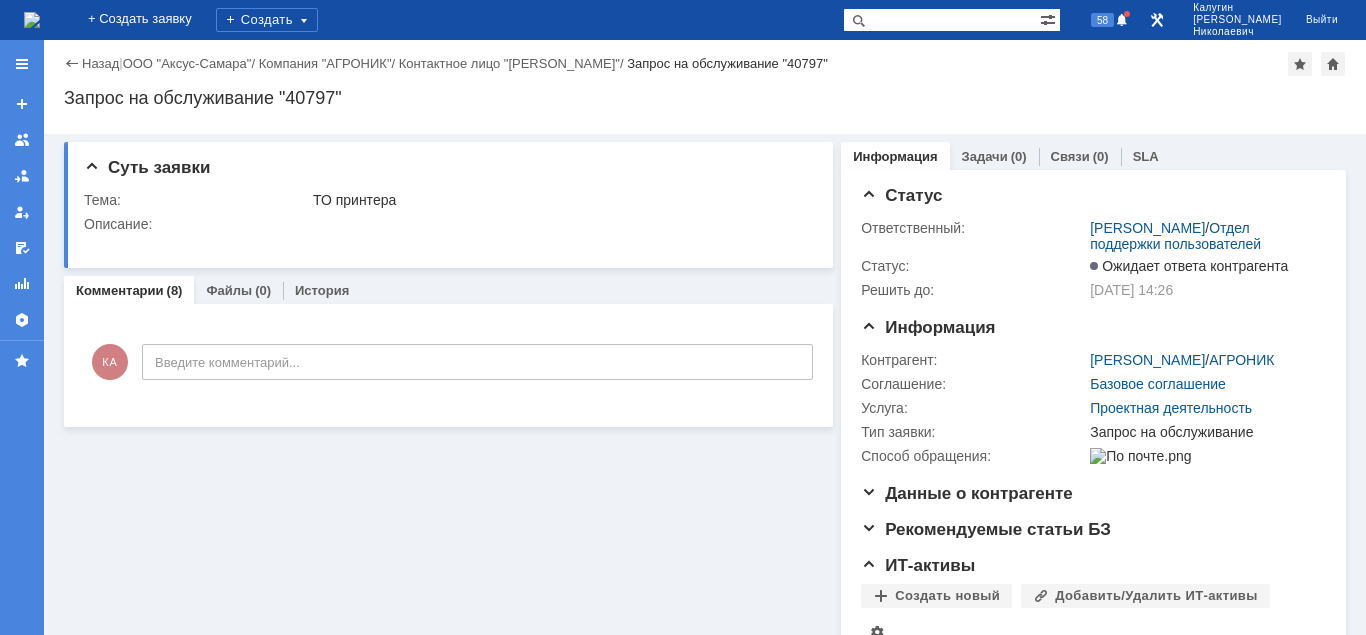 scroll, scrollTop: 0, scrollLeft: 0, axis: both 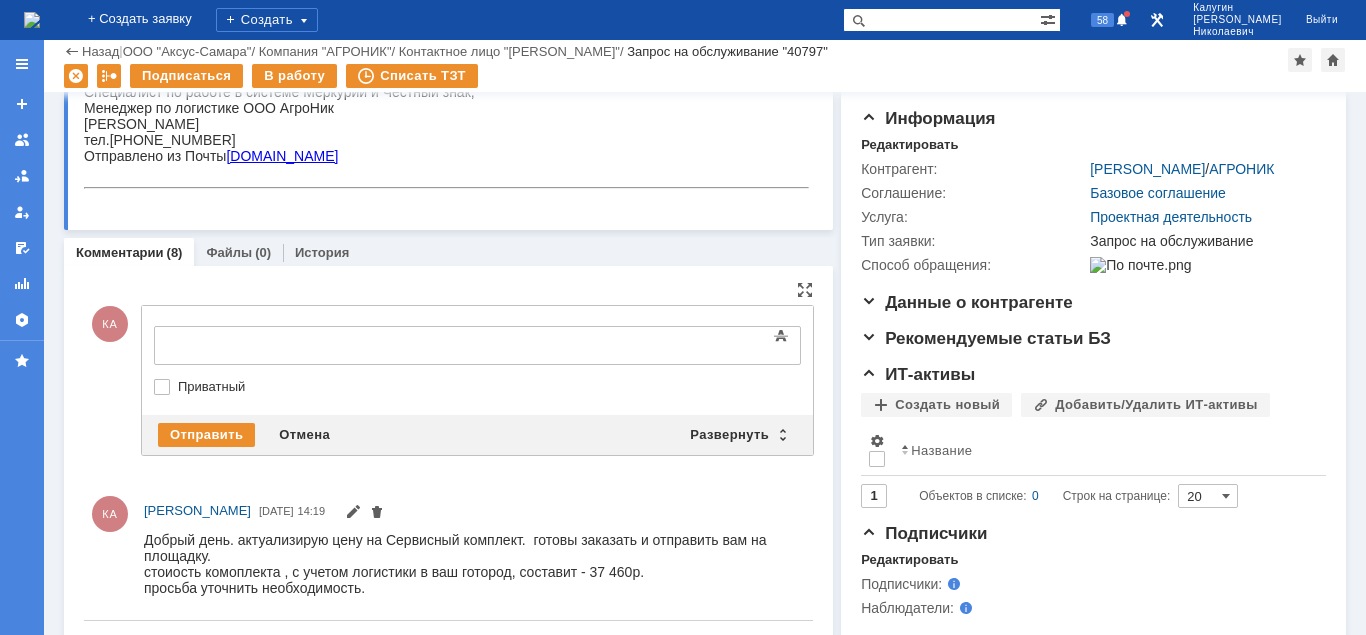 click at bounding box center (317, 343) 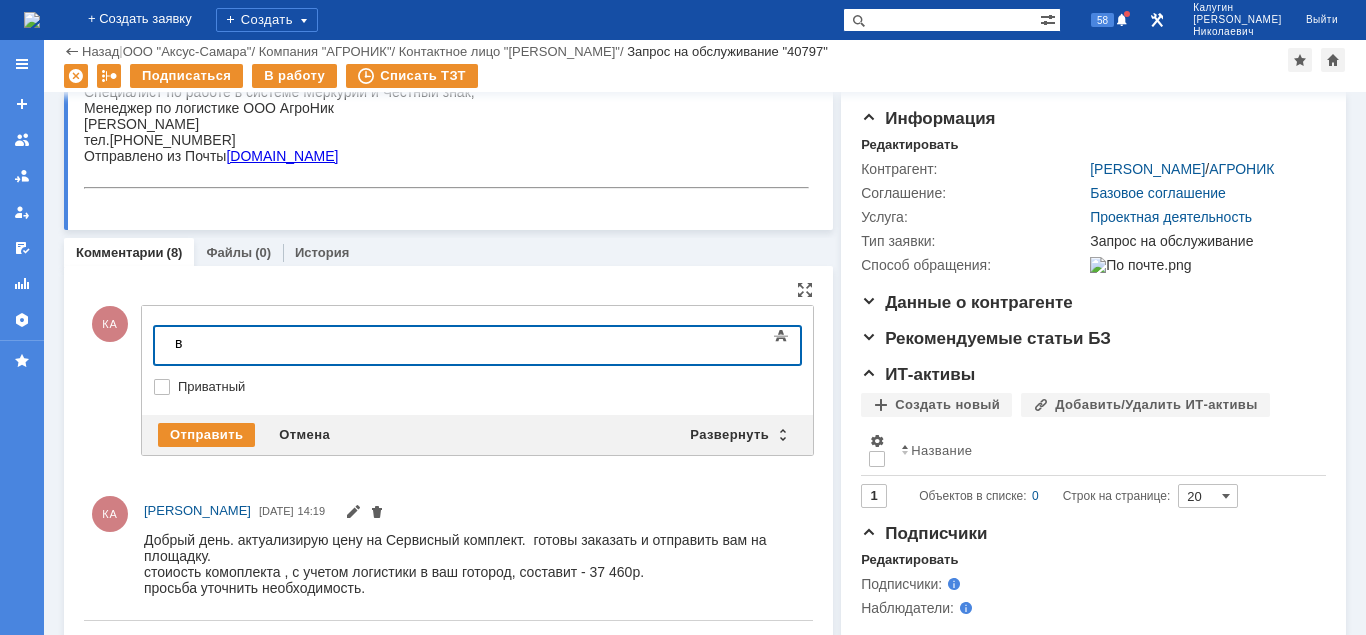 type 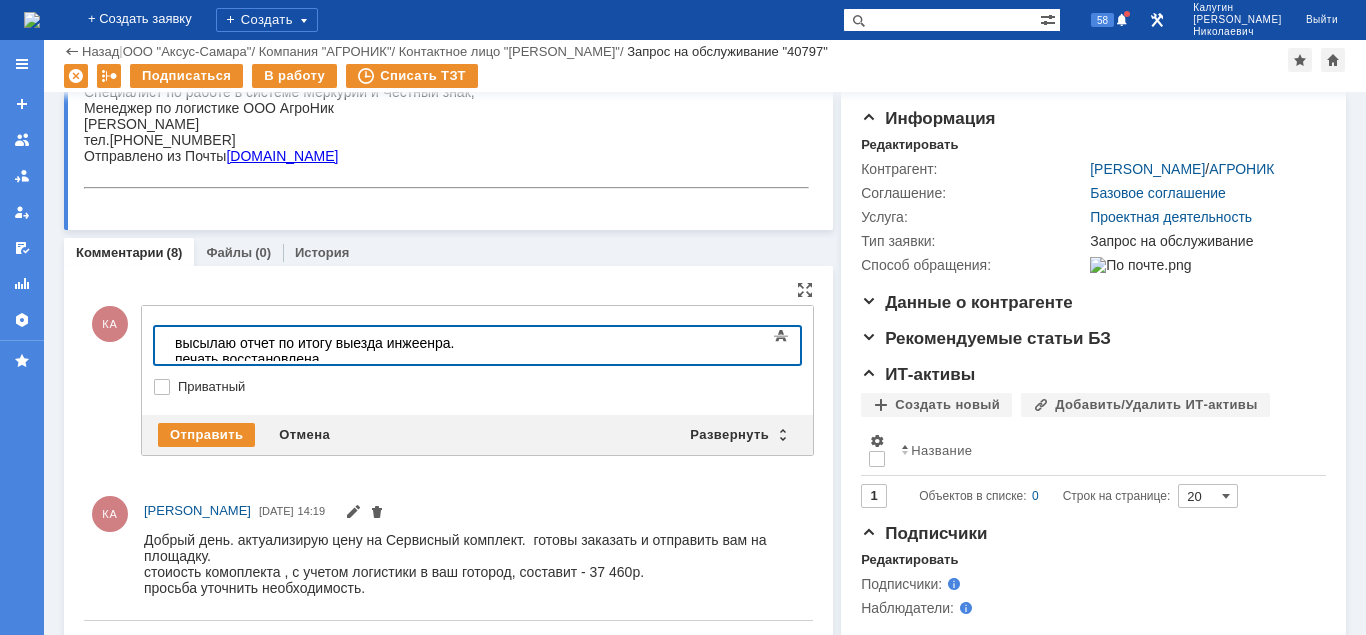 drag, startPoint x: 441, startPoint y: 344, endPoint x: 444, endPoint y: 358, distance: 14.3178215 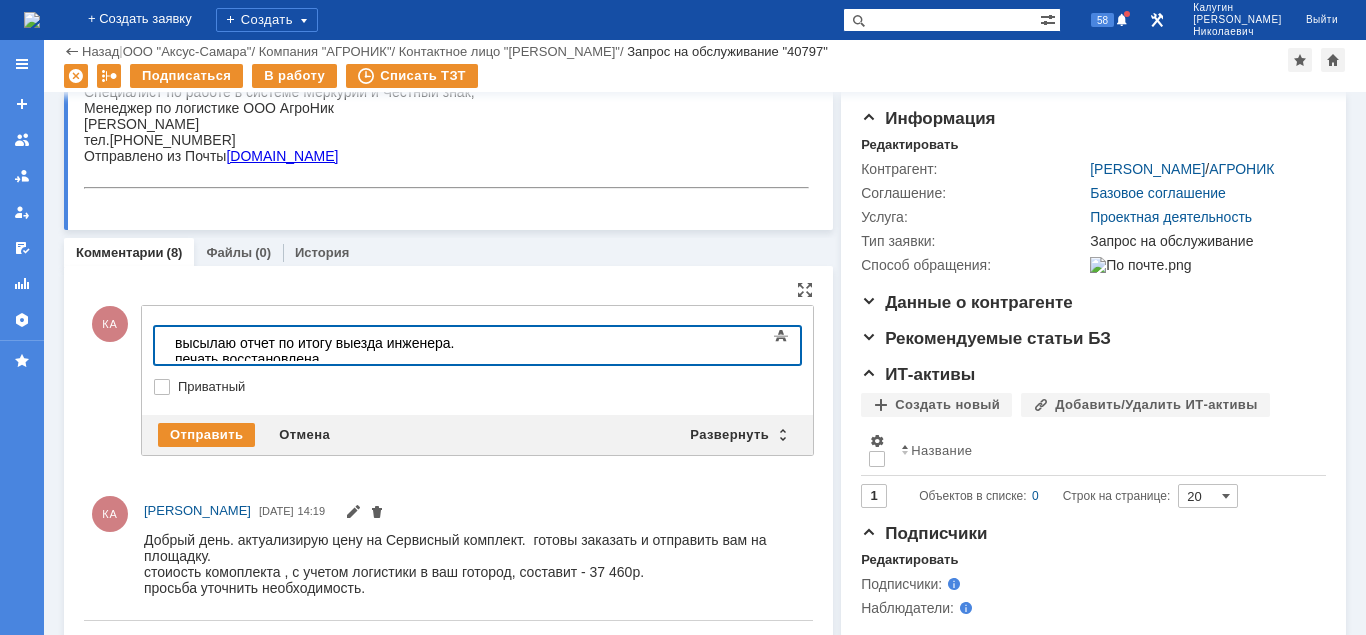 click on "высылаю отчет по итогу выезда инженера. печать восстановлена." at bounding box center [317, 351] 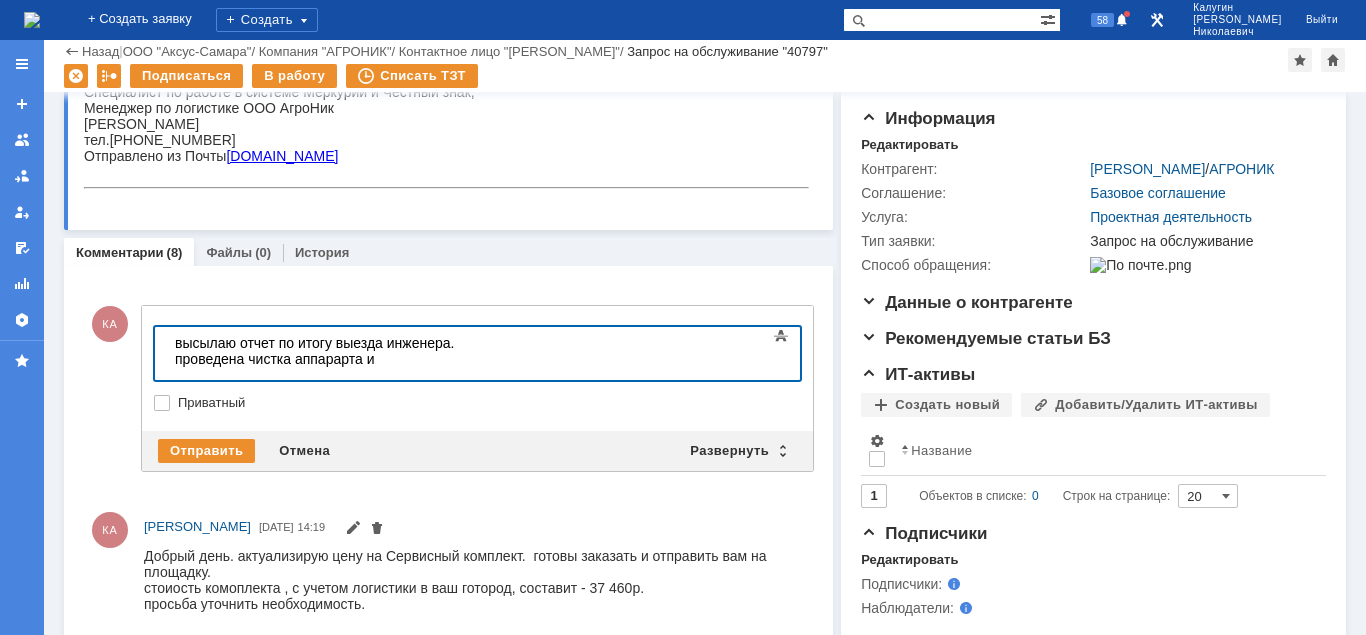 click on "проведена чистка аппарарта и" at bounding box center [317, 359] 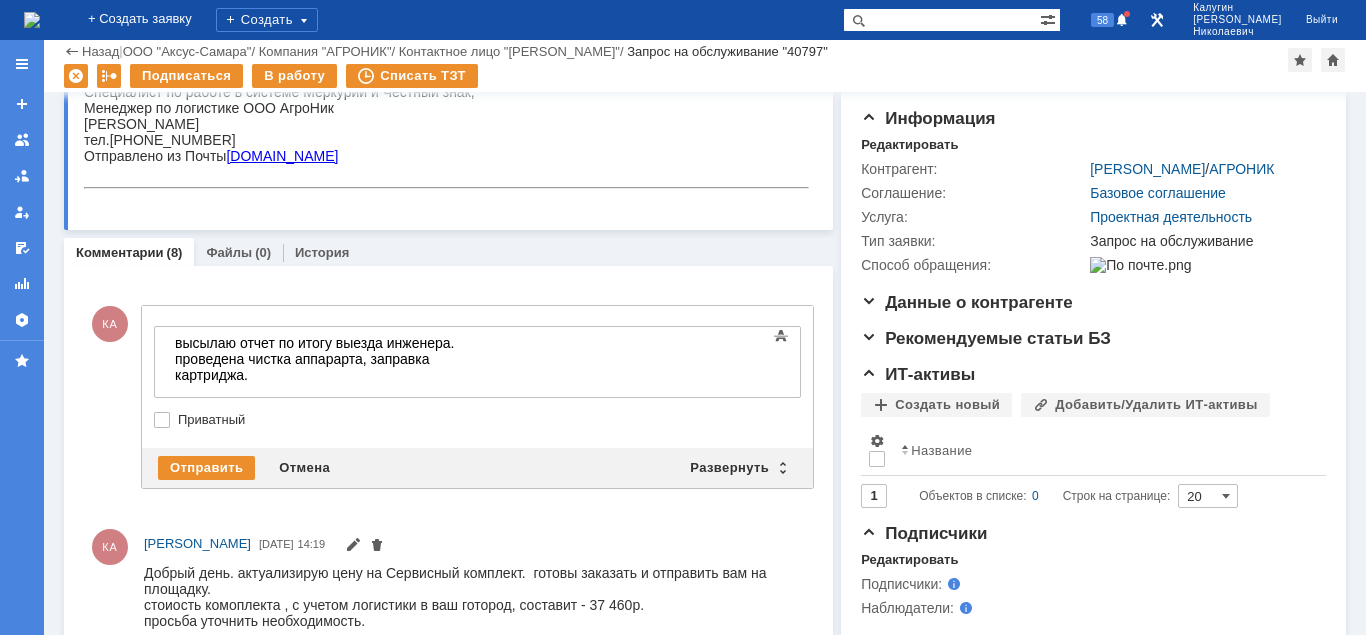 click on "высылаю отчет по итогу выезда инженера.  проведена чистка аппарарта, заправка картриджа." at bounding box center [317, 367] 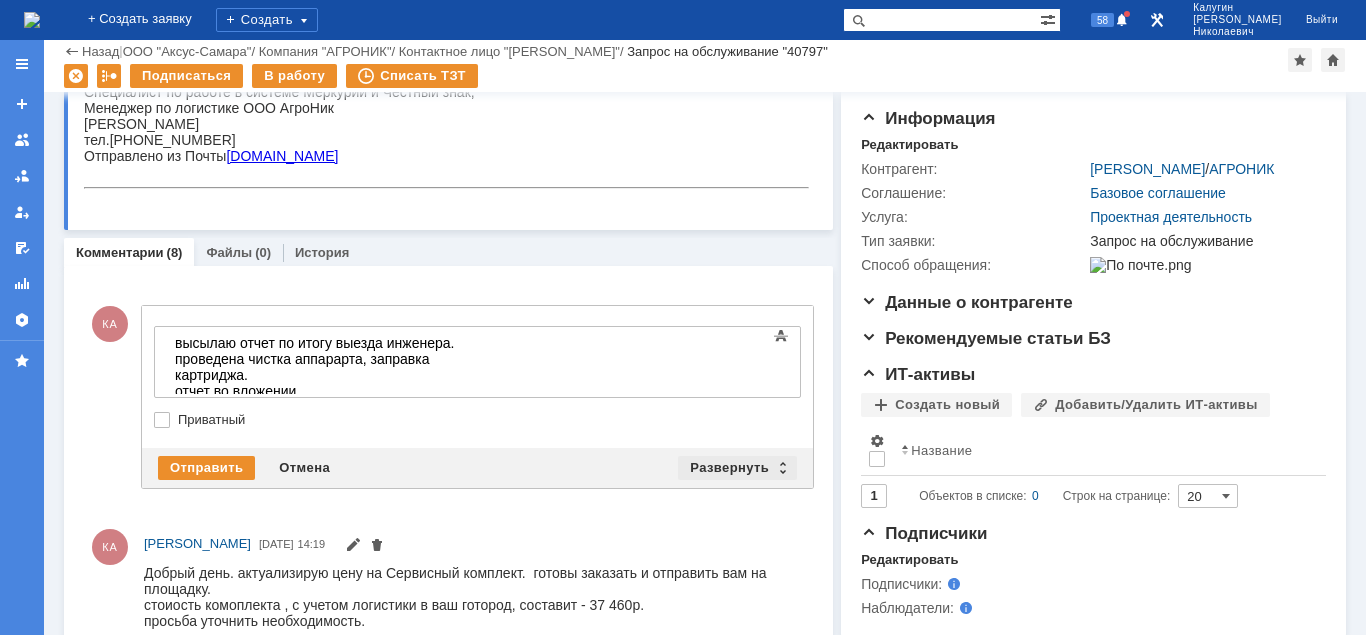 click on "Развернуть" at bounding box center [737, 468] 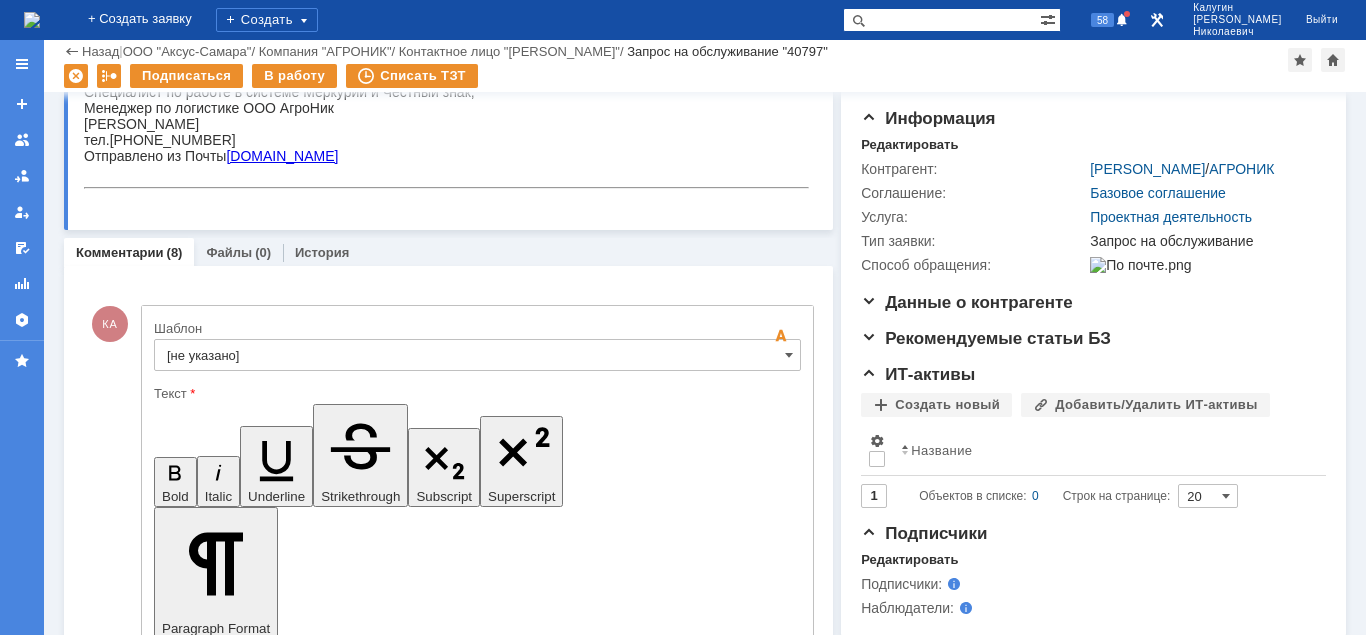 scroll, scrollTop: 481, scrollLeft: 0, axis: vertical 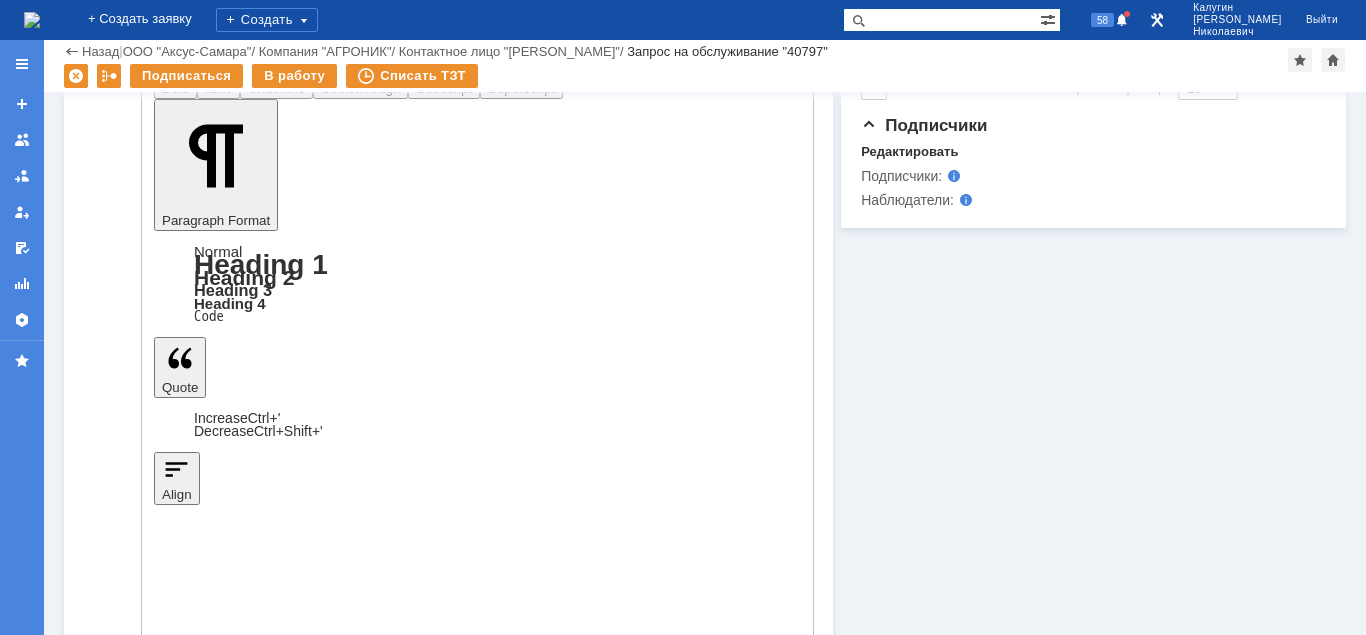 click on "Отправить" at bounding box center (206, 4377) 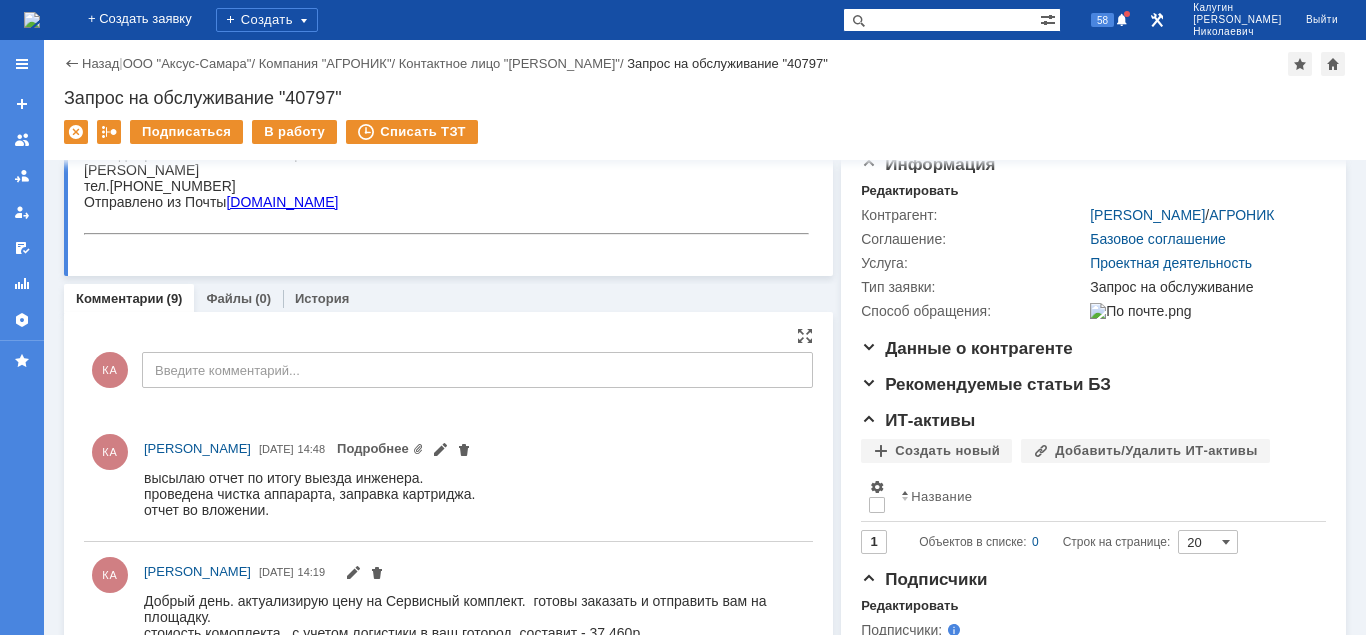 scroll, scrollTop: 0, scrollLeft: 0, axis: both 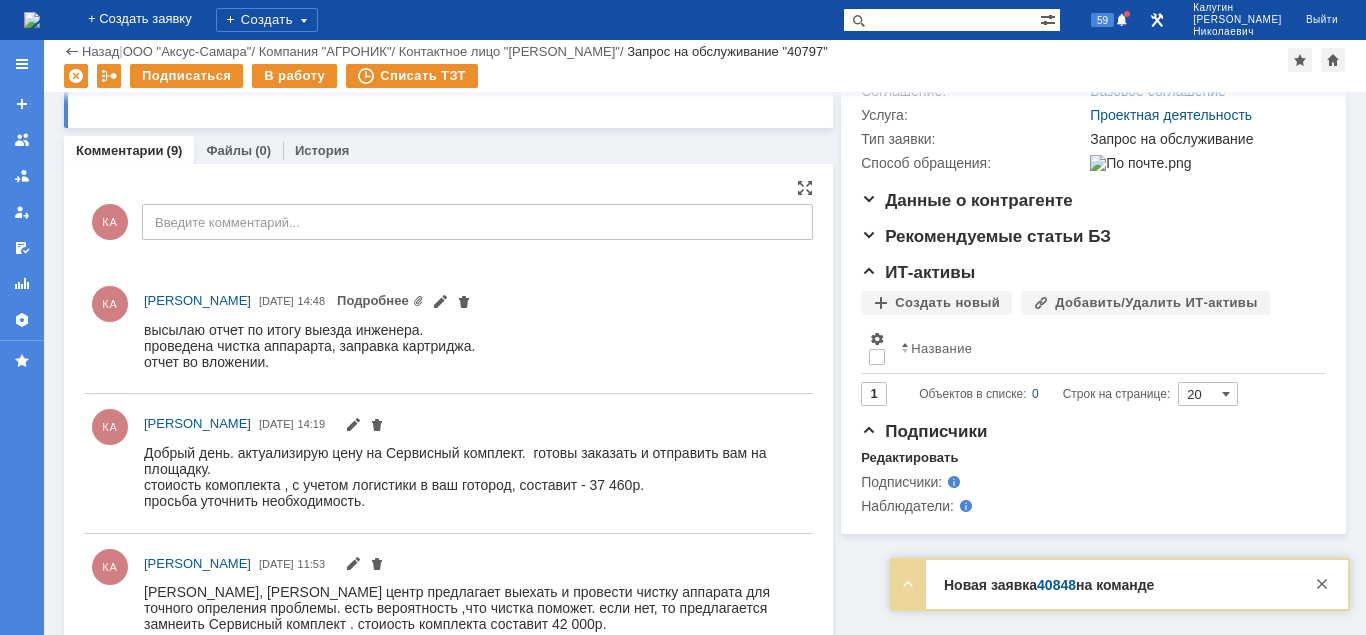click on "40848" at bounding box center [1056, 585] 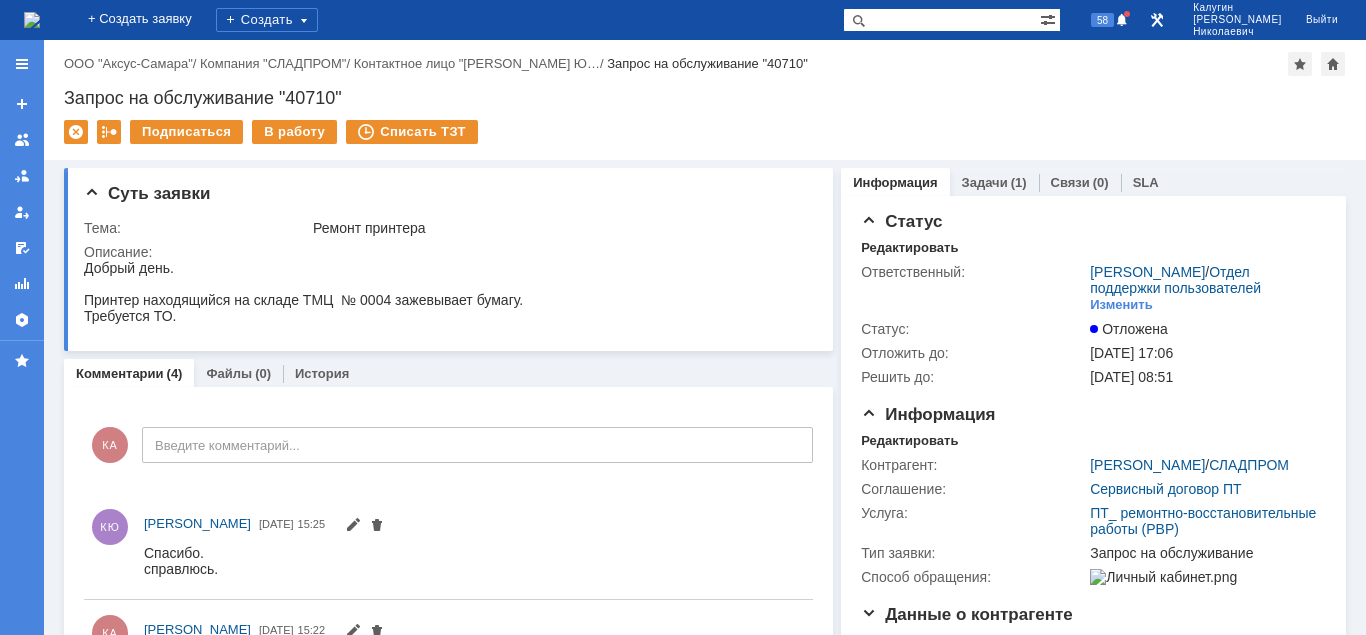 scroll, scrollTop: 0, scrollLeft: 0, axis: both 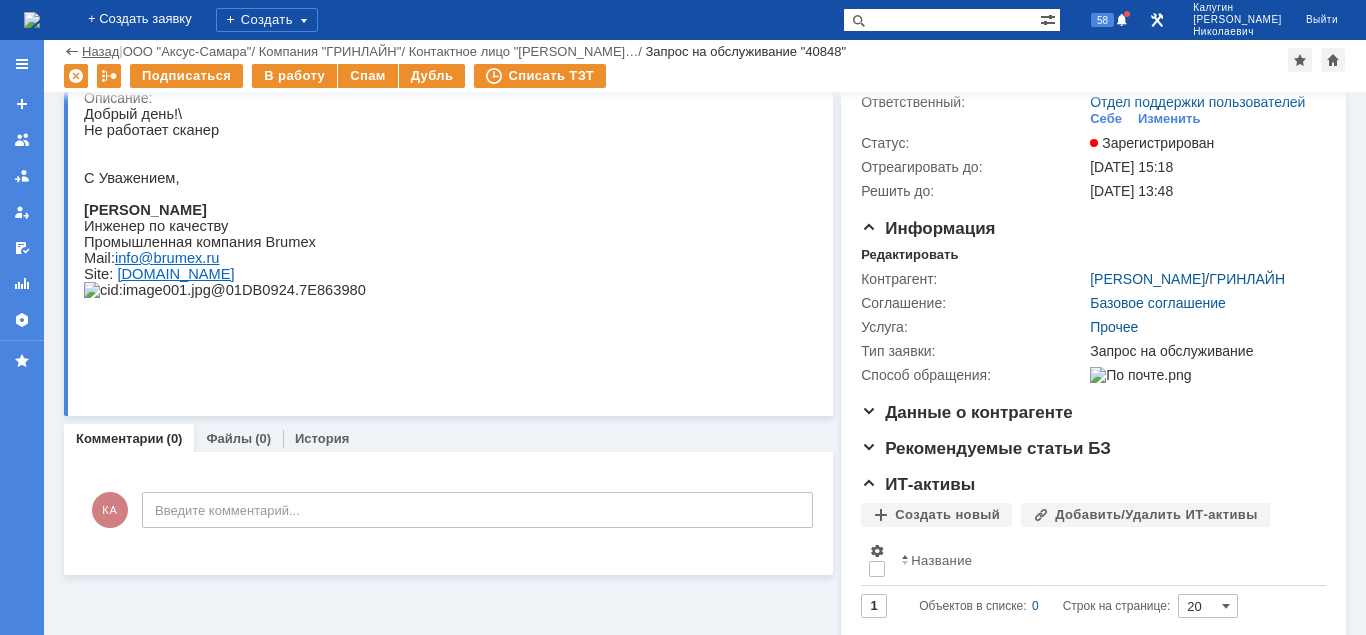 click on "Назад" at bounding box center (100, 51) 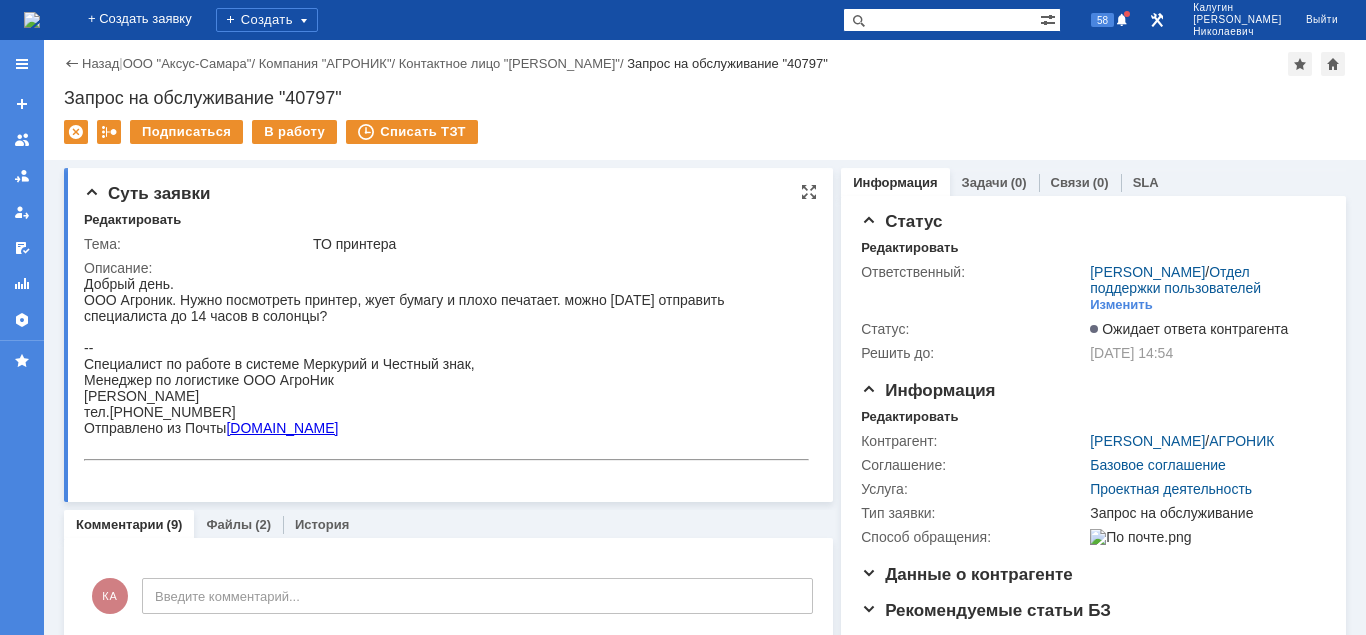 scroll, scrollTop: 0, scrollLeft: 0, axis: both 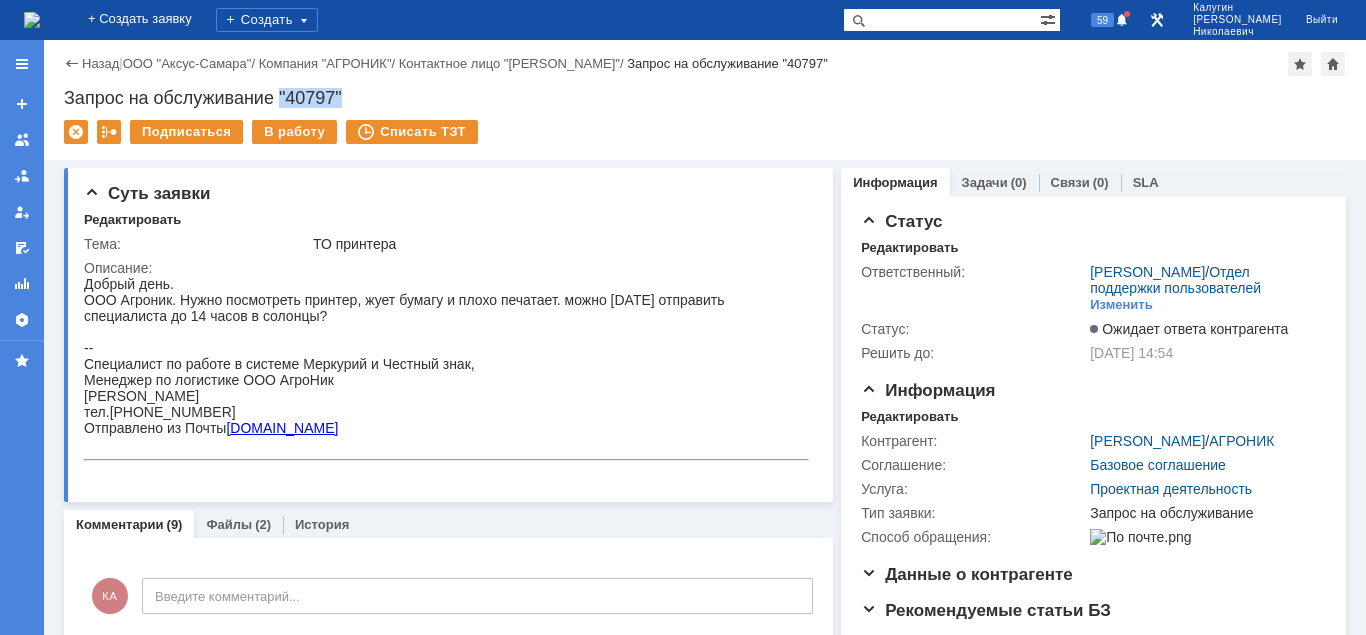 drag, startPoint x: 282, startPoint y: 91, endPoint x: 355, endPoint y: 95, distance: 73.109505 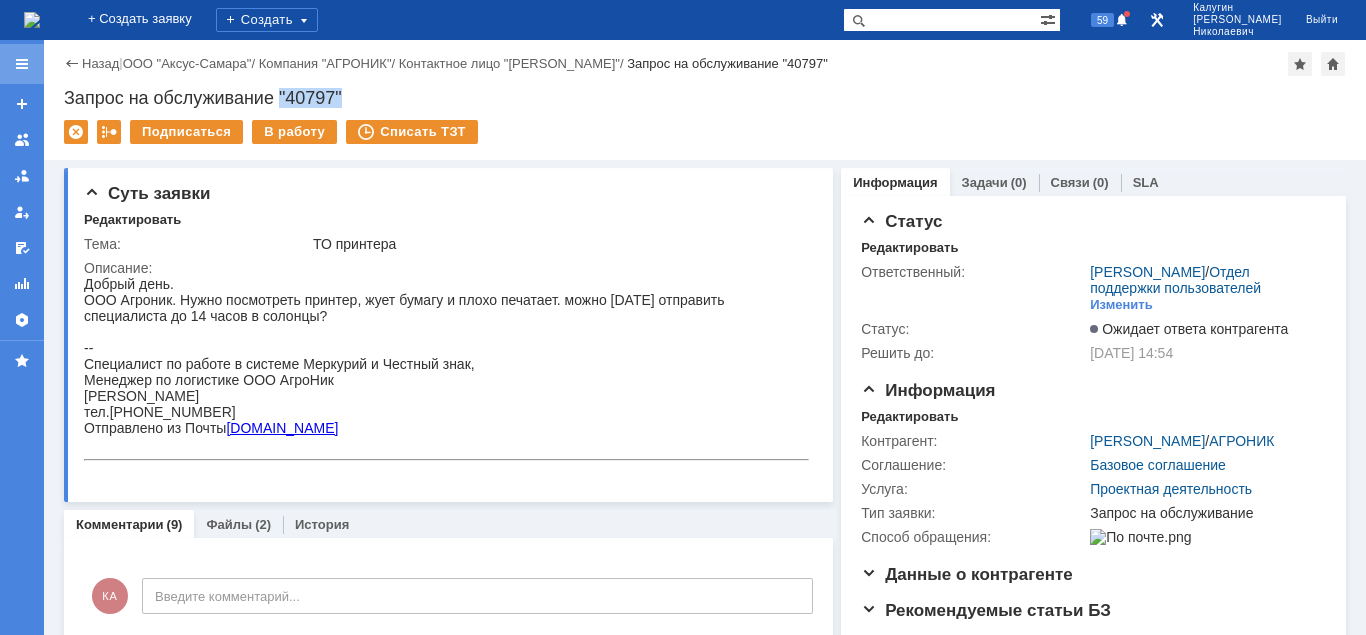 click at bounding box center [22, 64] 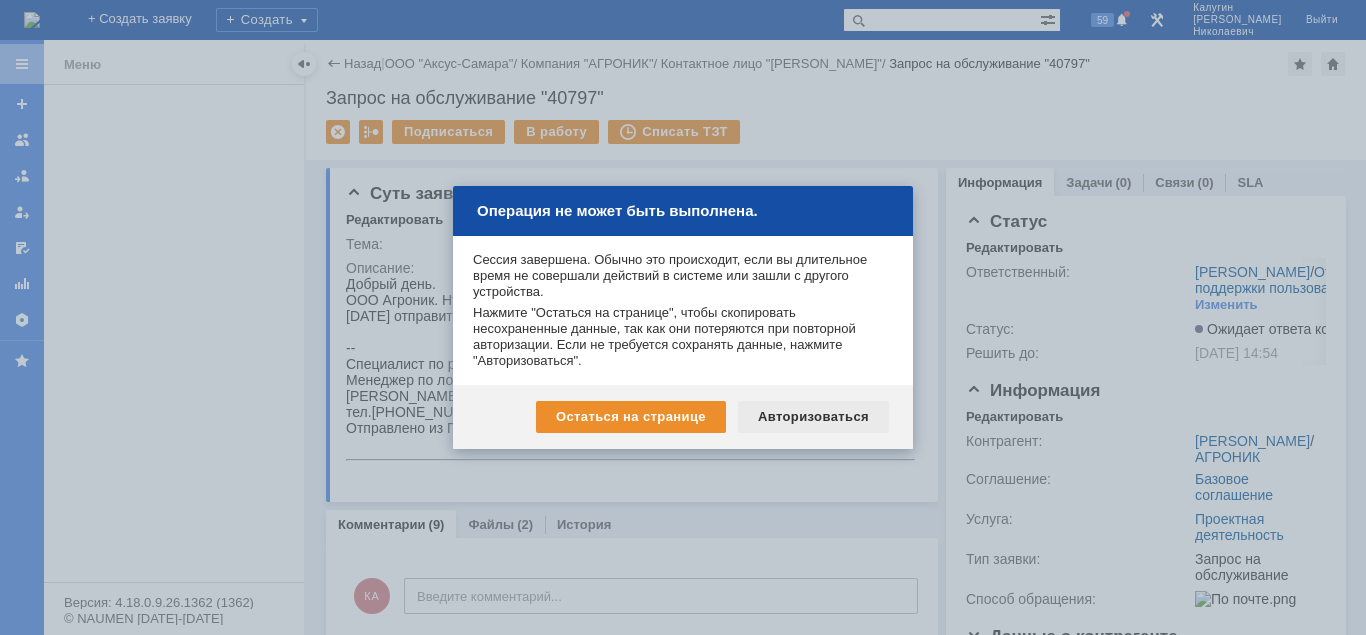 click on "Авторизоваться" at bounding box center (813, 417) 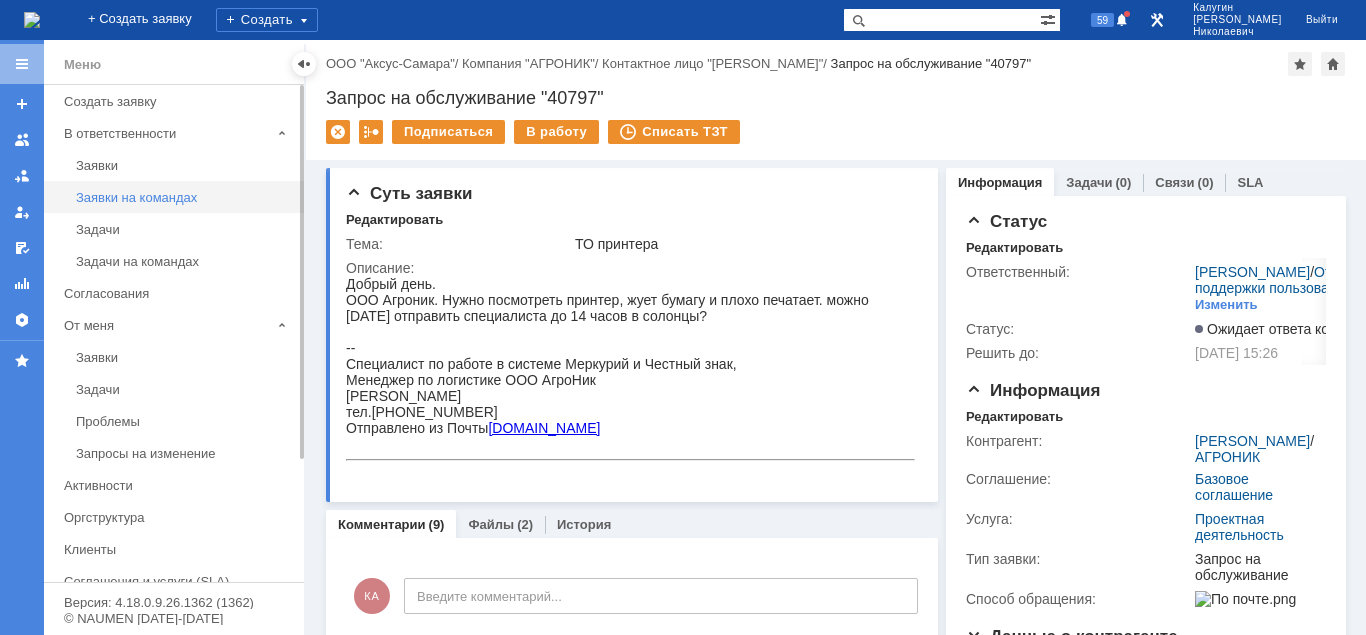 scroll, scrollTop: 0, scrollLeft: 0, axis: both 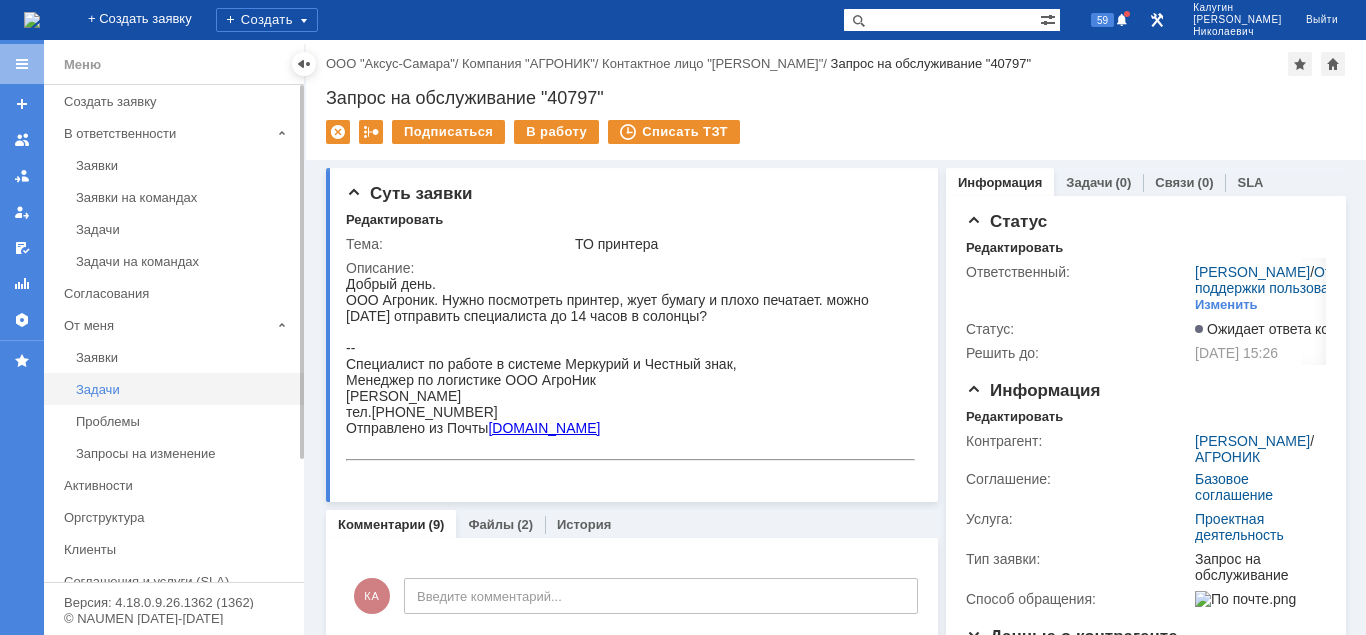 click on "Задачи" at bounding box center (184, 389) 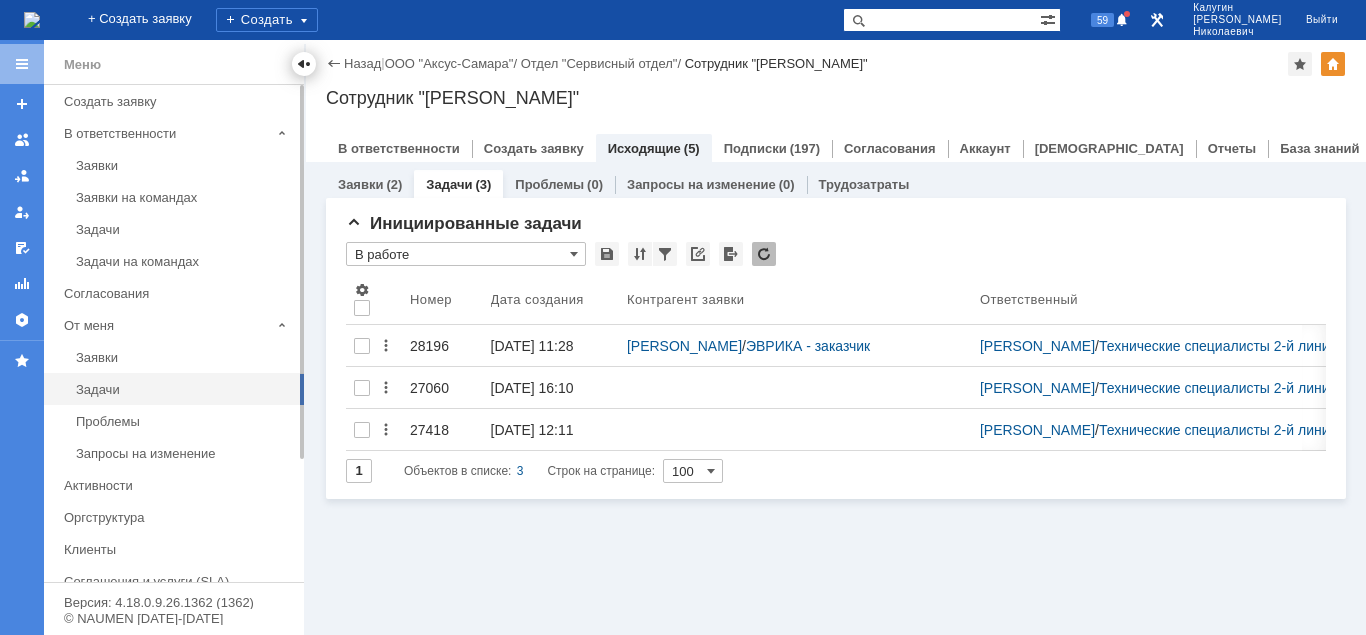 click at bounding box center (304, 64) 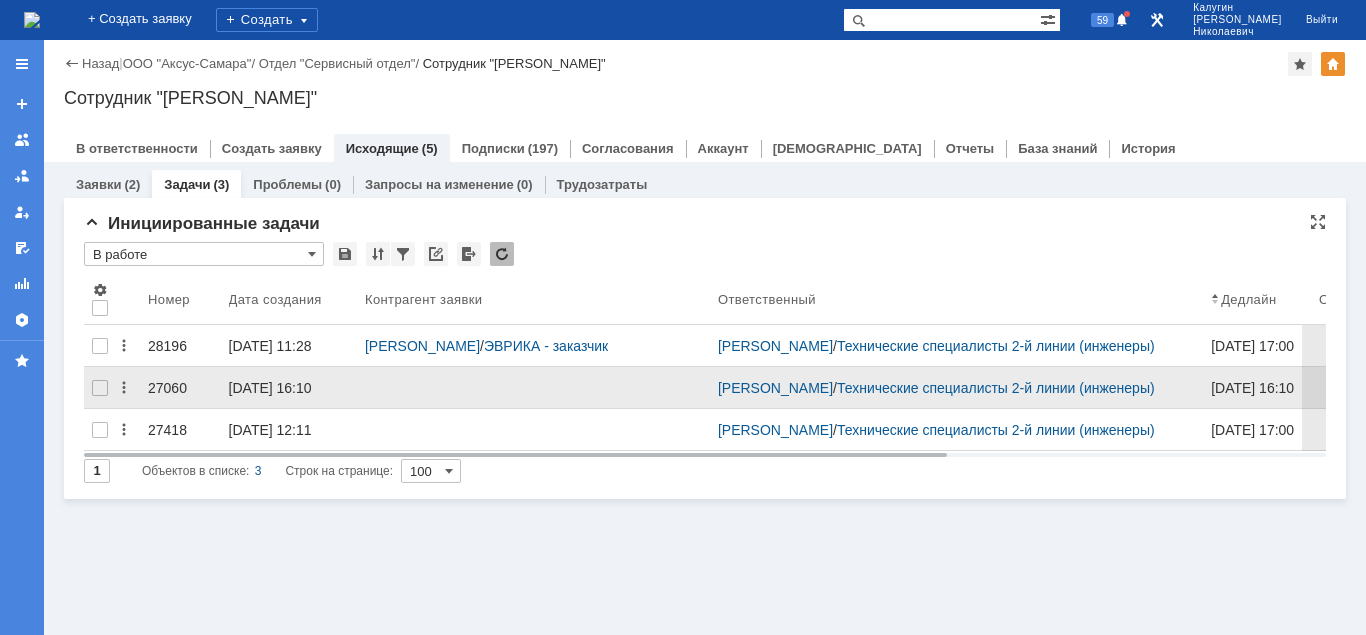 scroll, scrollTop: 0, scrollLeft: 0, axis: both 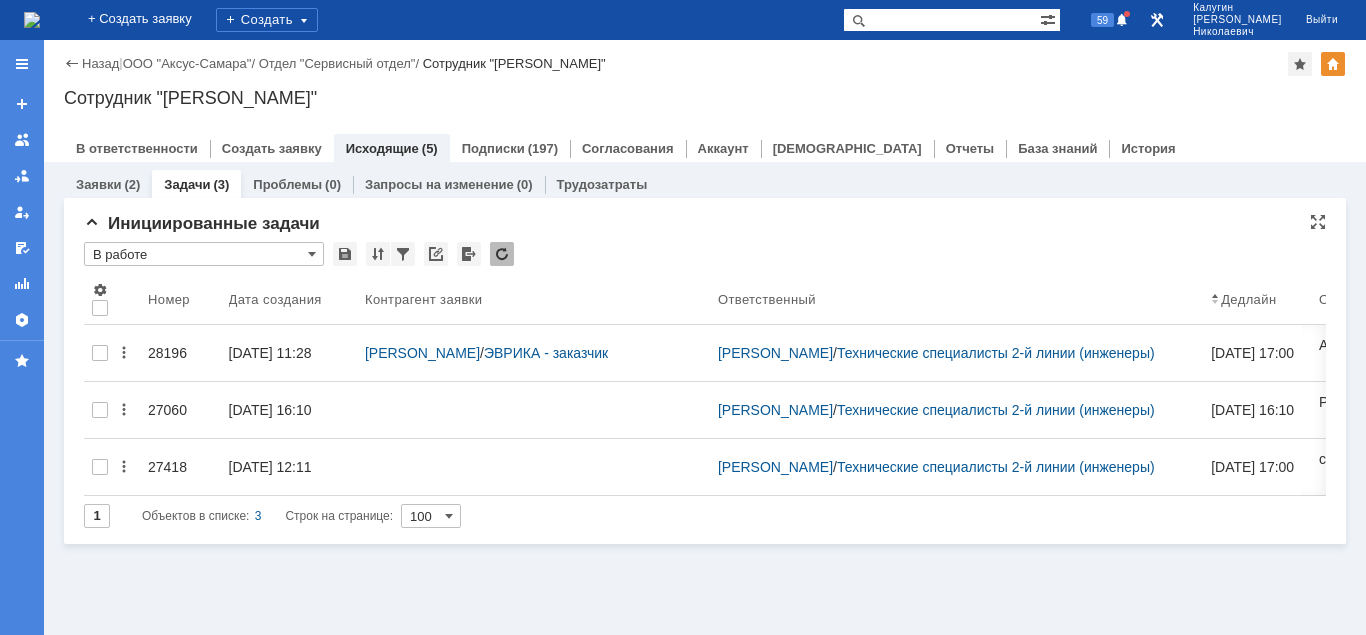 click on "В работе" at bounding box center [204, 254] 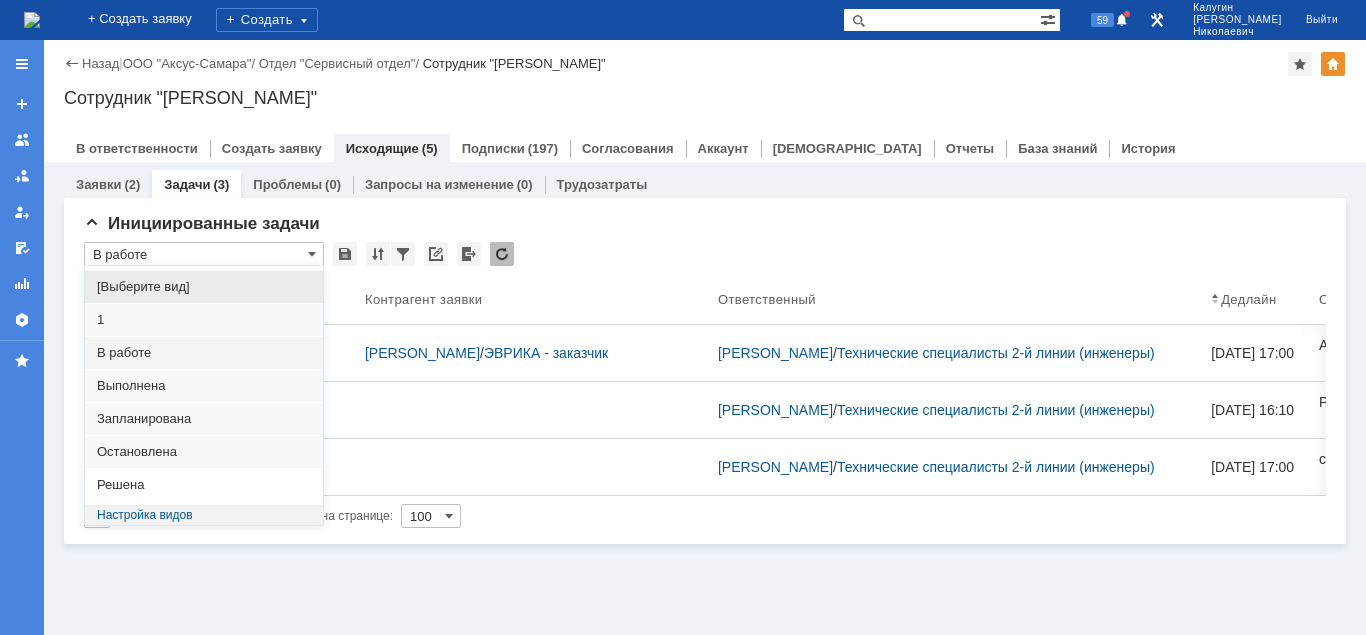 click on "[Выберите вид]" at bounding box center (204, 287) 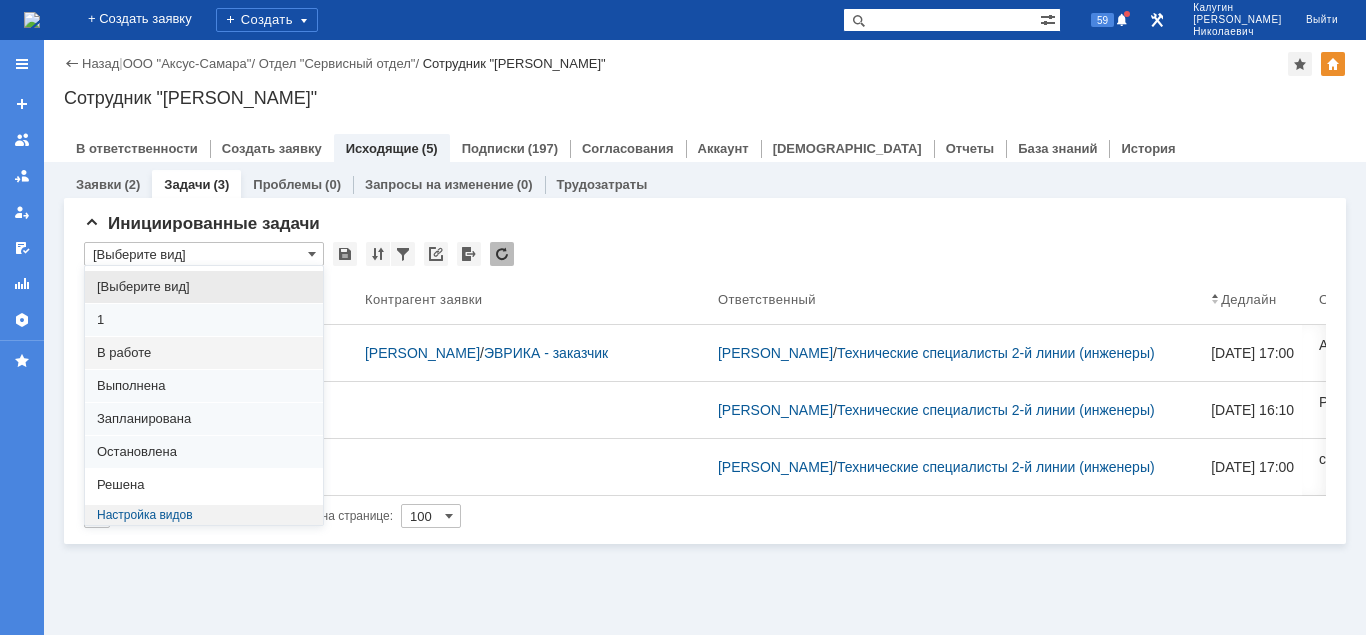 type on "20" 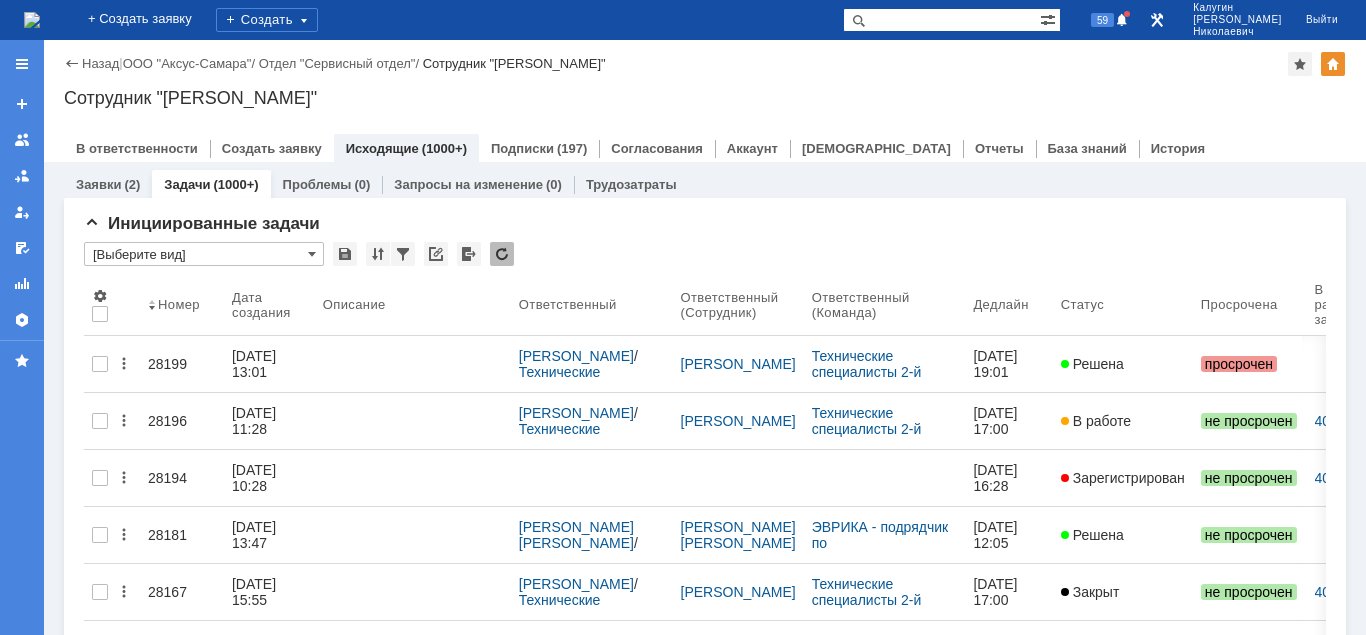 type on "[Выберите вид]" 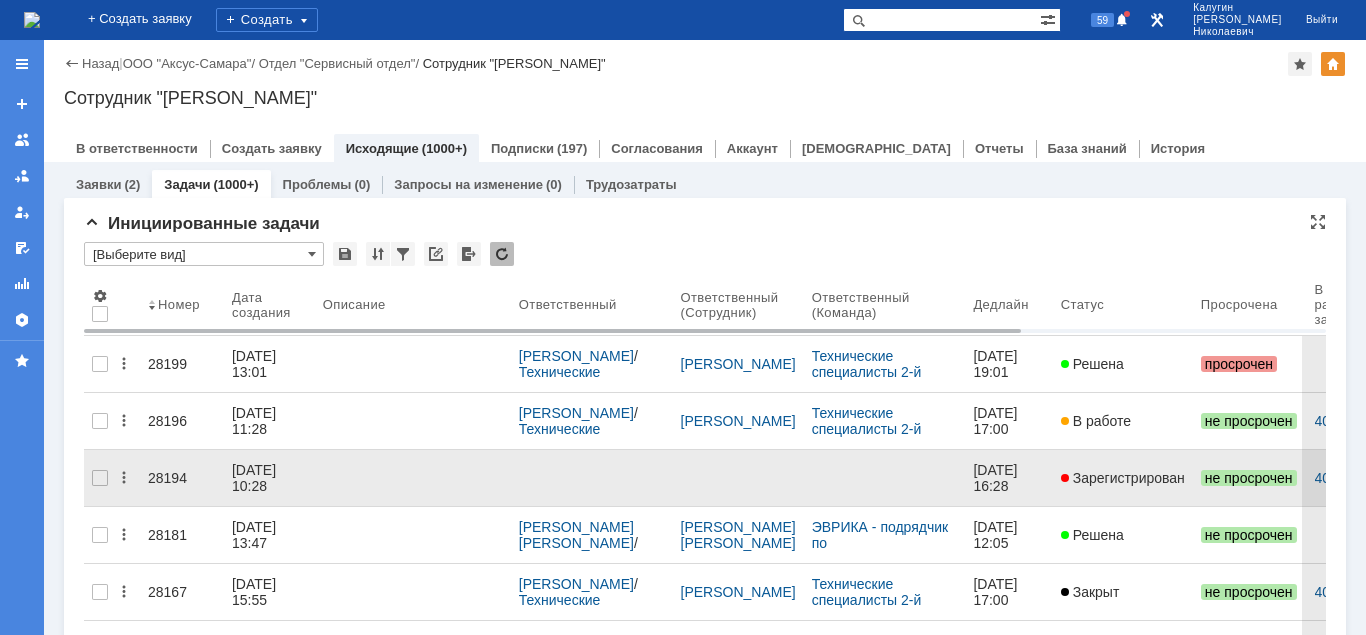 click on "28194" at bounding box center [182, 478] 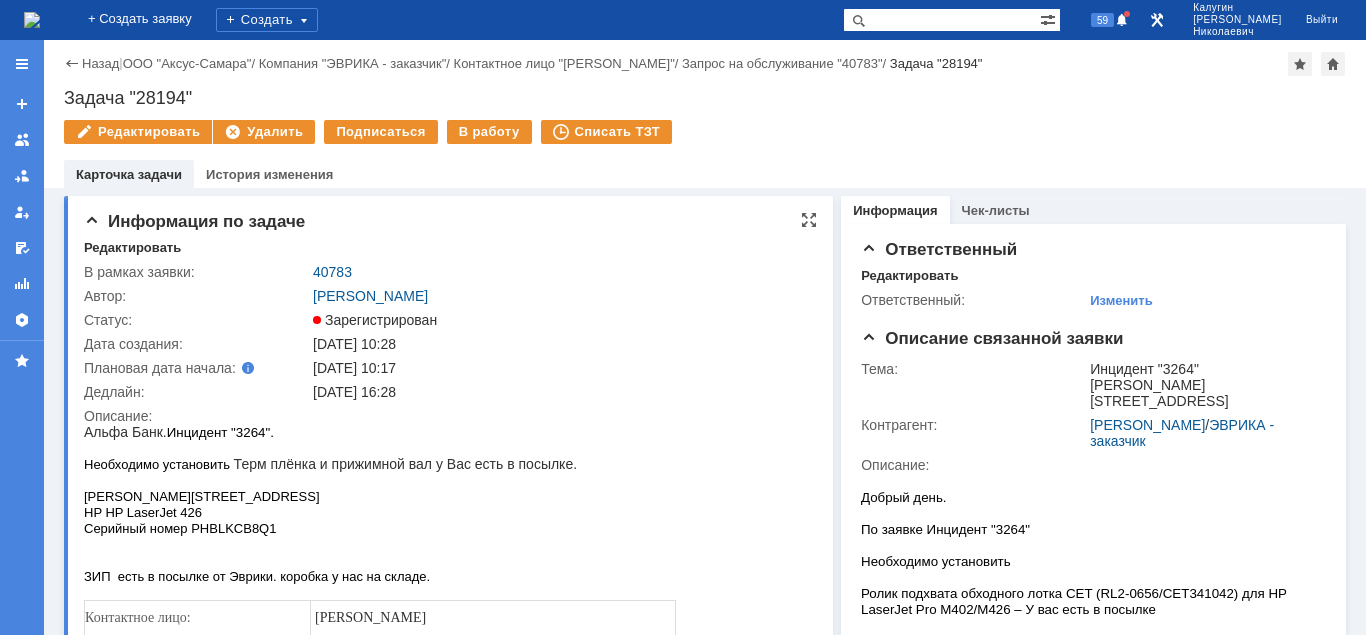 scroll, scrollTop: 0, scrollLeft: 0, axis: both 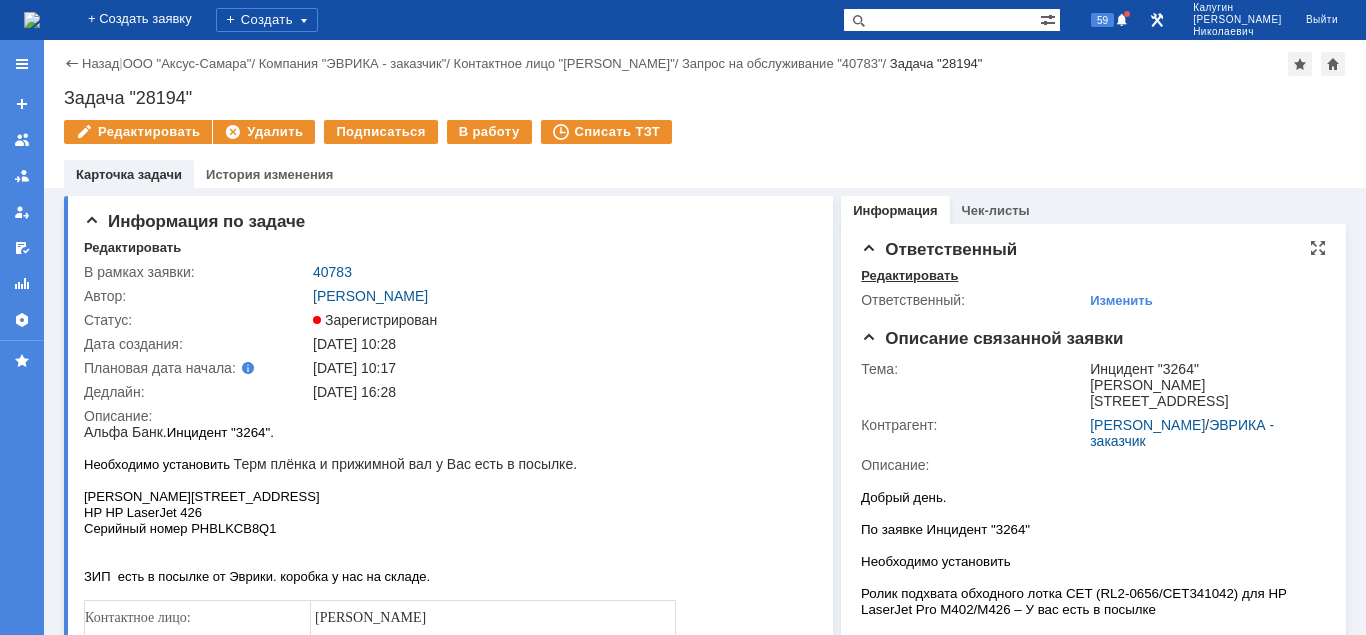 click on "Редактировать" at bounding box center [909, 276] 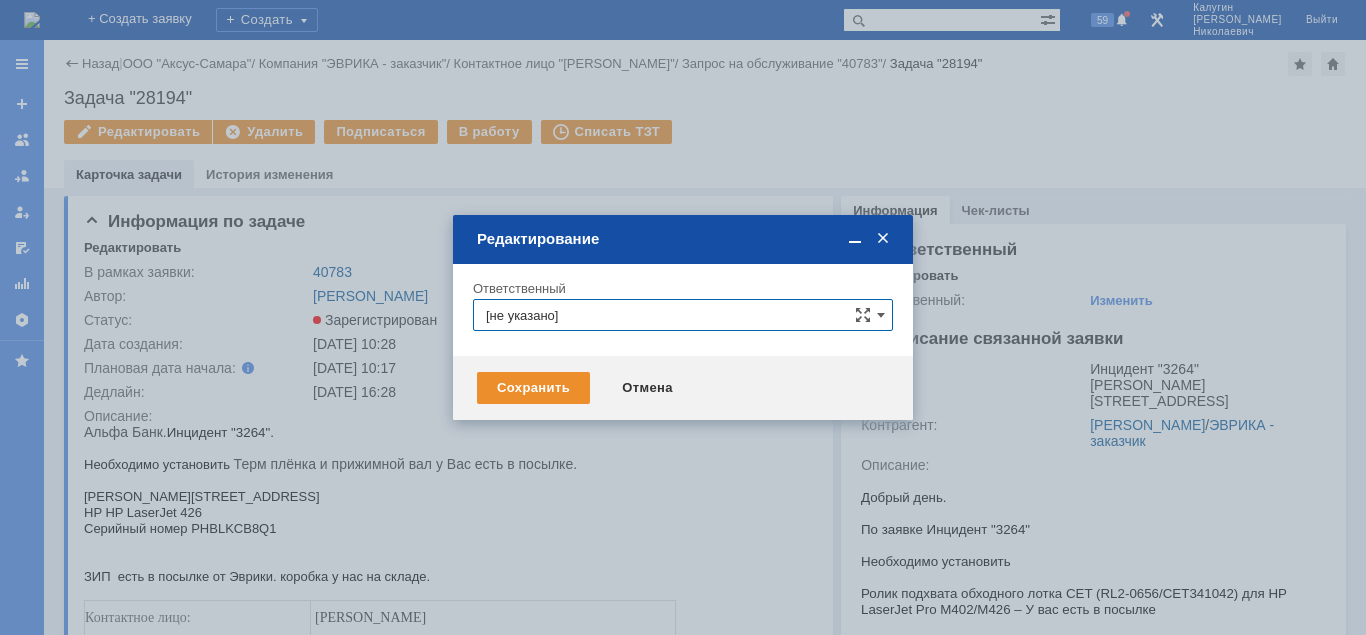 scroll, scrollTop: 0, scrollLeft: 0, axis: both 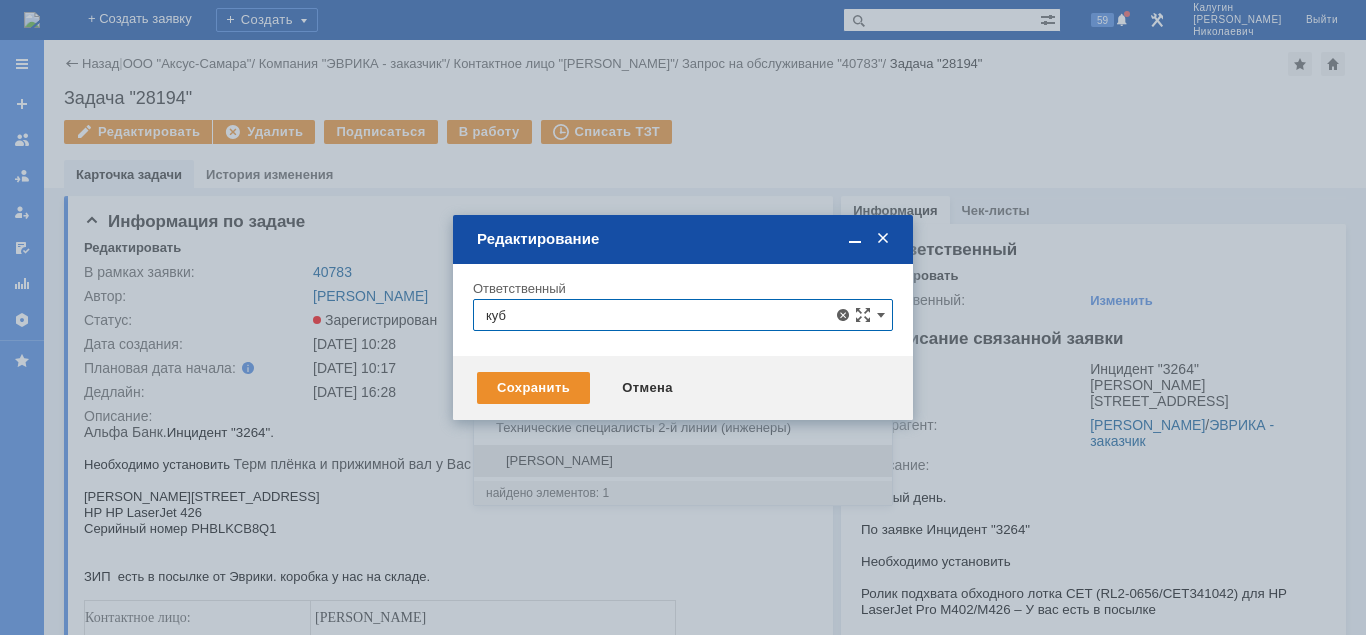 click on "Кубышкин Александр Анатольевич" at bounding box center [683, 461] 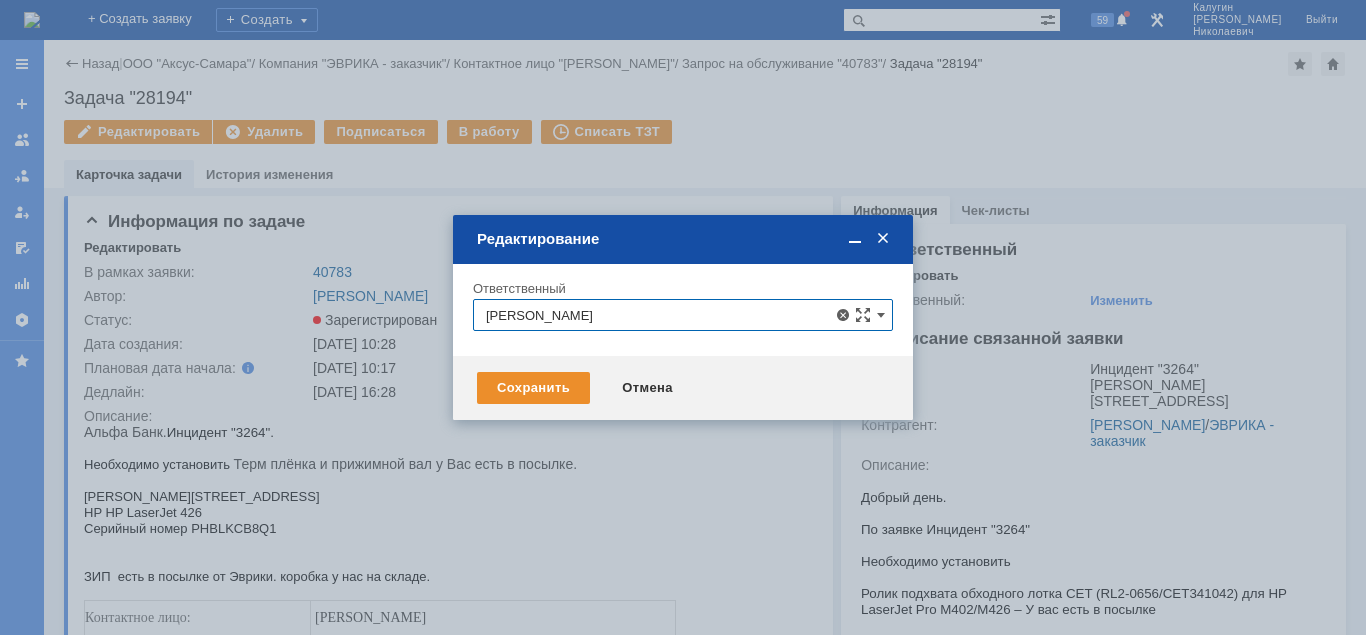 type on "Кубышкин Александр Анатольевич" 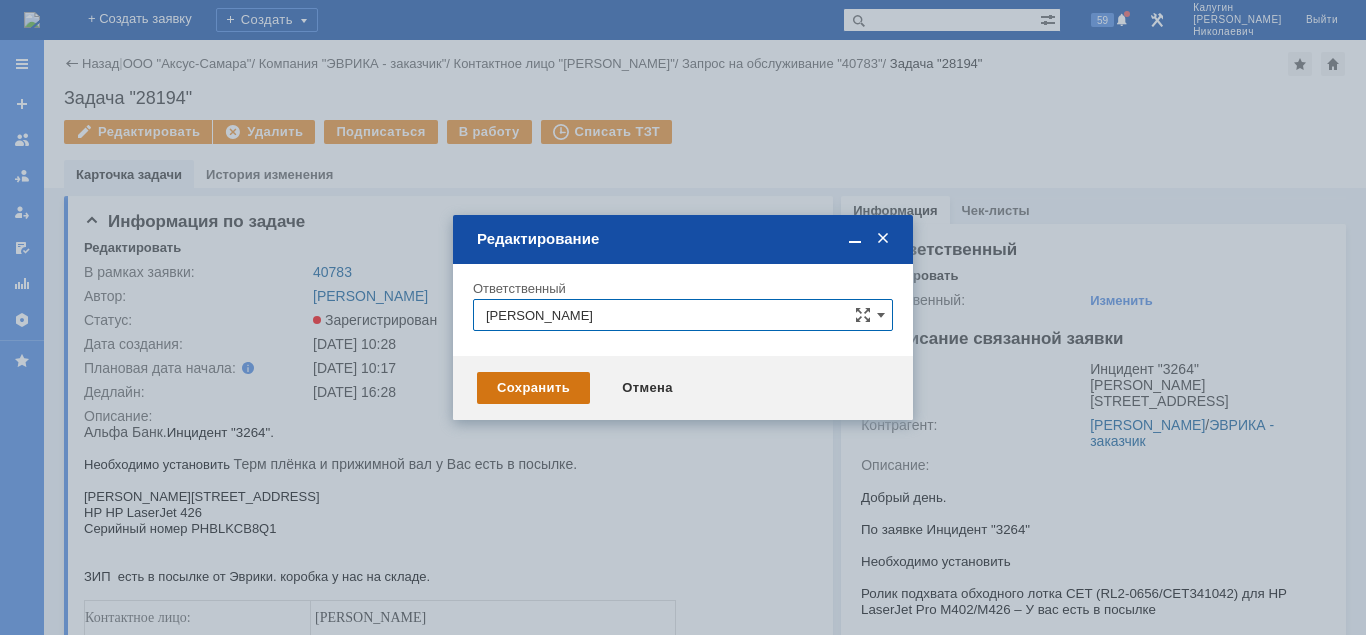 click on "Сохранить" at bounding box center [533, 388] 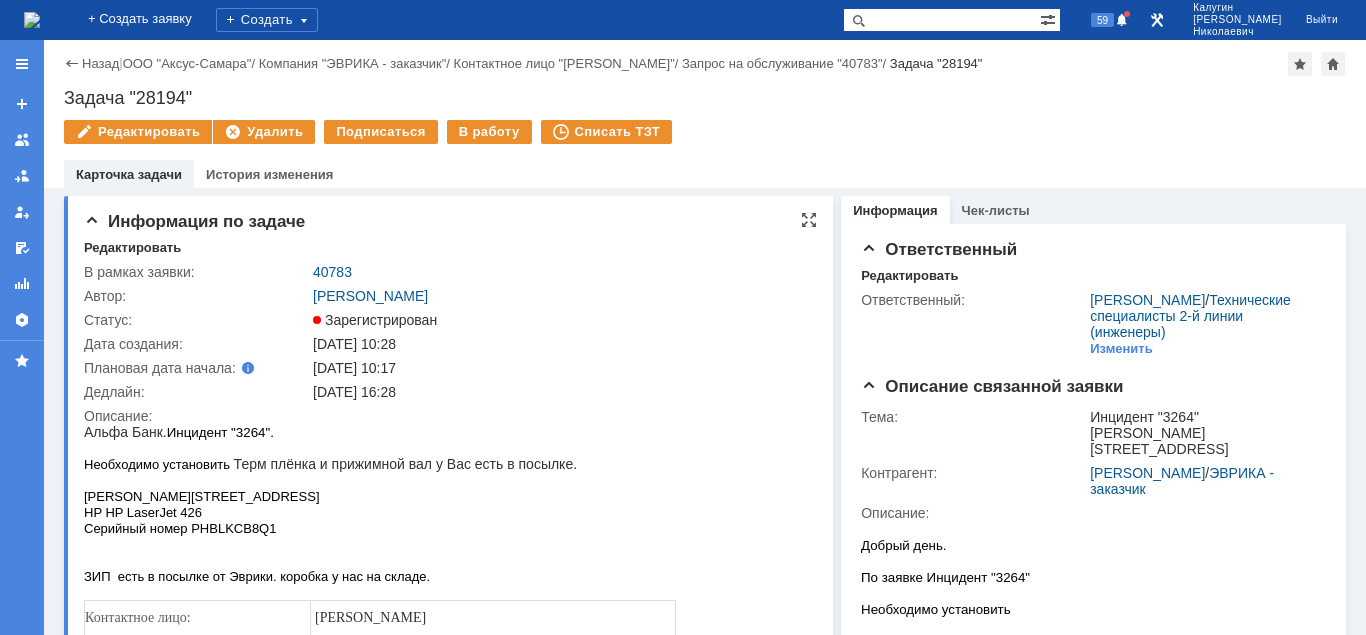 scroll, scrollTop: 0, scrollLeft: 0, axis: both 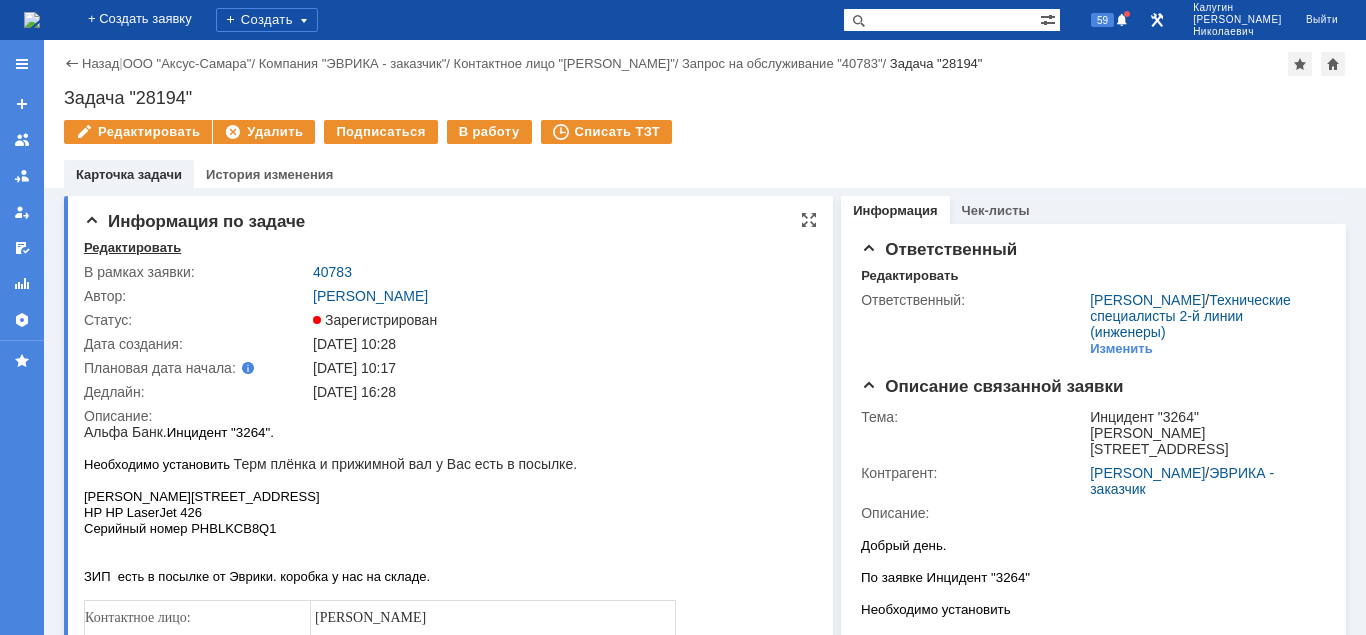 click on "Редактировать" at bounding box center (132, 248) 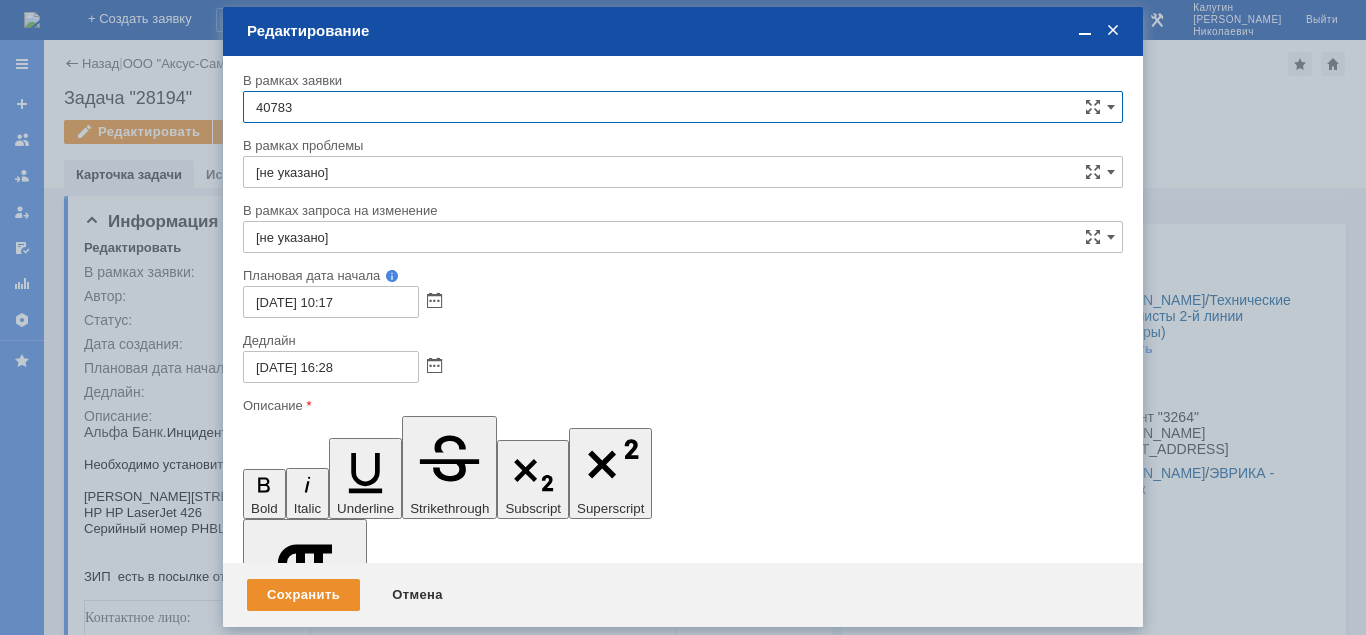 scroll, scrollTop: 0, scrollLeft: 0, axis: both 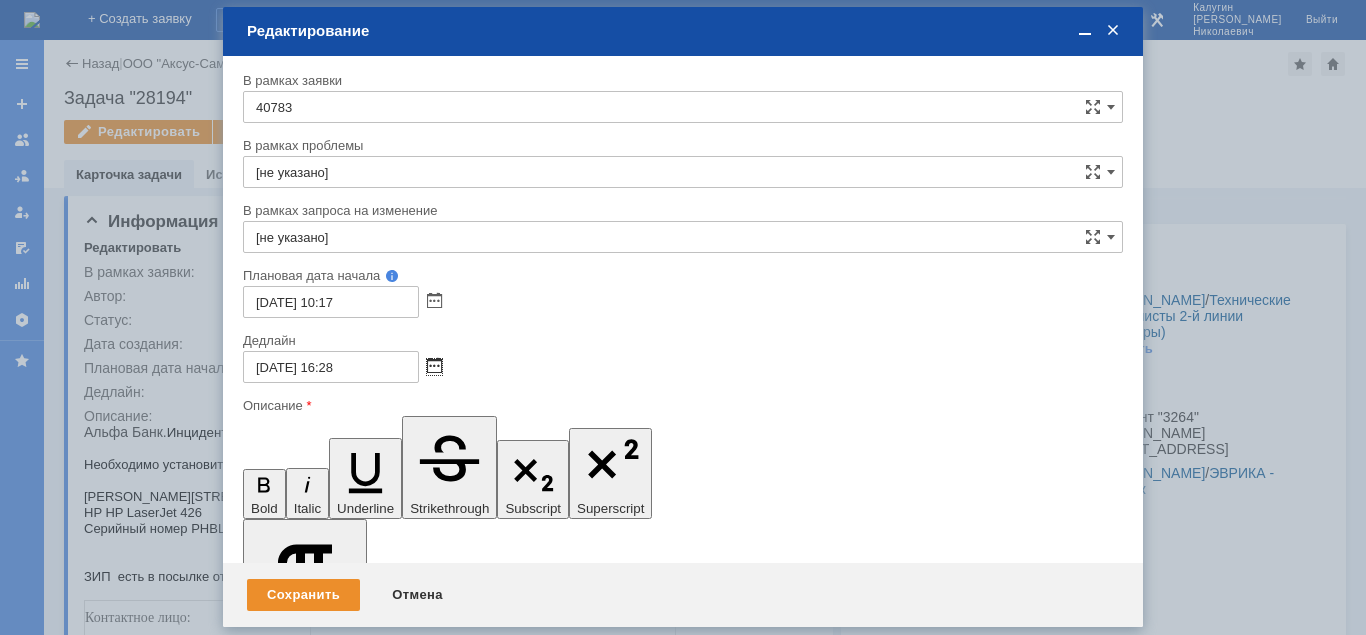 click at bounding box center (434, 367) 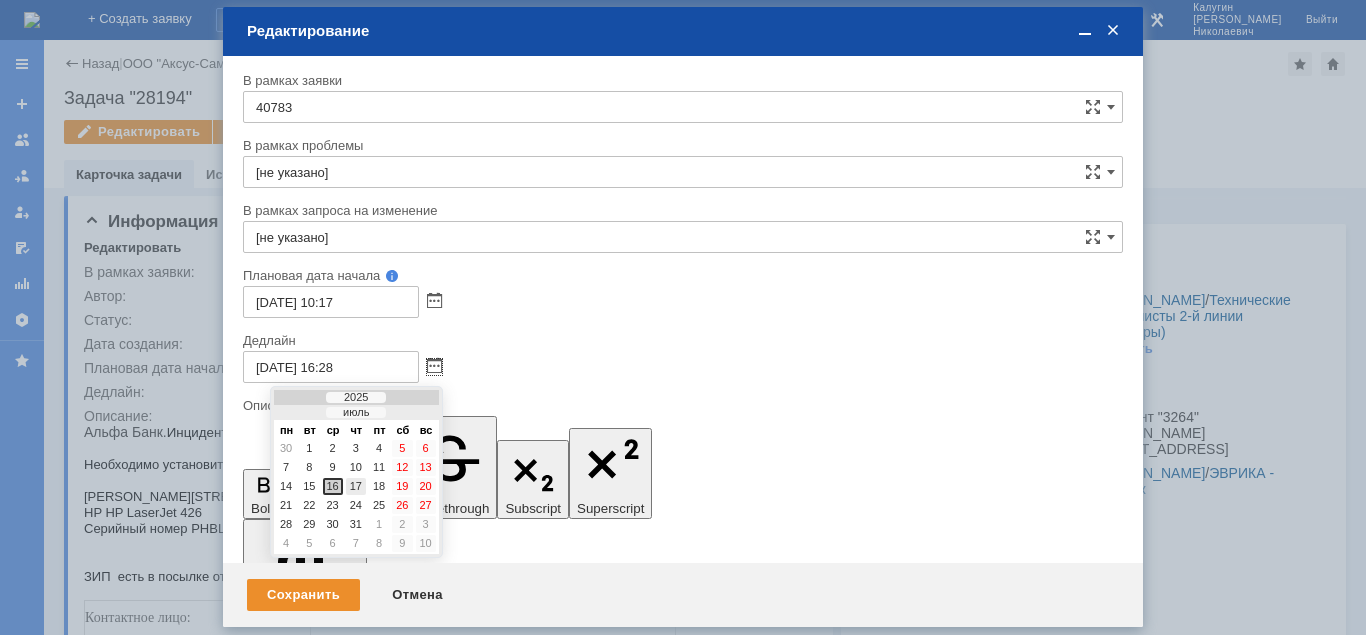 click on "17" at bounding box center [356, 486] 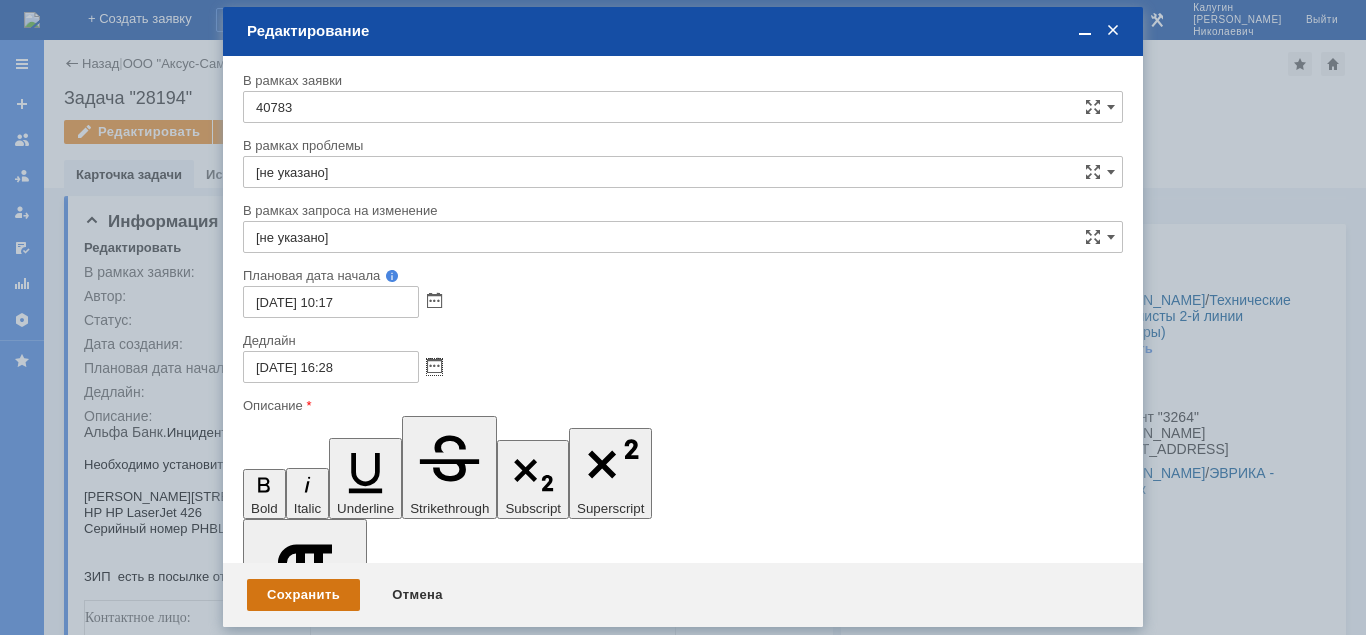 click on "Сохранить" at bounding box center (303, 595) 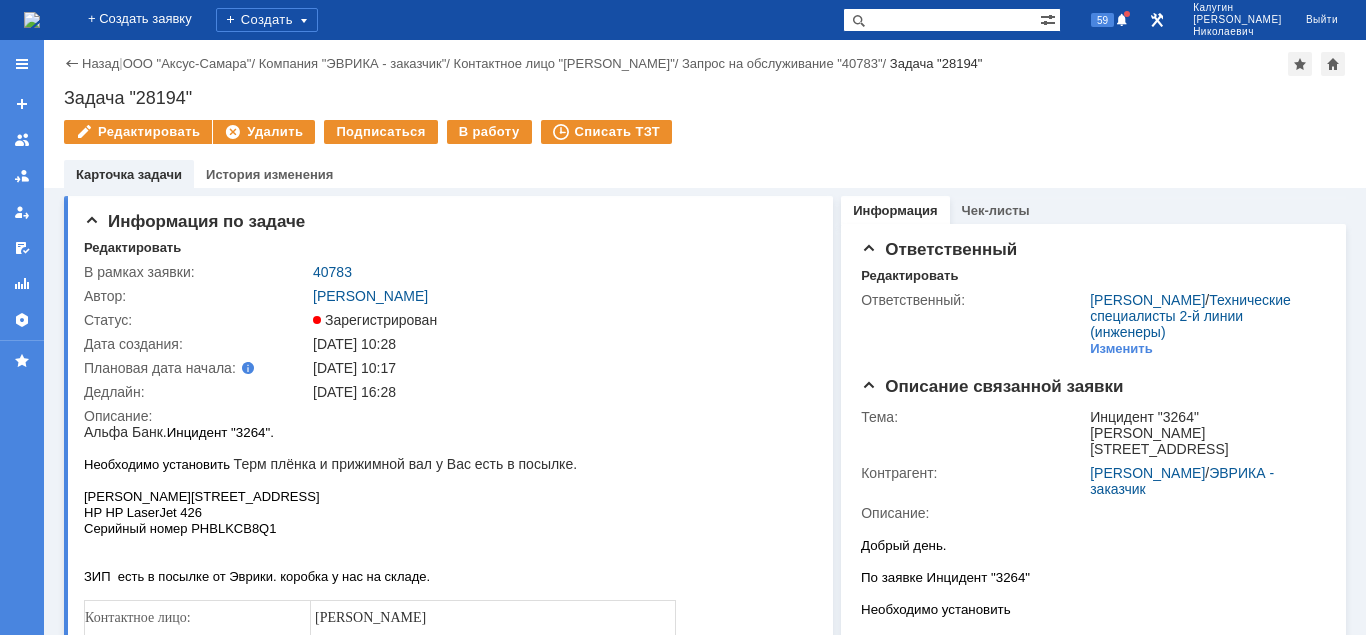 scroll, scrollTop: 0, scrollLeft: 0, axis: both 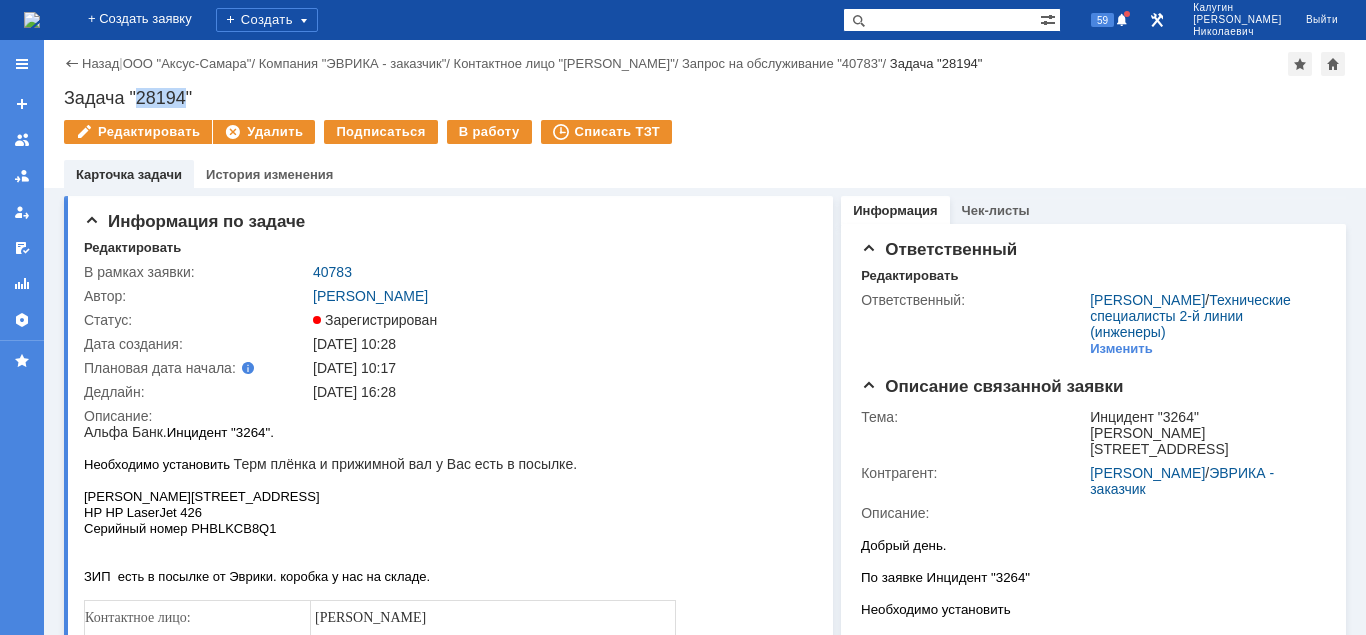 click on "Задача "28194"" at bounding box center (705, 98) 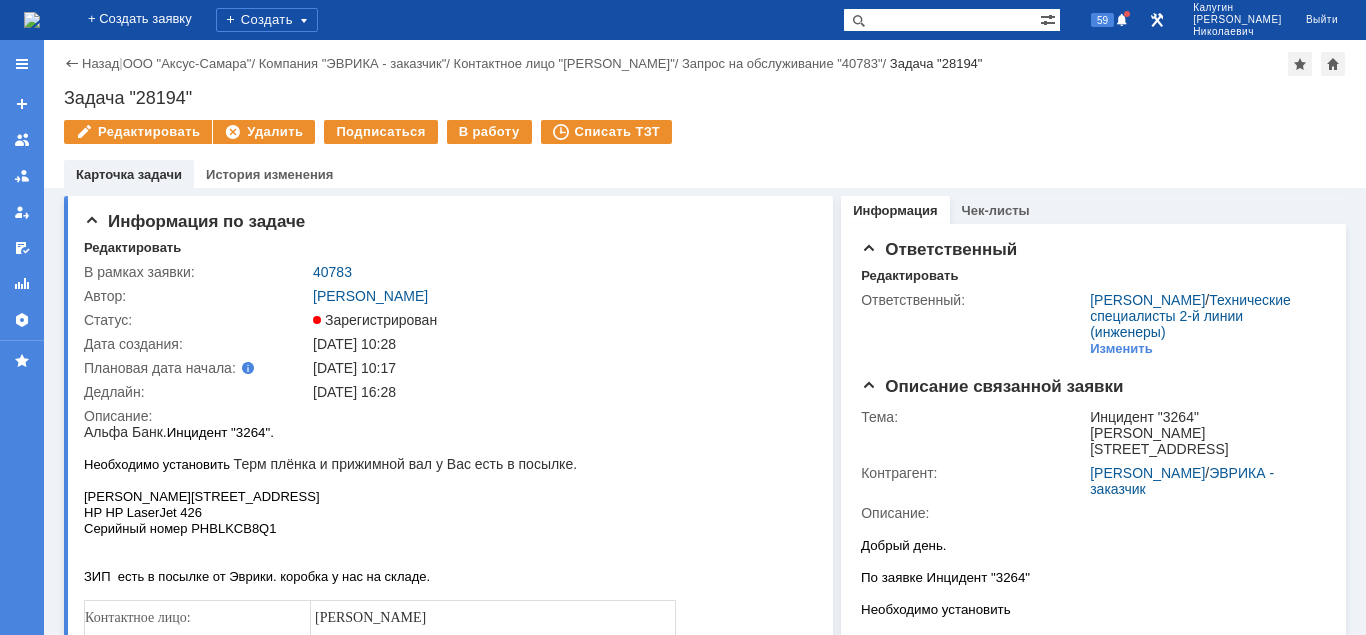 click on "Задача "28194"" at bounding box center [705, 98] 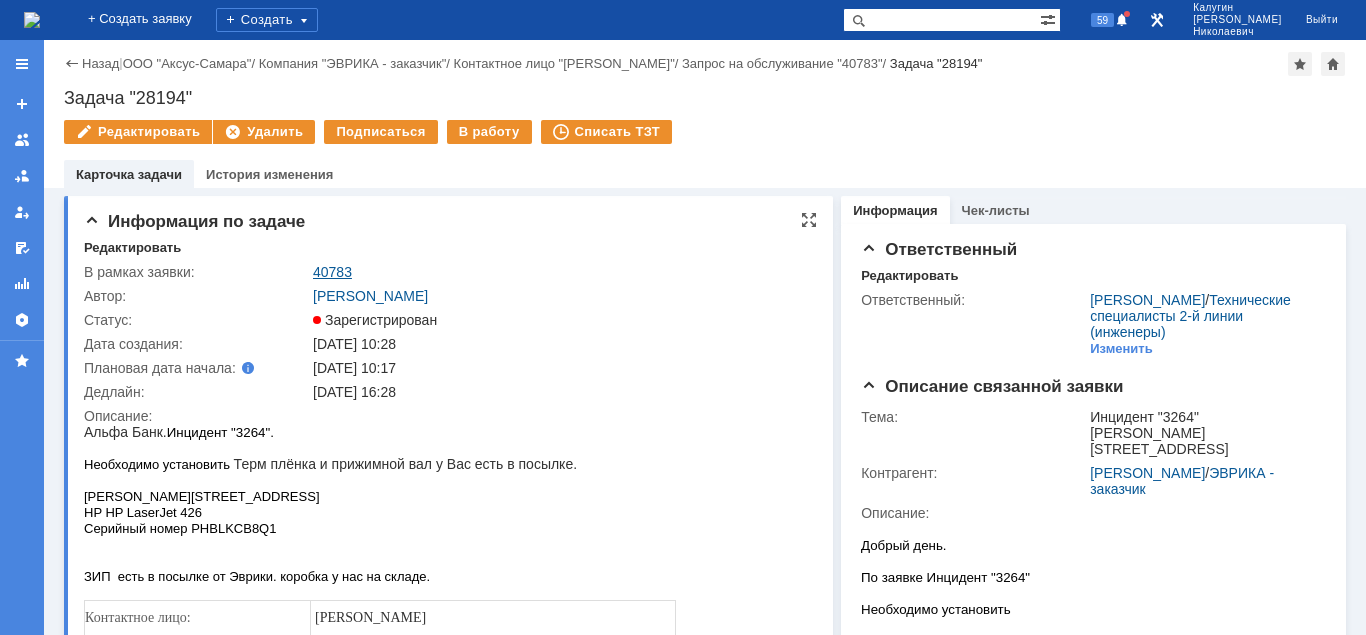 click on "40783" at bounding box center [332, 272] 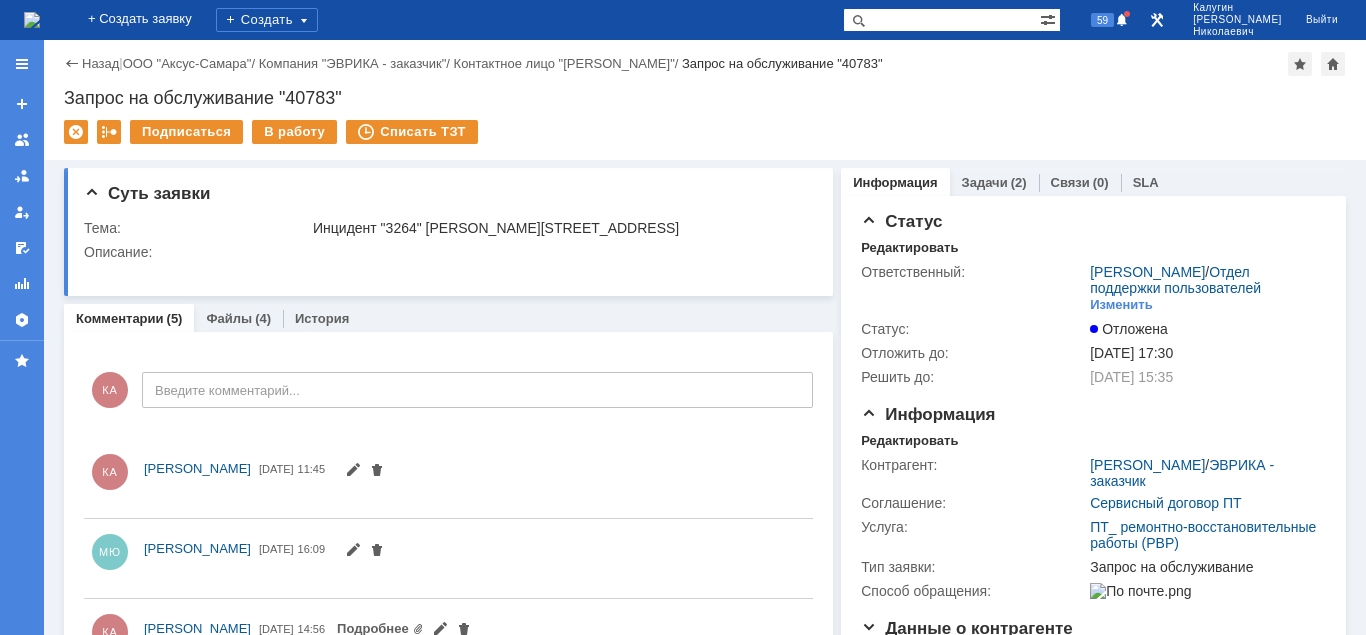 scroll, scrollTop: 0, scrollLeft: 0, axis: both 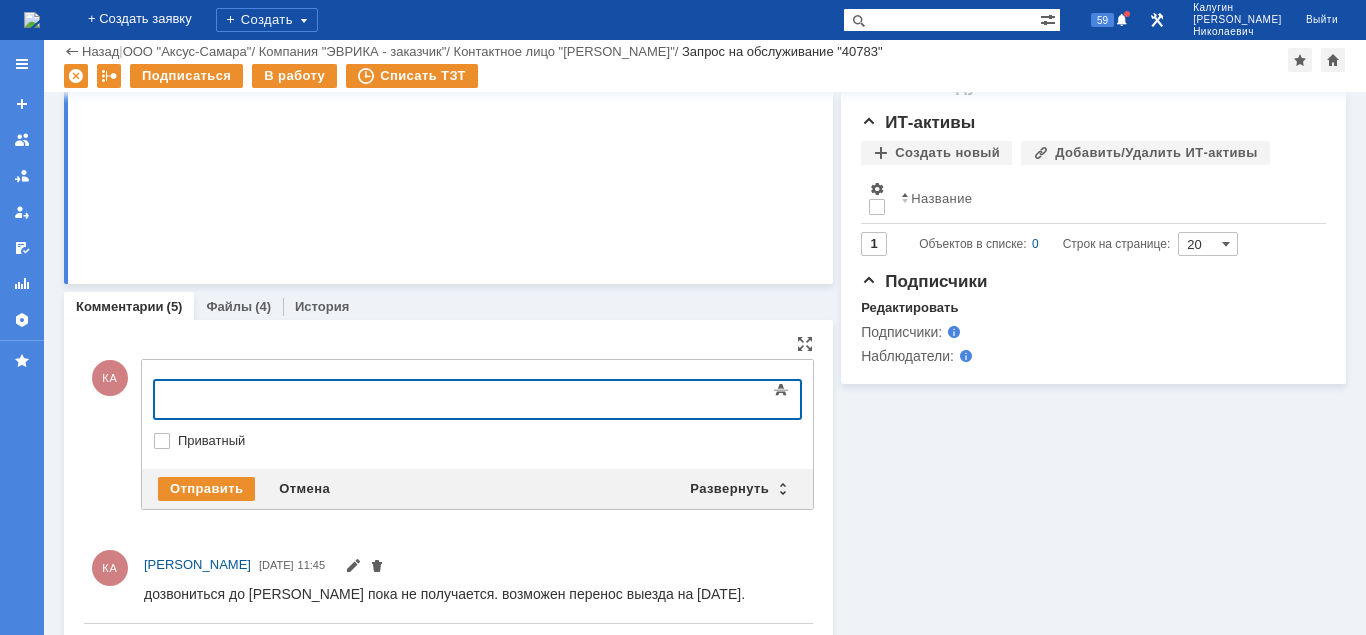 click at bounding box center [317, 398] 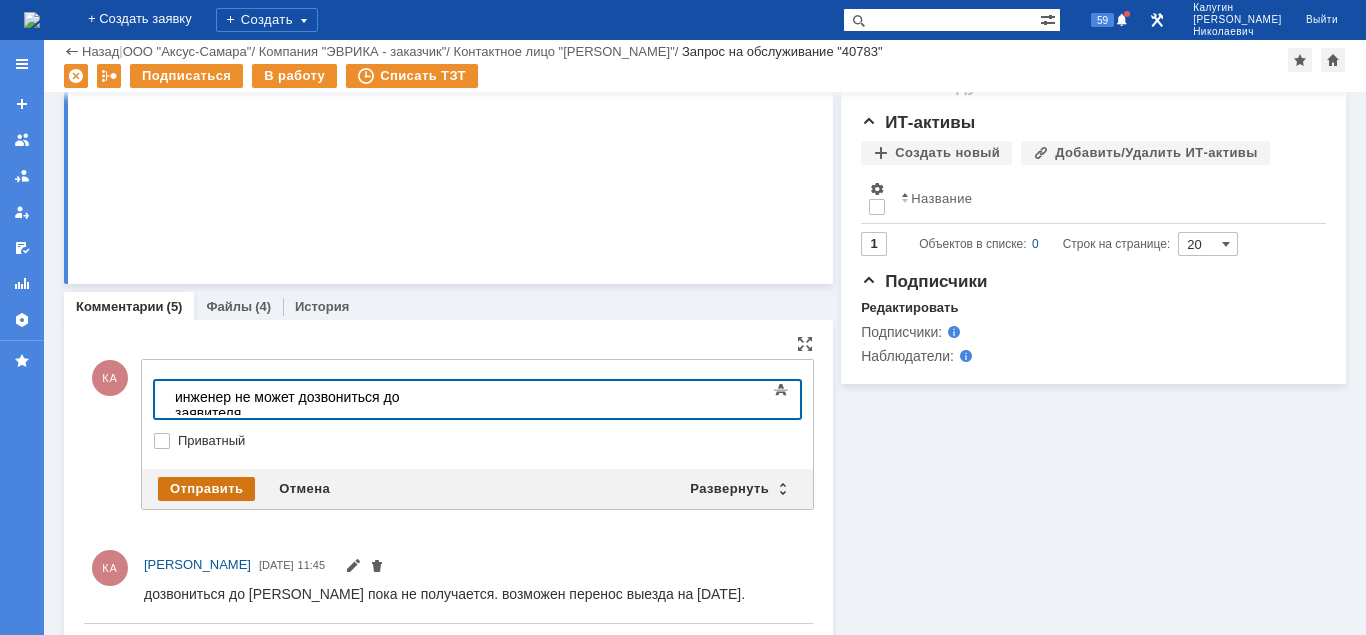 click on "Отправить" at bounding box center [206, 489] 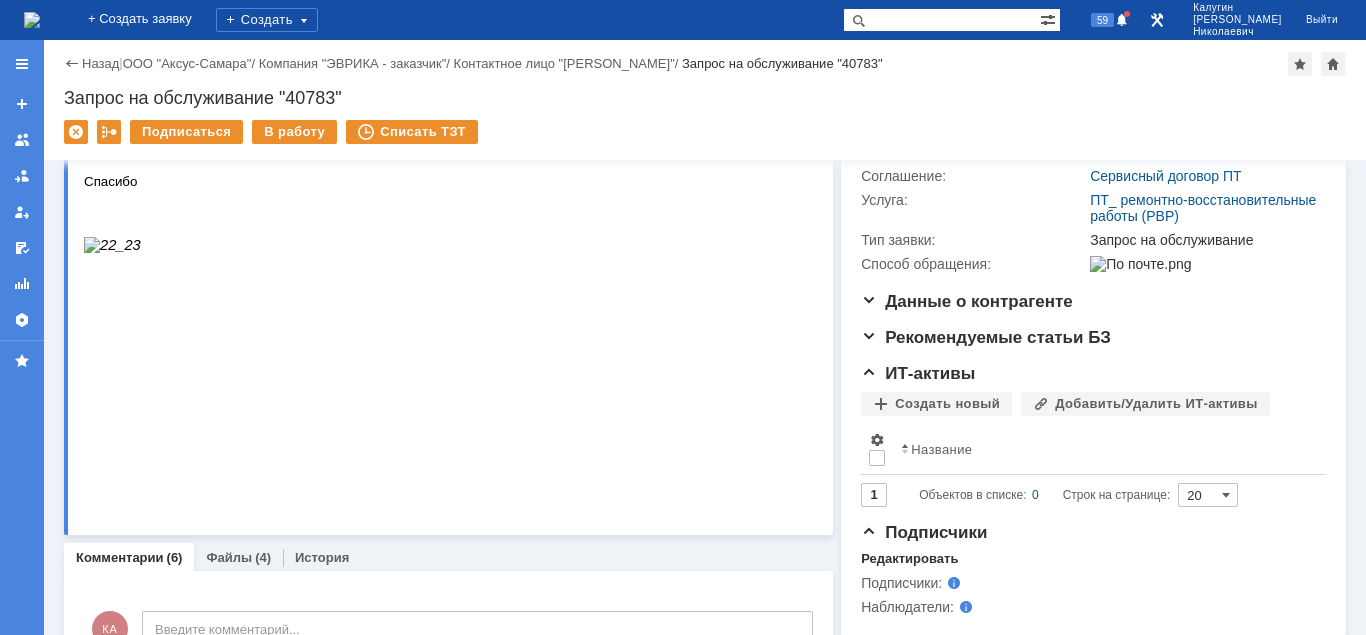 scroll, scrollTop: 0, scrollLeft: 0, axis: both 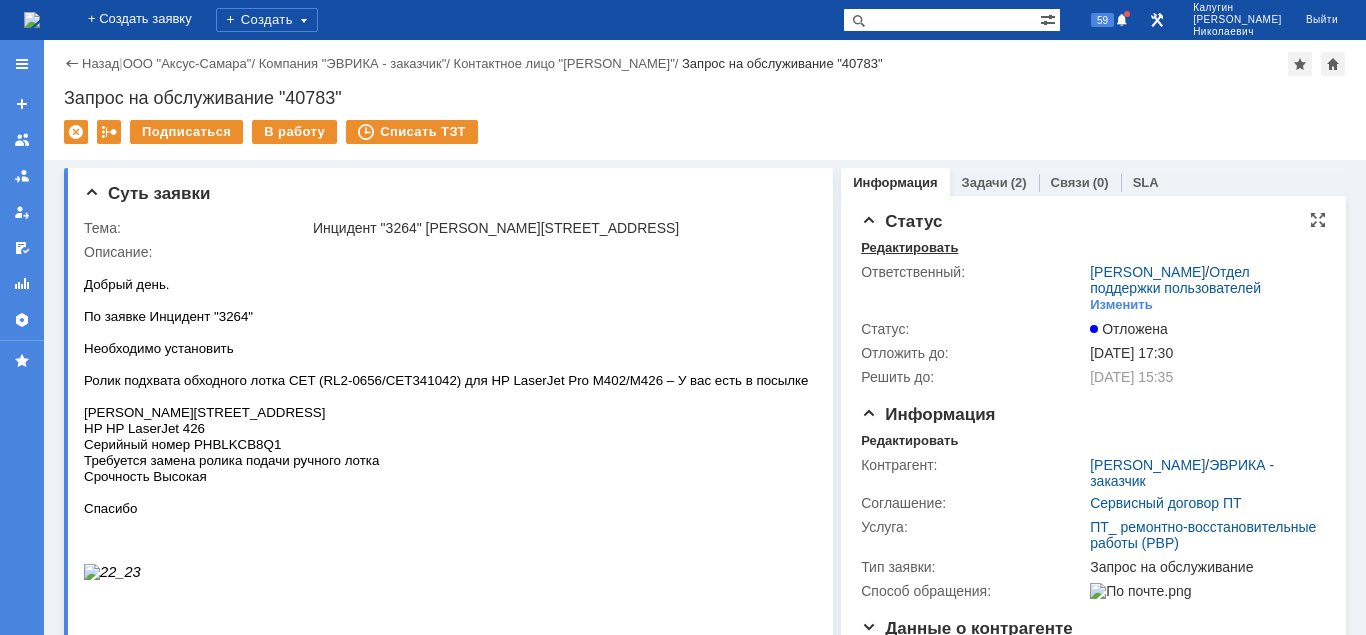 click on "Редактировать" at bounding box center (909, 248) 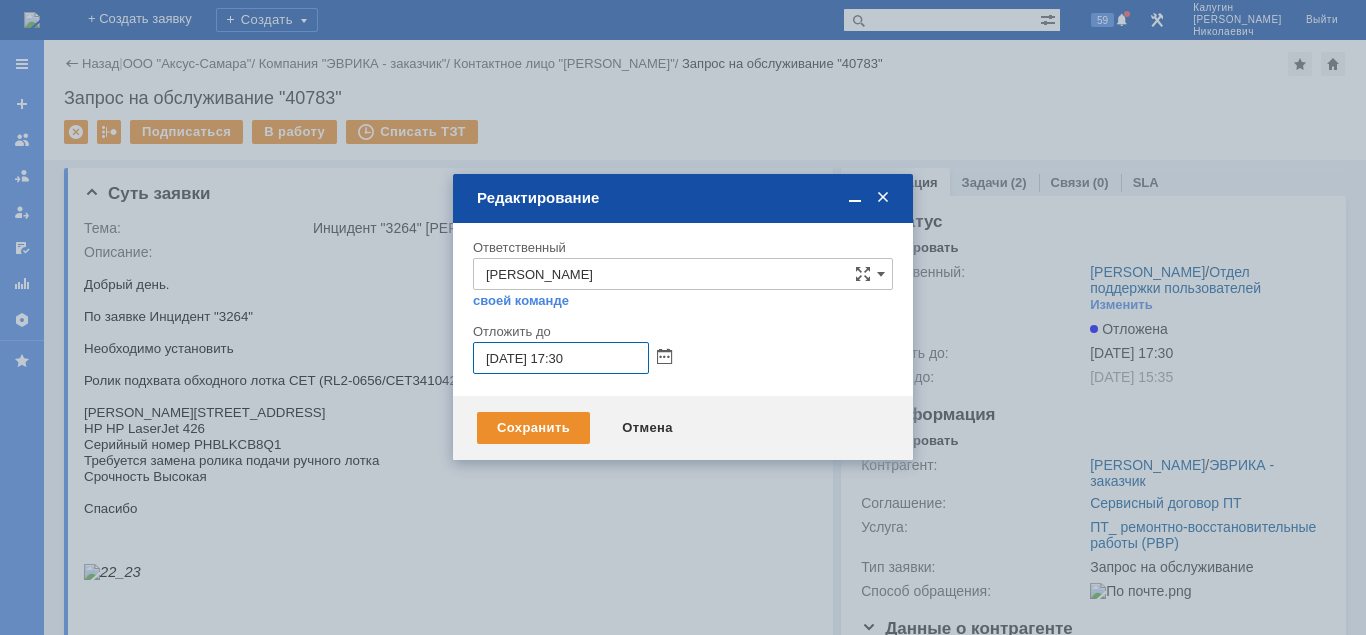 click on "16.07.2025 17:30" at bounding box center [561, 358] 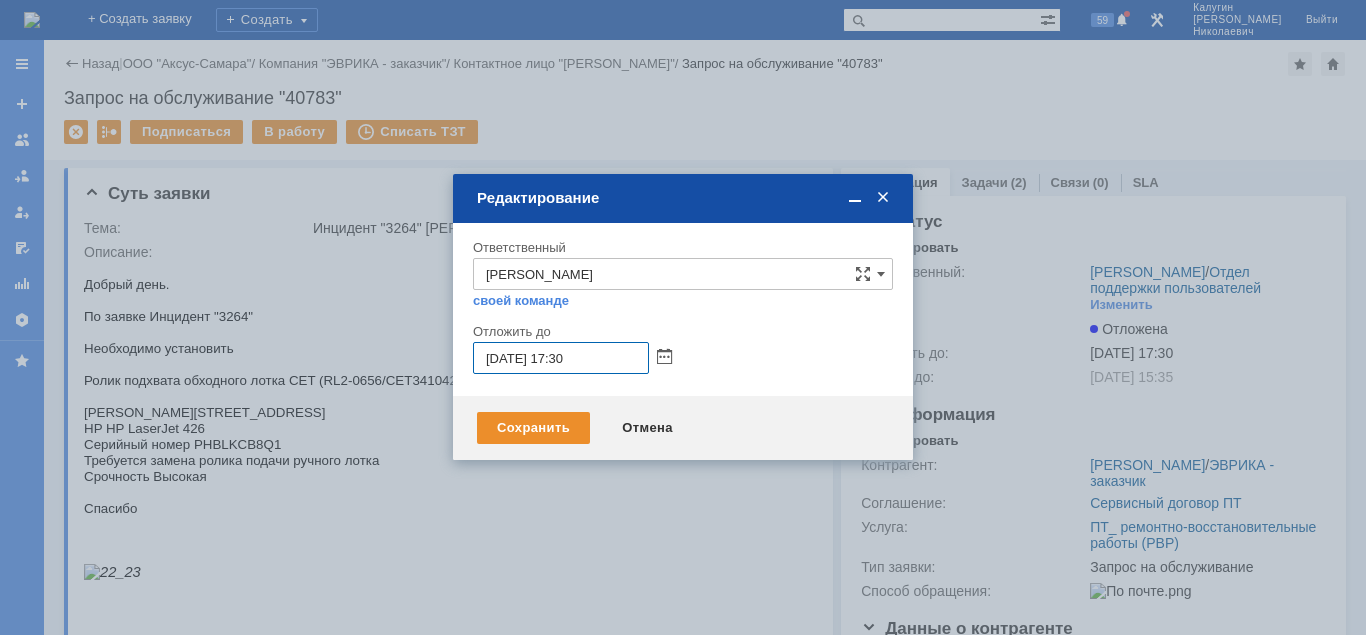 click on "[DATE] 17:30" at bounding box center (561, 358) 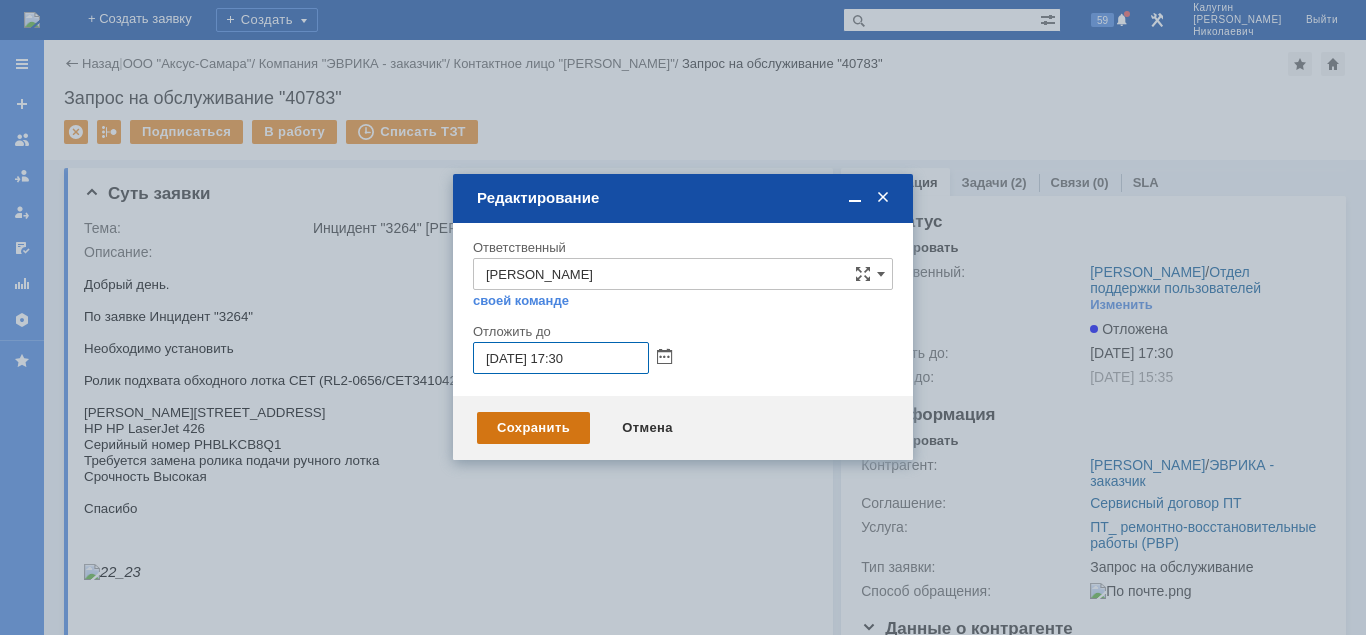 type on "[DATE] 17:30" 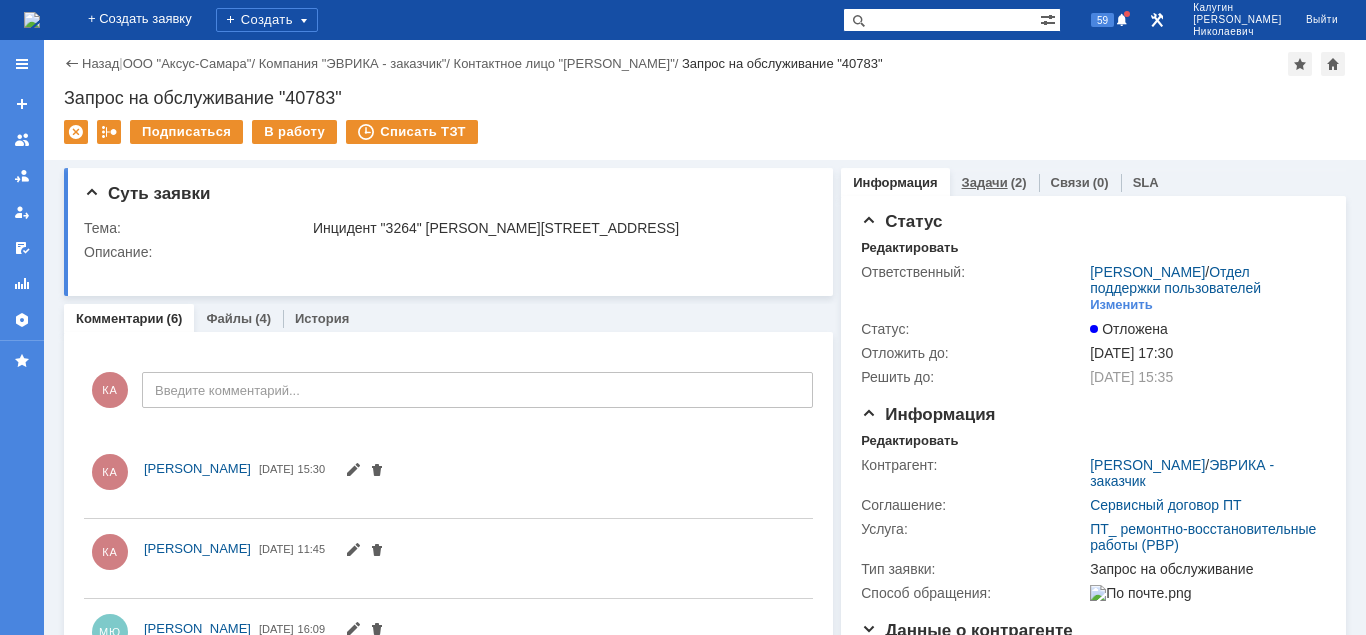 click on "Задачи" at bounding box center [985, 182] 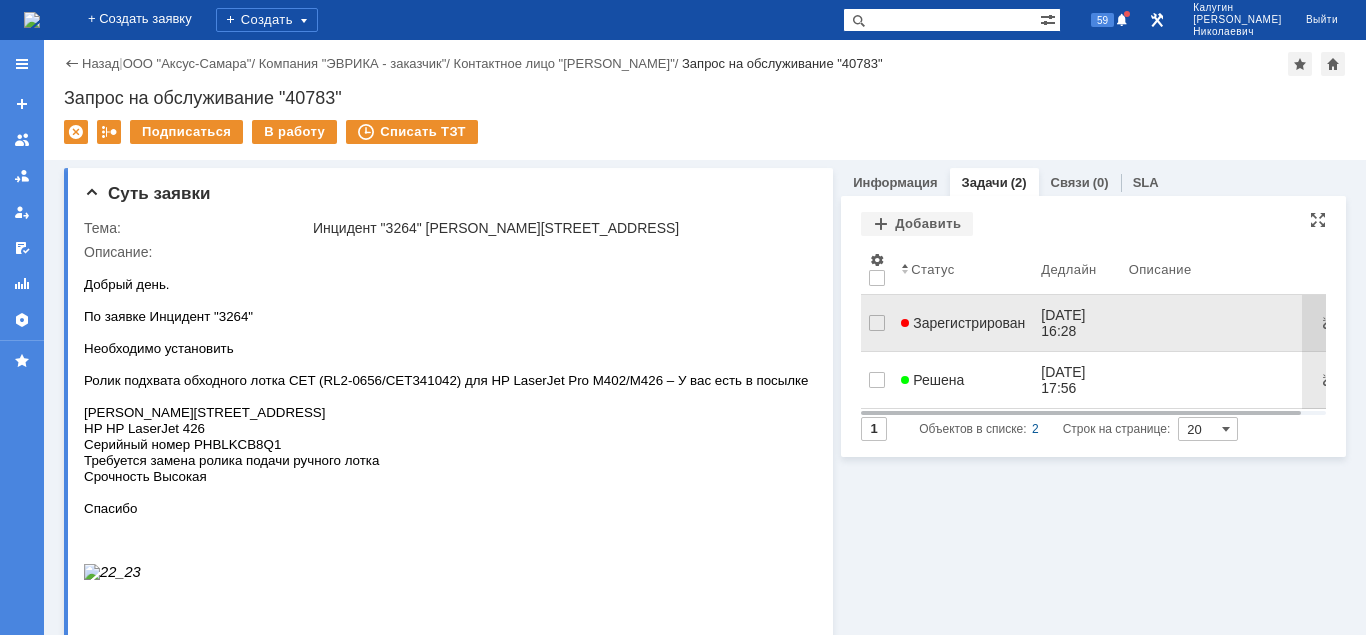 scroll, scrollTop: 0, scrollLeft: 0, axis: both 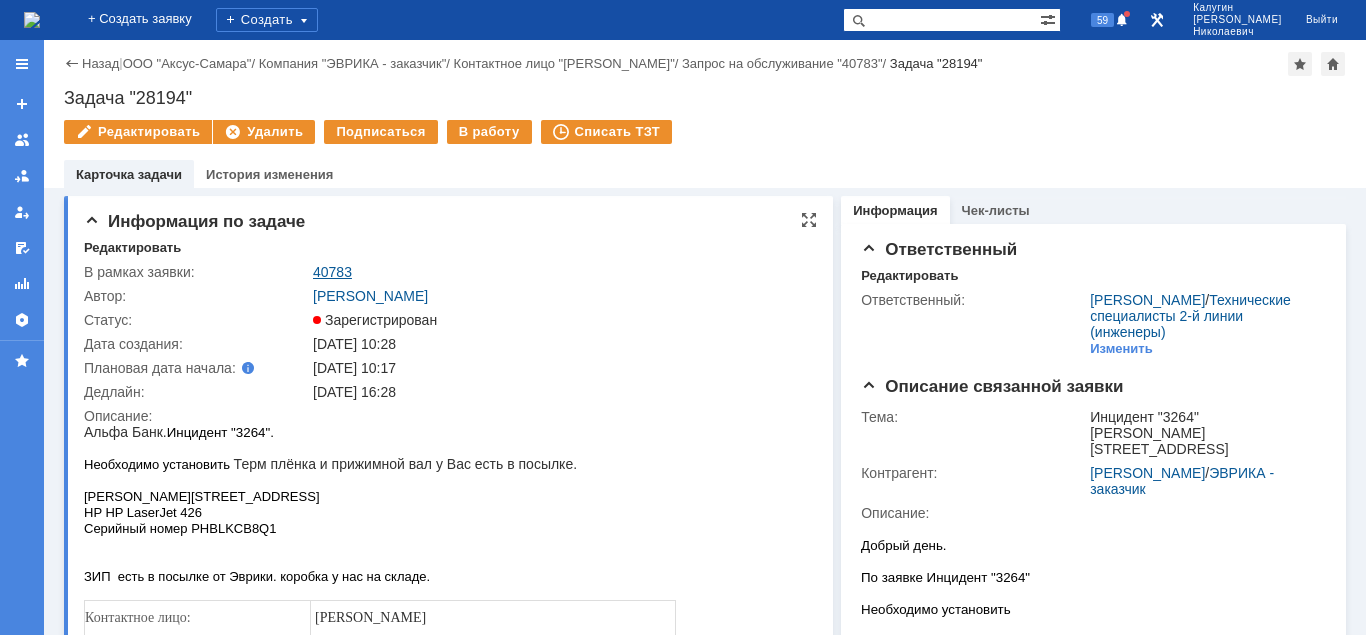 click on "40783" at bounding box center (332, 272) 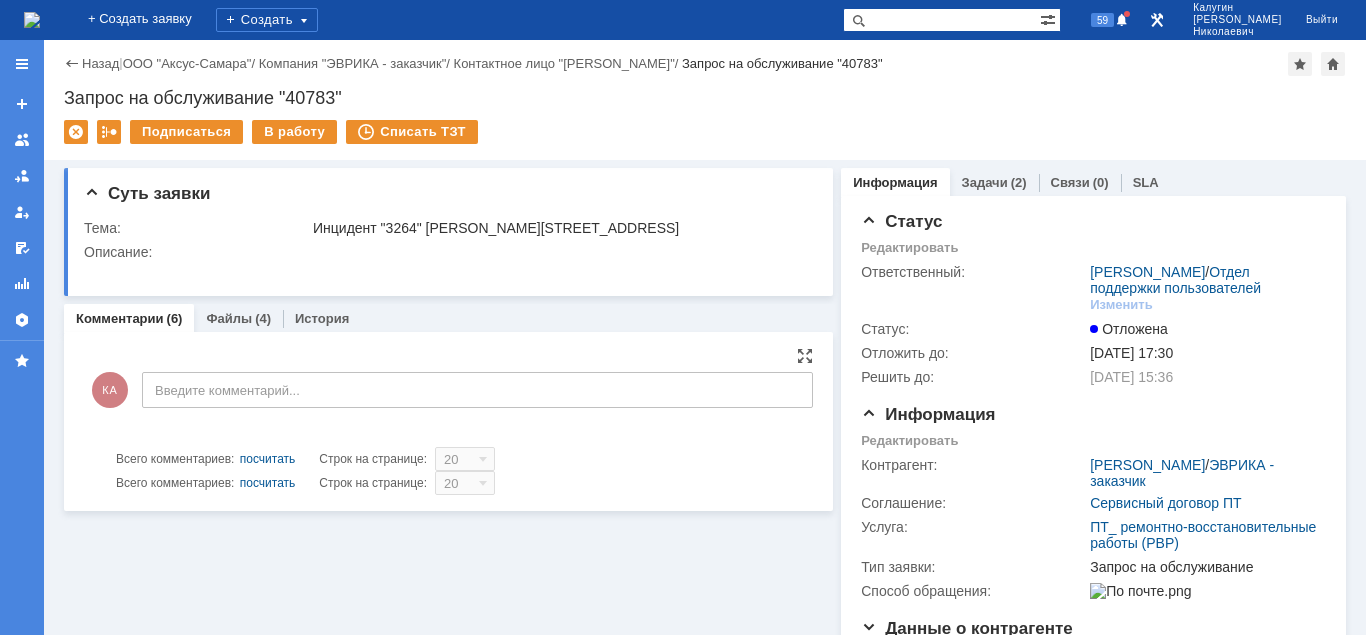 scroll, scrollTop: 0, scrollLeft: 0, axis: both 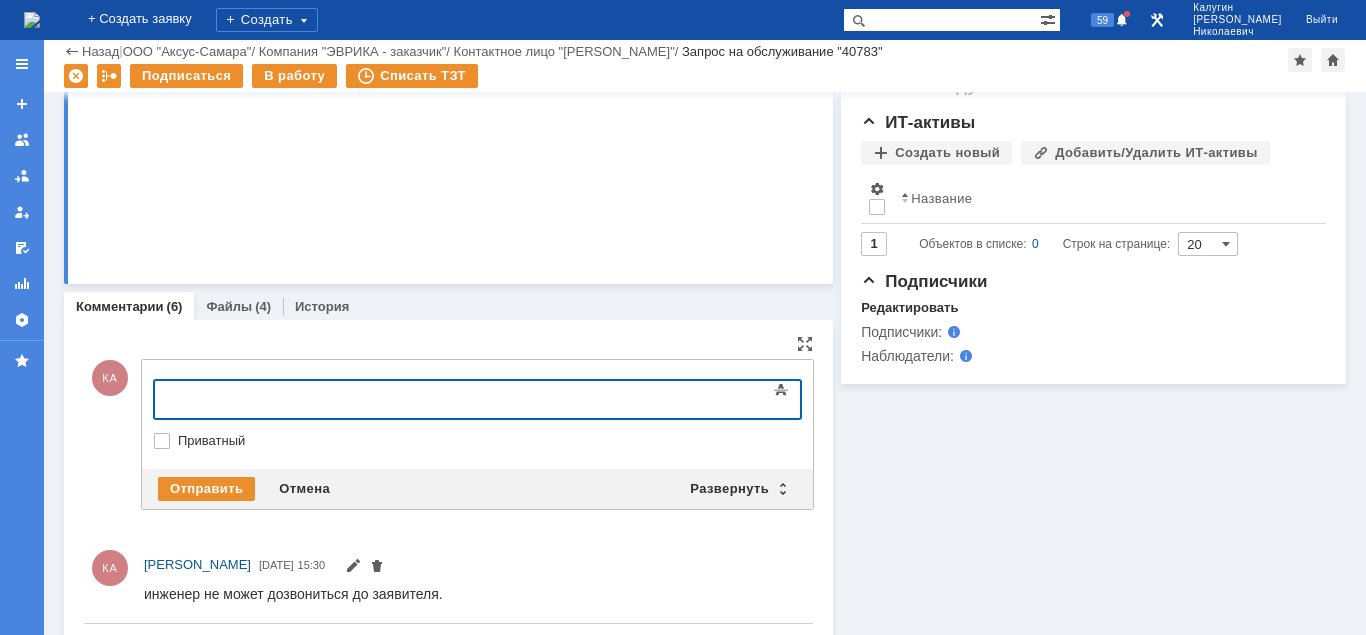 type 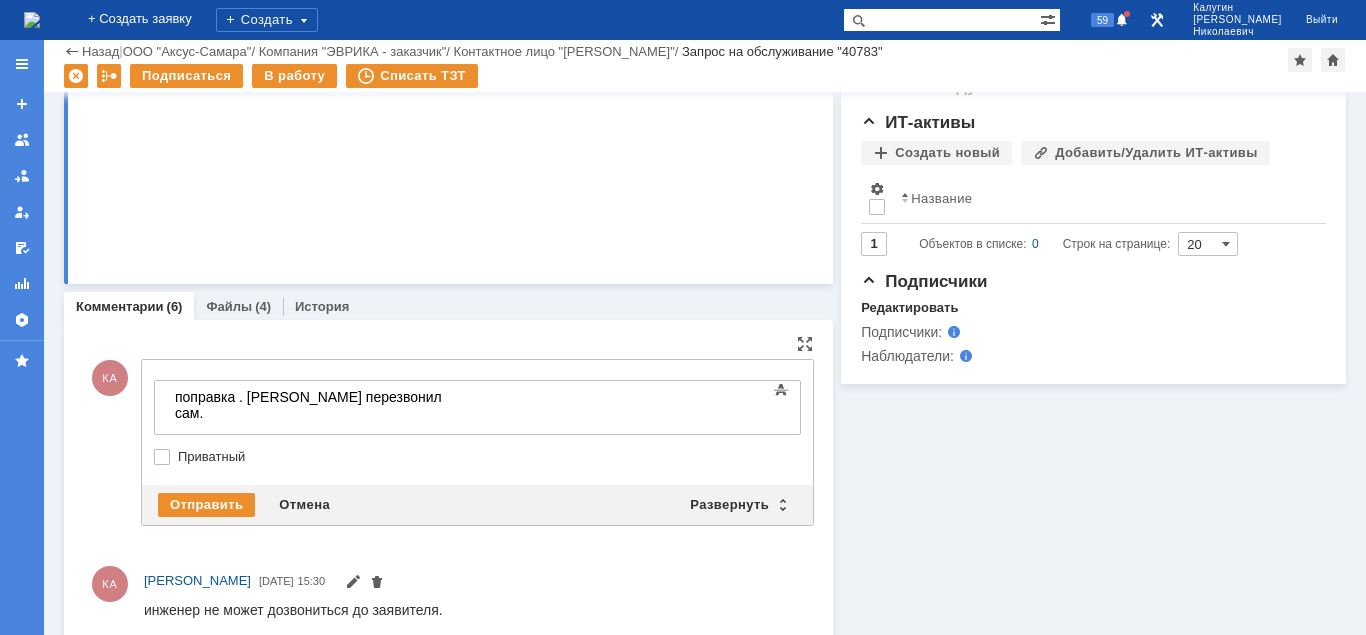 click on "поправка . Владимир перезвонил сам." at bounding box center (317, 413) 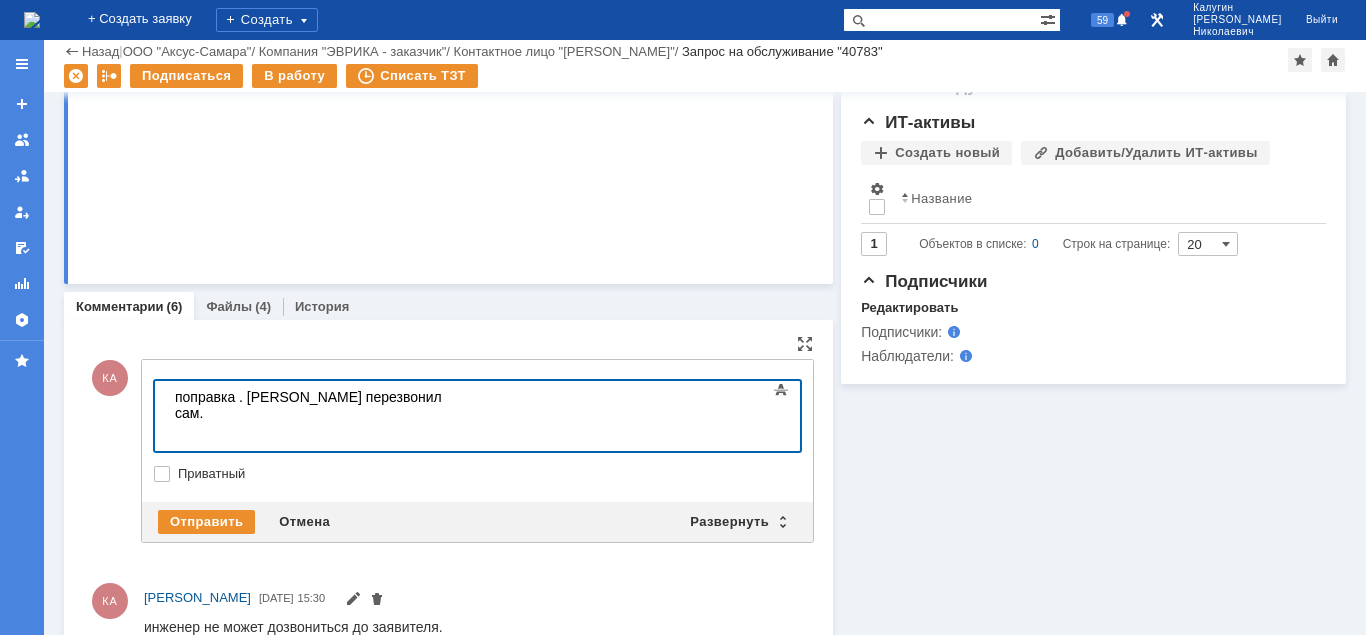 scroll, scrollTop: 941, scrollLeft: 11, axis: both 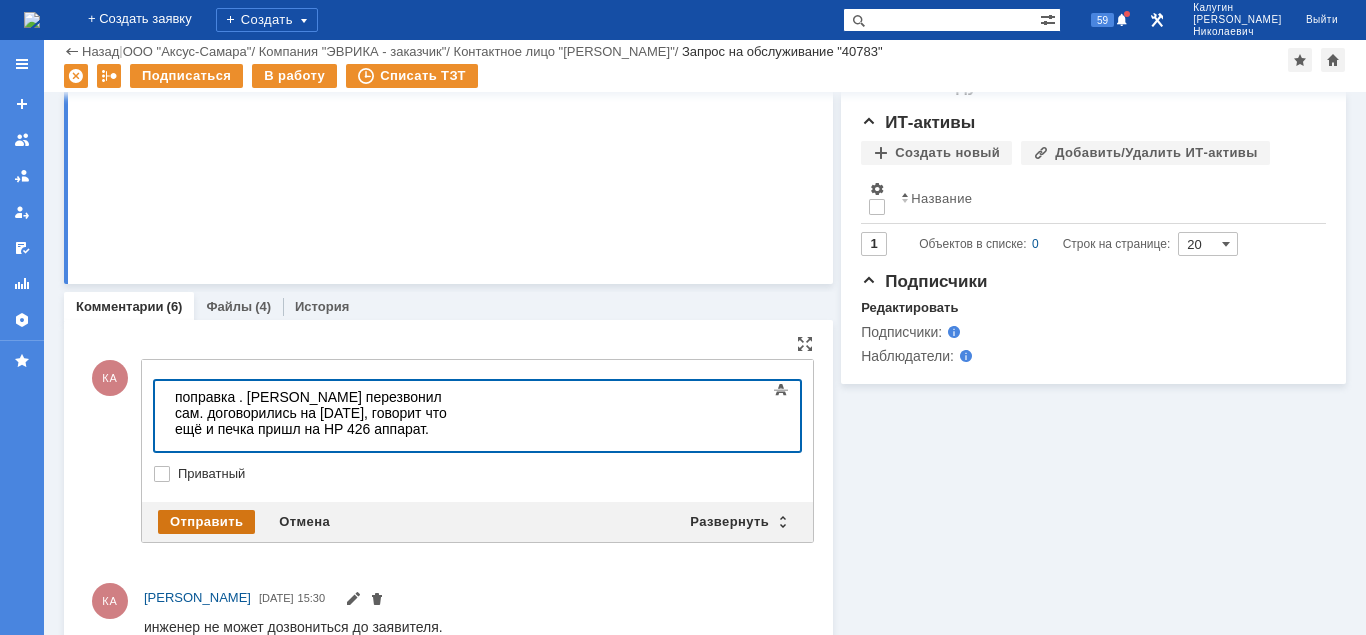 click on "Отправить" at bounding box center (206, 522) 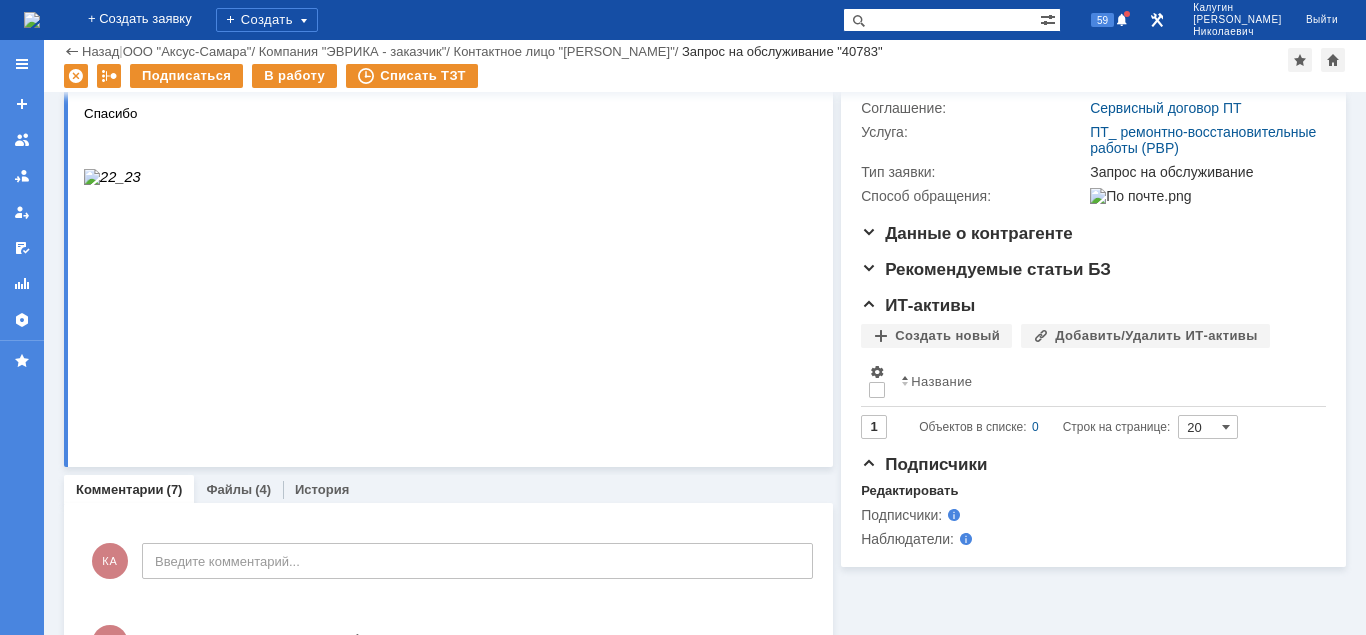 scroll, scrollTop: 0, scrollLeft: 0, axis: both 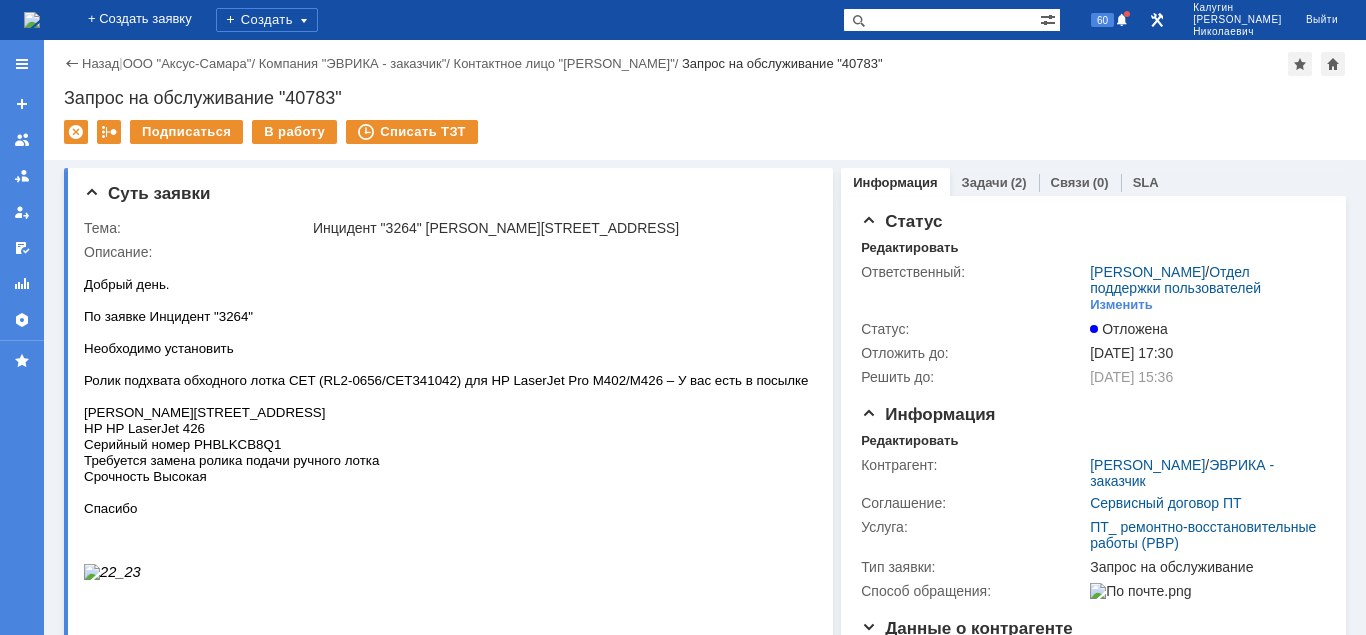 click at bounding box center (941, 20) 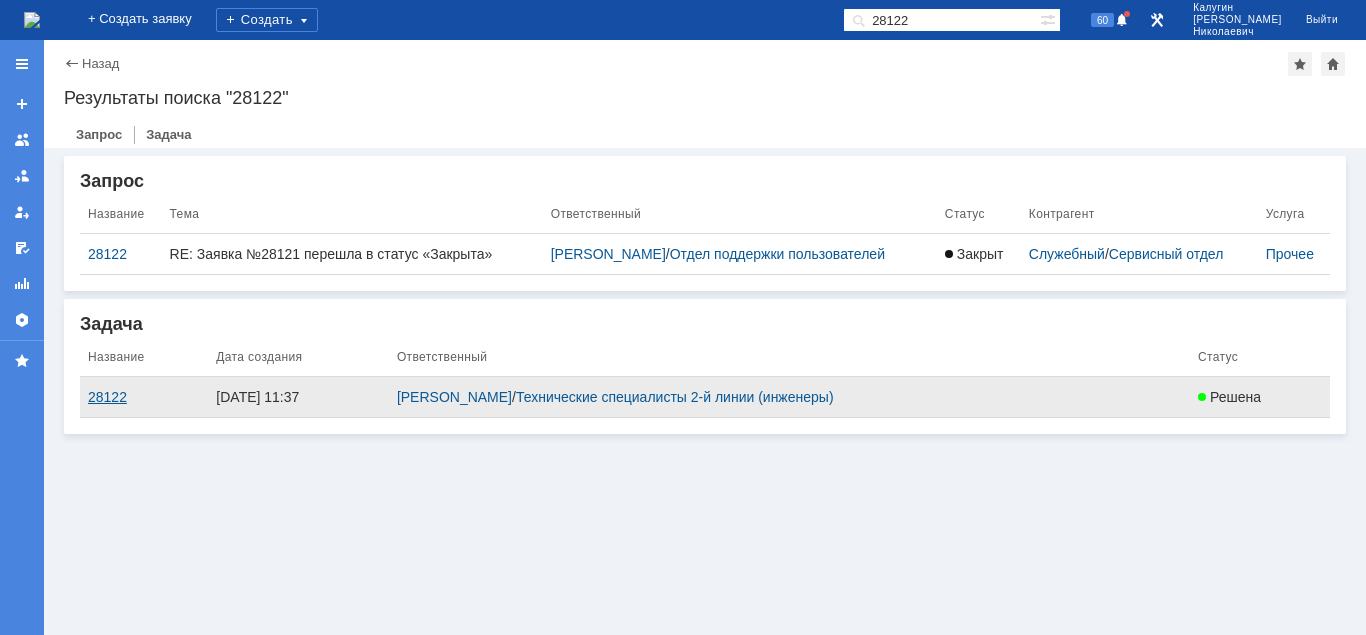 click on "28122" at bounding box center (144, 397) 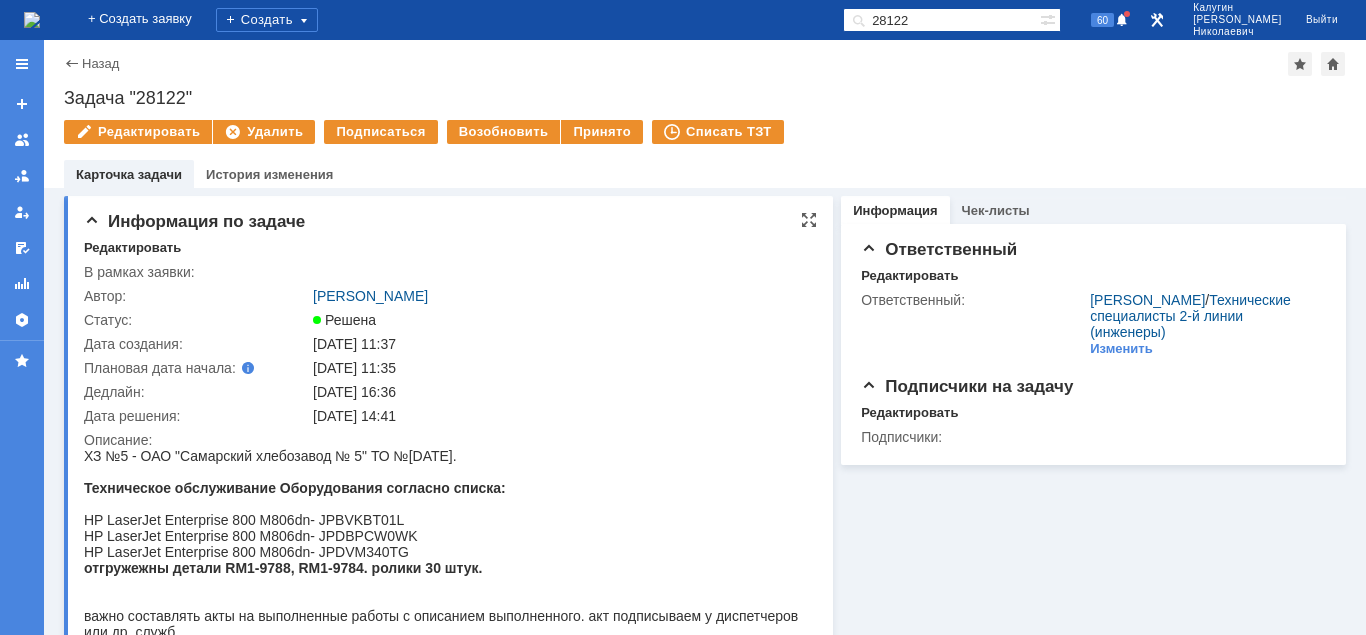 scroll, scrollTop: 0, scrollLeft: 0, axis: both 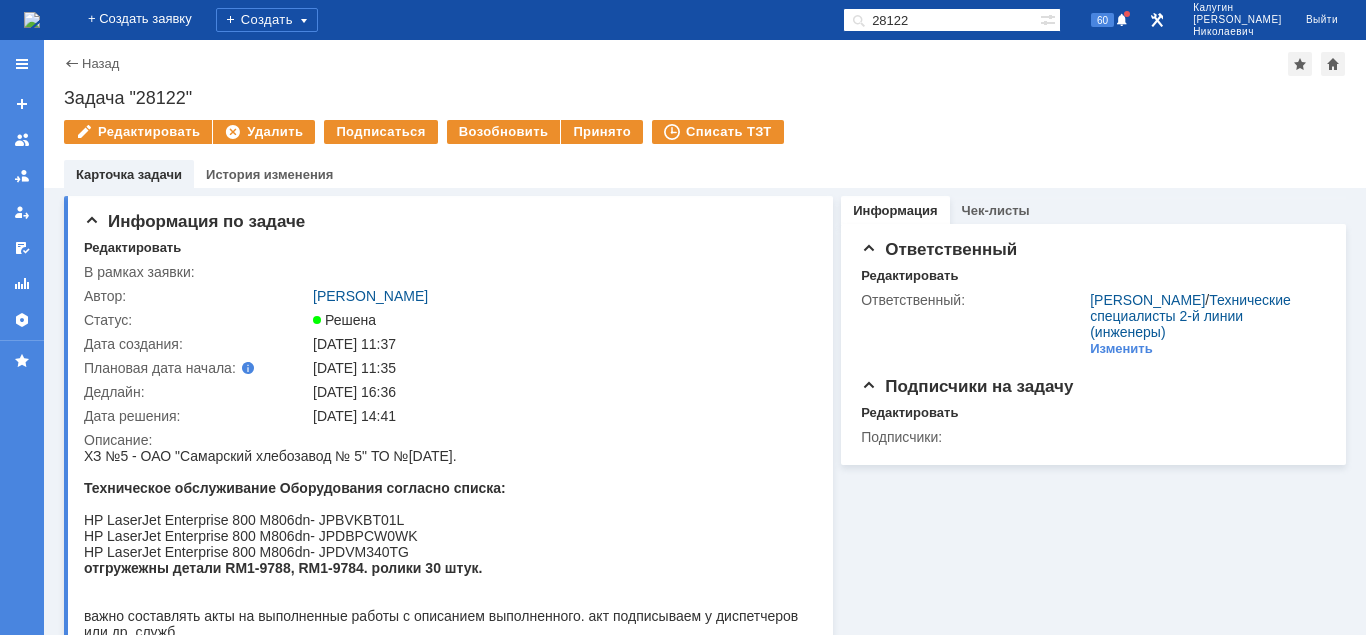drag, startPoint x: 832, startPoint y: 25, endPoint x: 813, endPoint y: 25, distance: 19 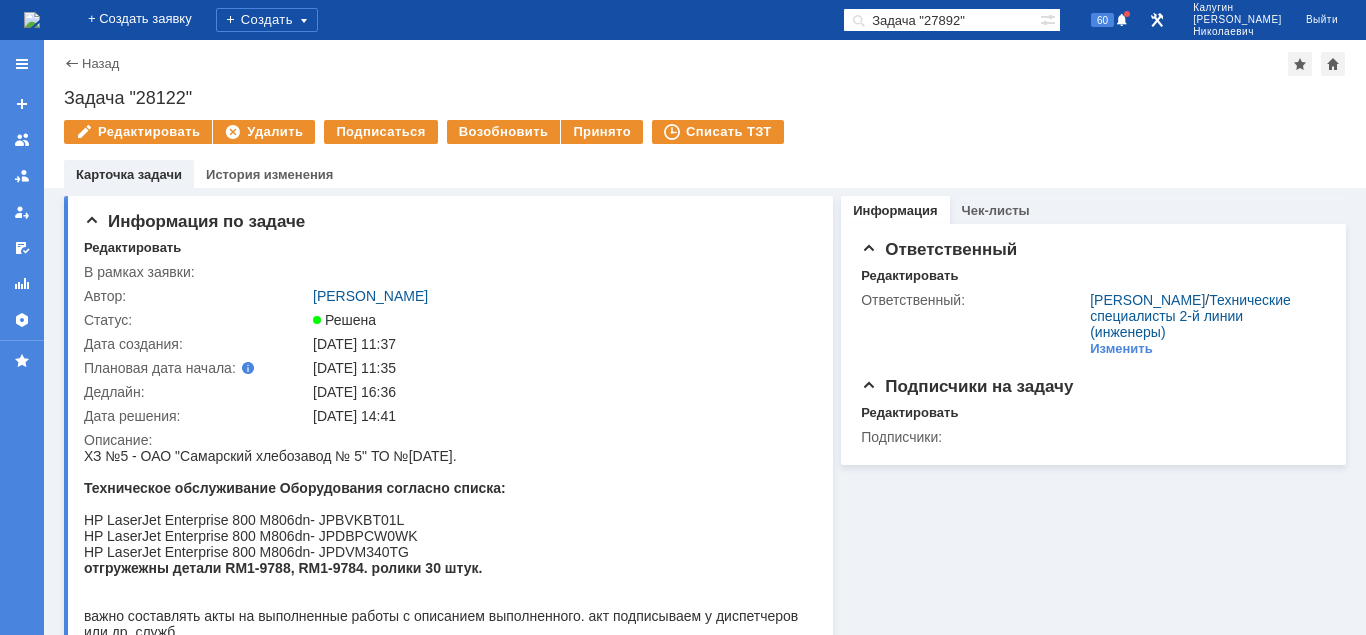drag, startPoint x: 947, startPoint y: 22, endPoint x: 831, endPoint y: 32, distance: 116.43024 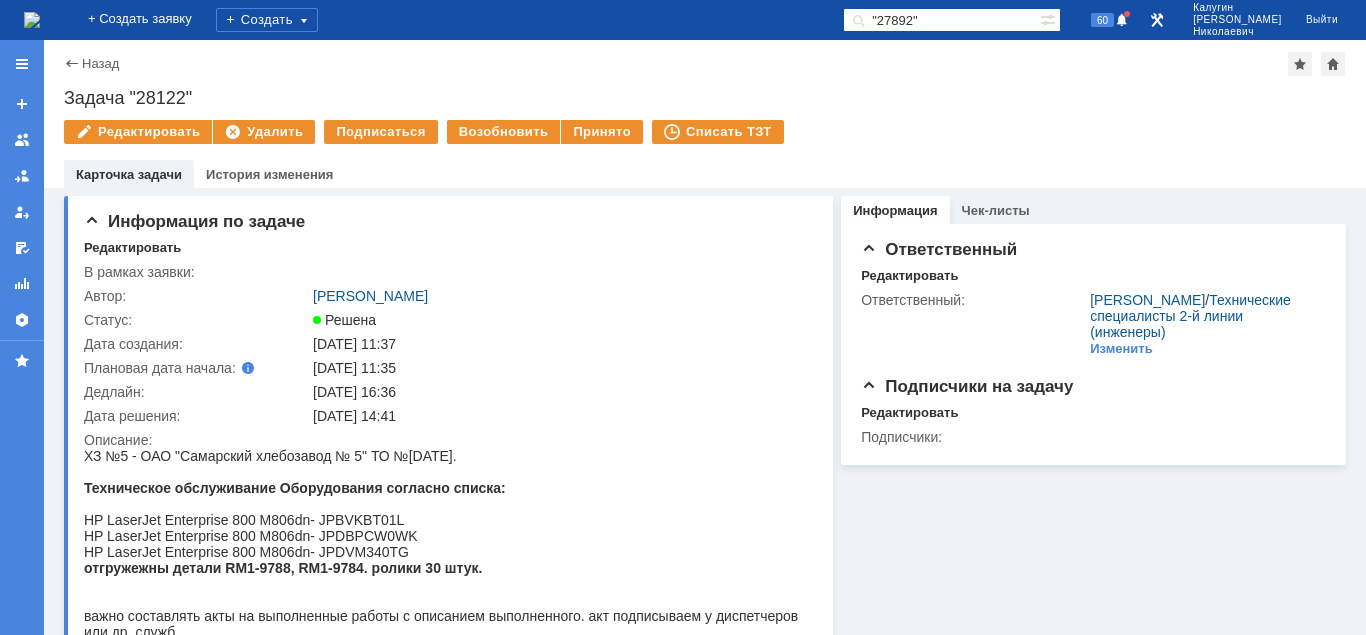 type on ""27892"" 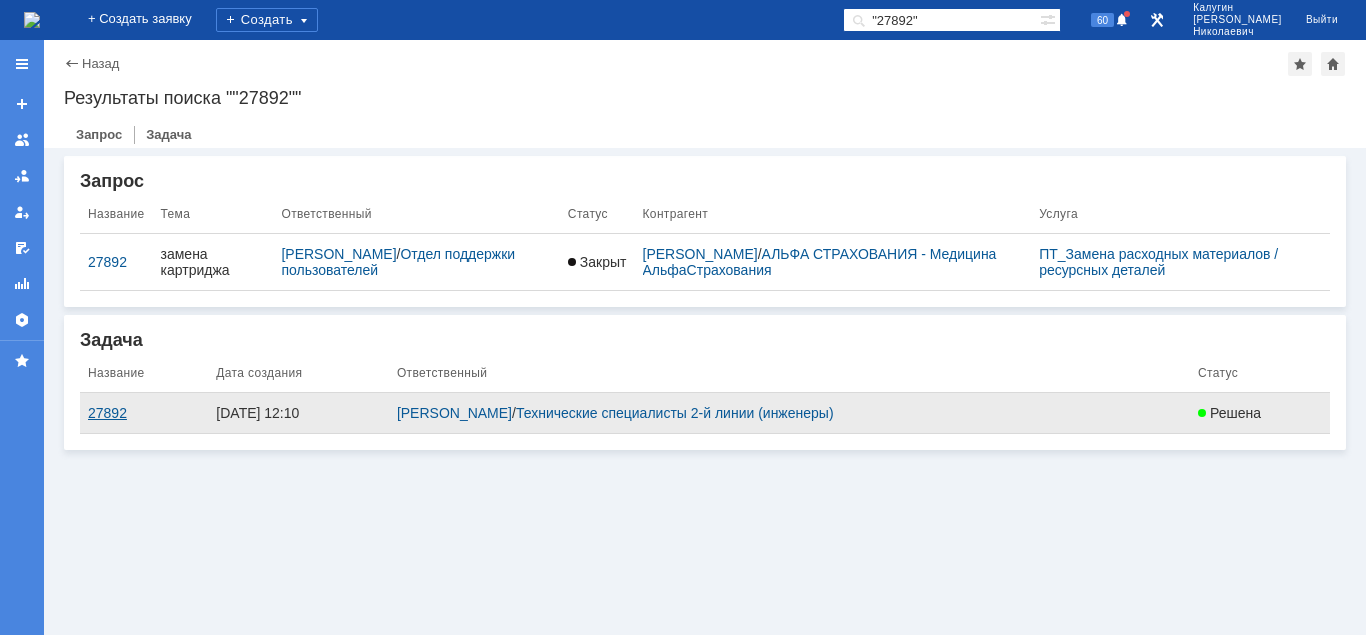 click on "27892" at bounding box center (144, 413) 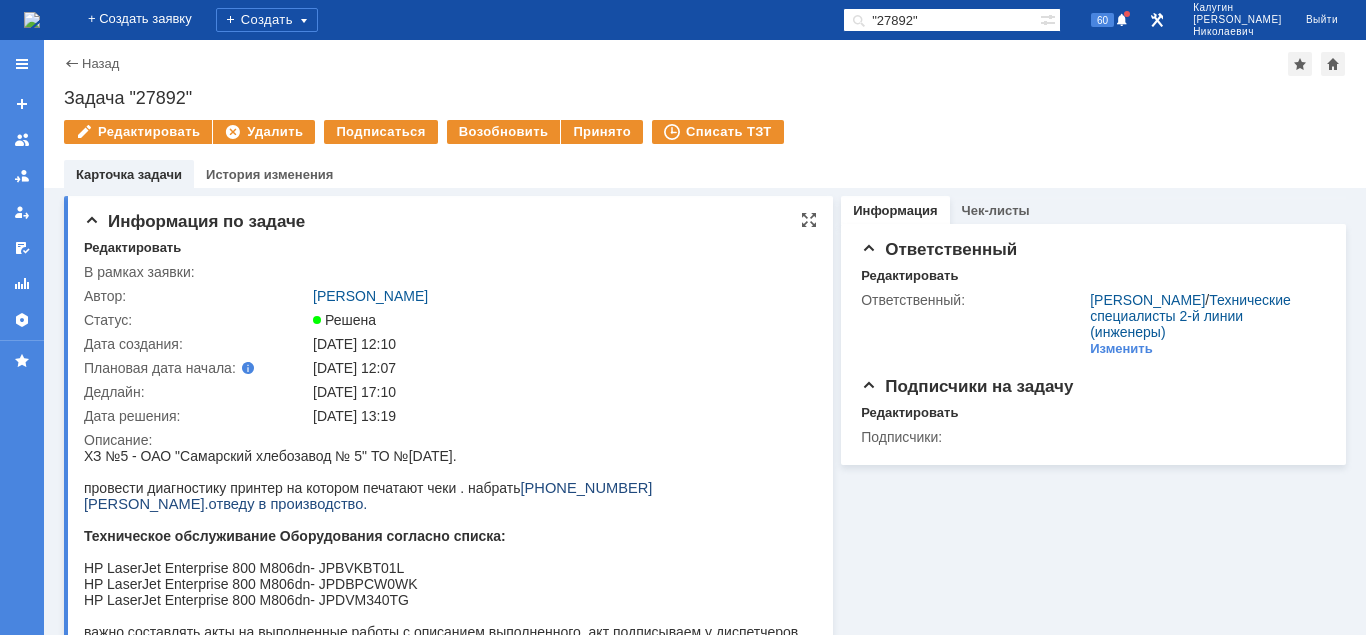 scroll, scrollTop: 0, scrollLeft: 0, axis: both 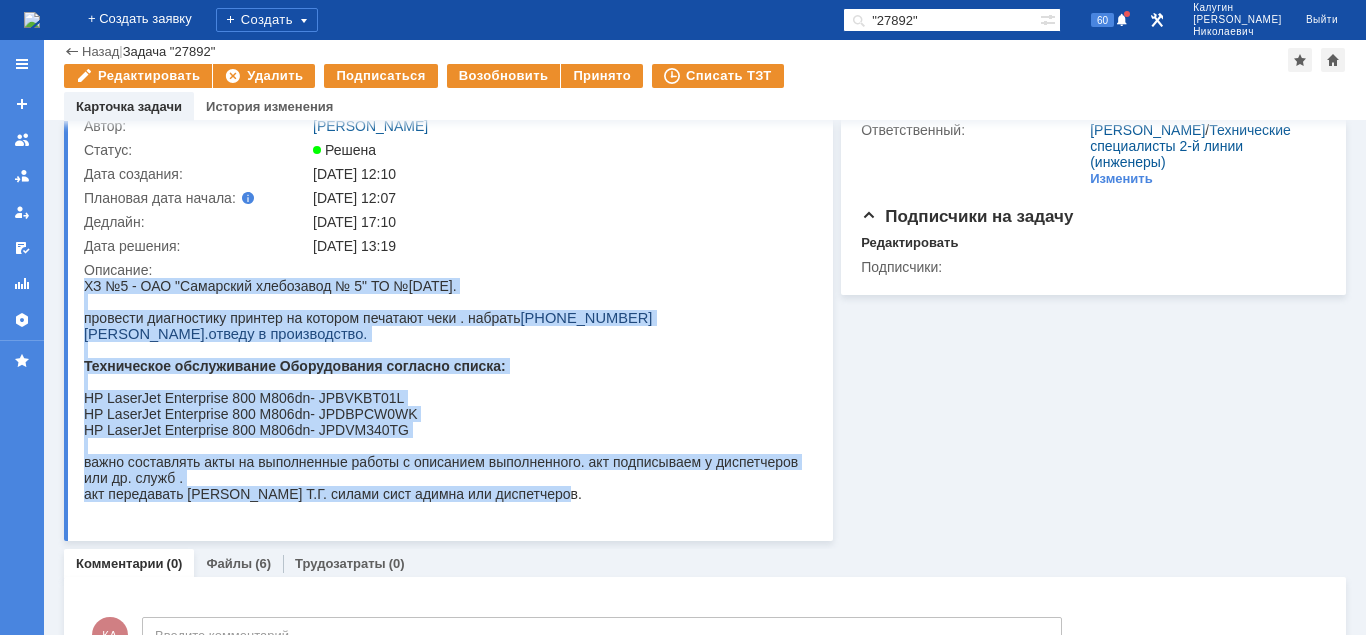 drag, startPoint x: 85, startPoint y: 287, endPoint x: 603, endPoint y: 506, distance: 562.3922 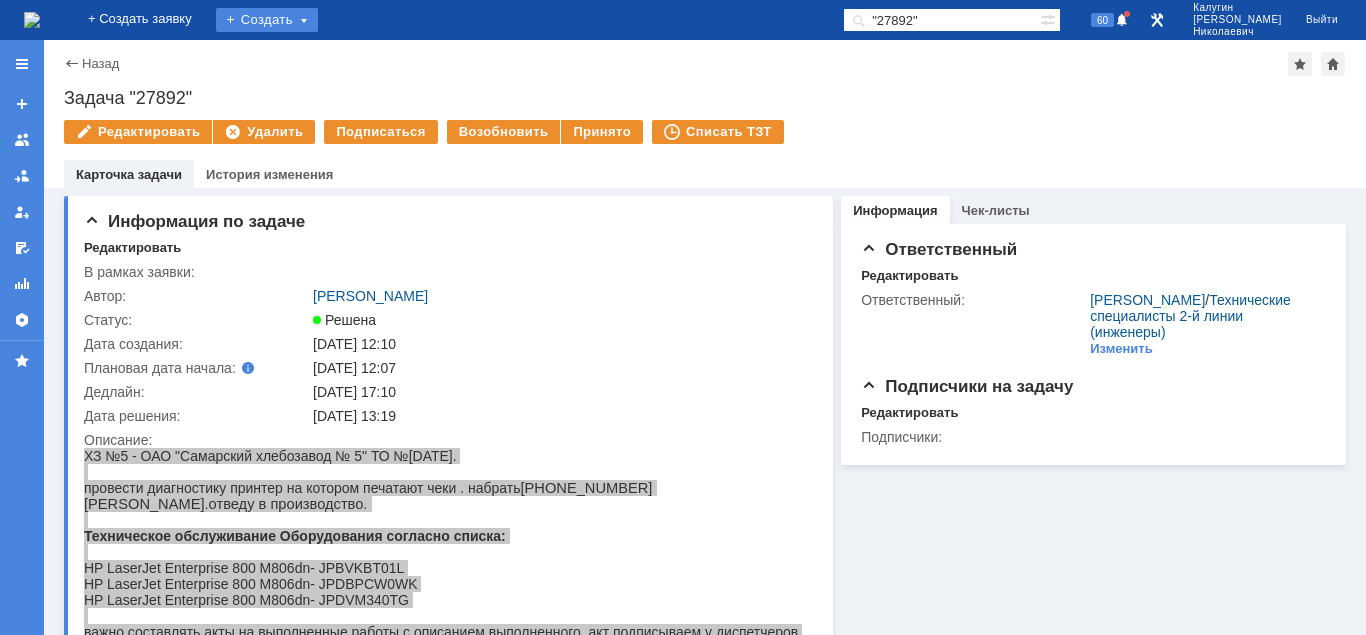 click on "Создать" at bounding box center (267, 20) 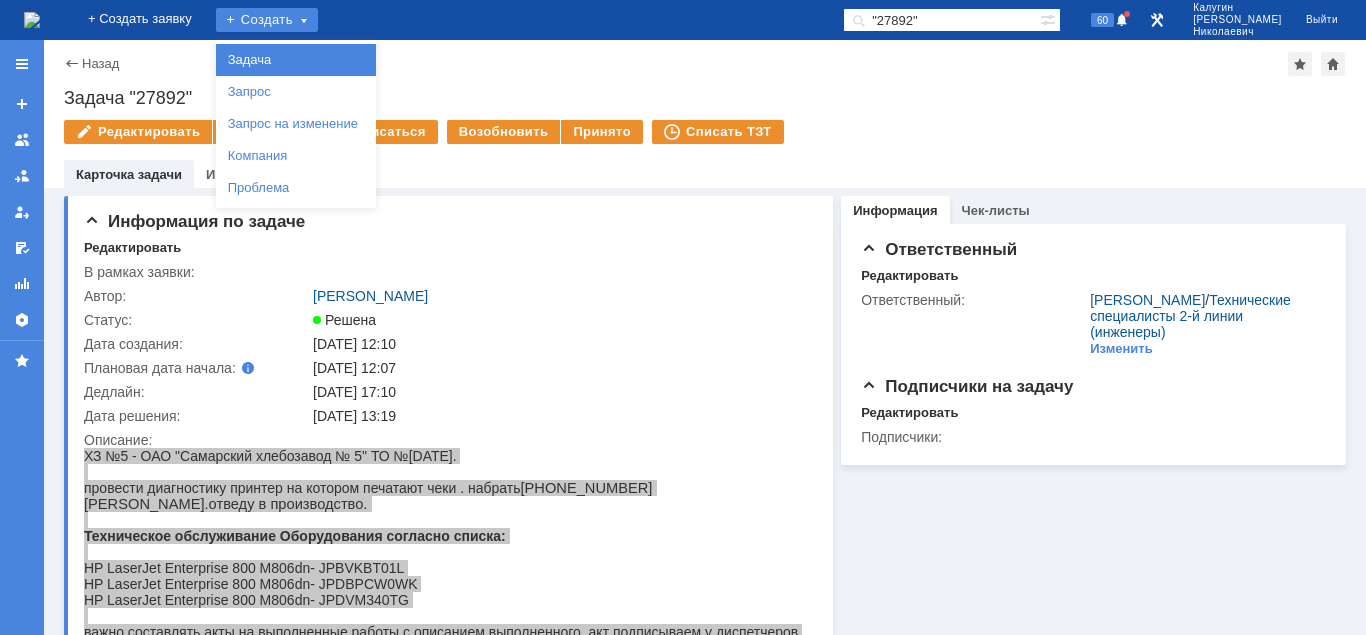 drag, startPoint x: 356, startPoint y: 49, endPoint x: 389, endPoint y: 82, distance: 46.66905 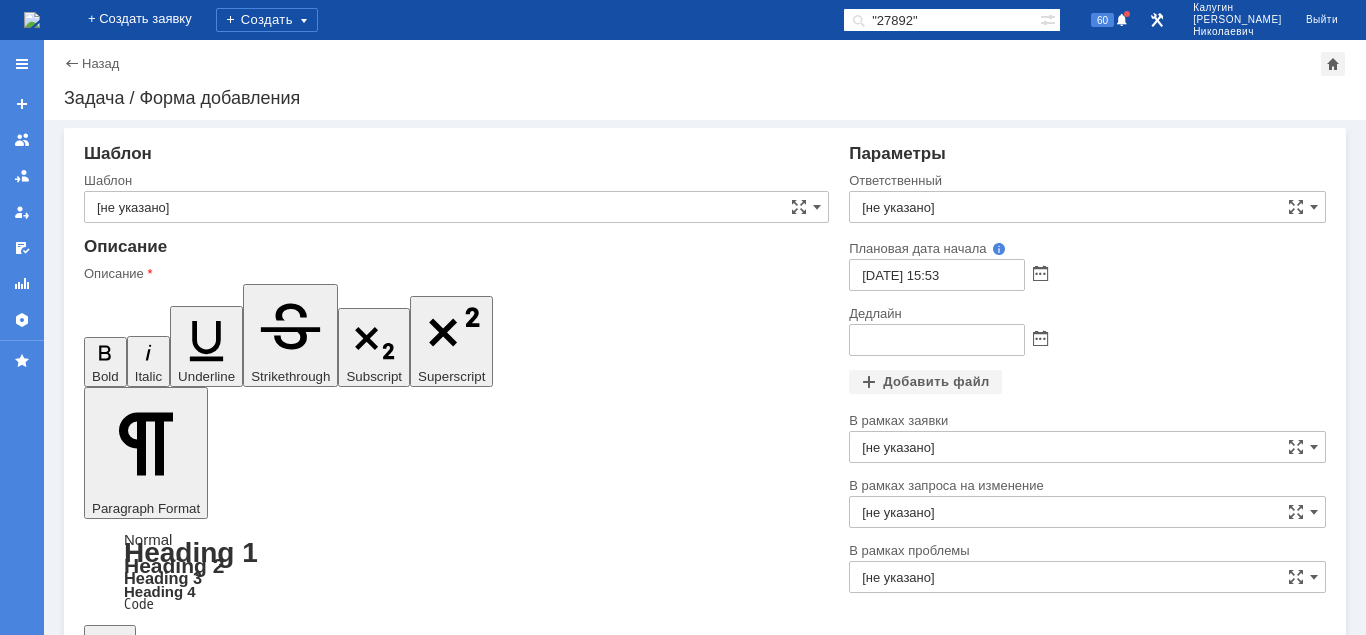 scroll, scrollTop: 0, scrollLeft: 0, axis: both 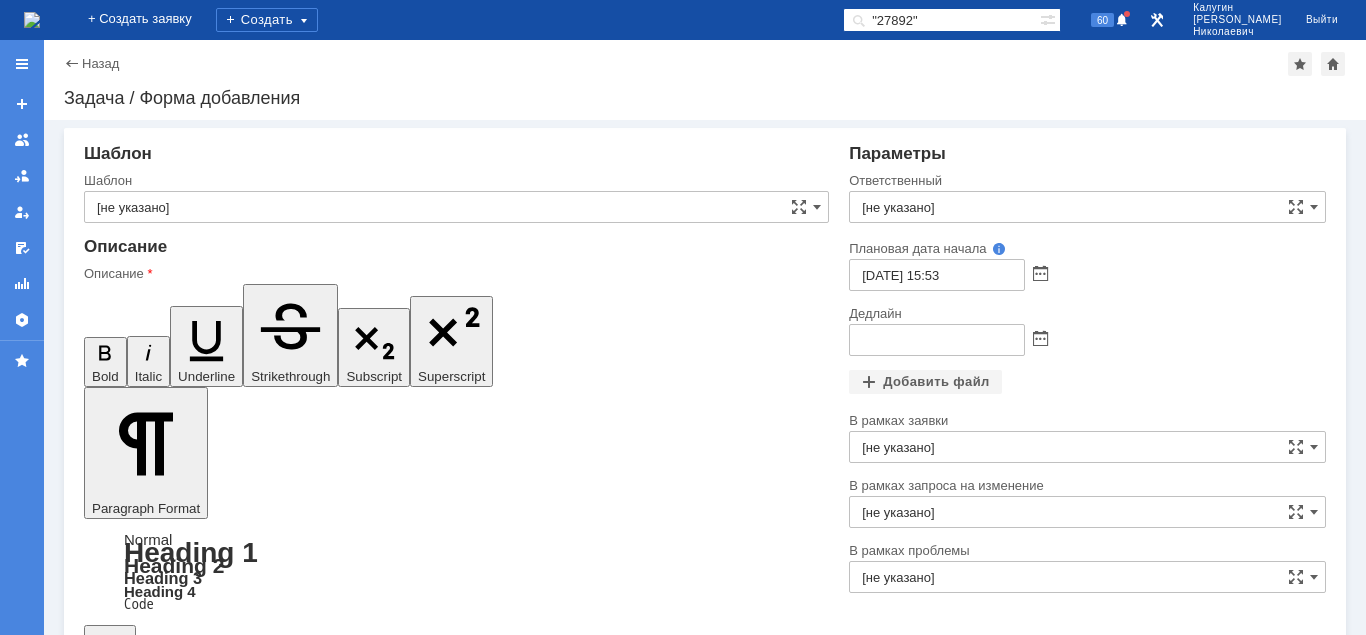 click at bounding box center [247, 4765] 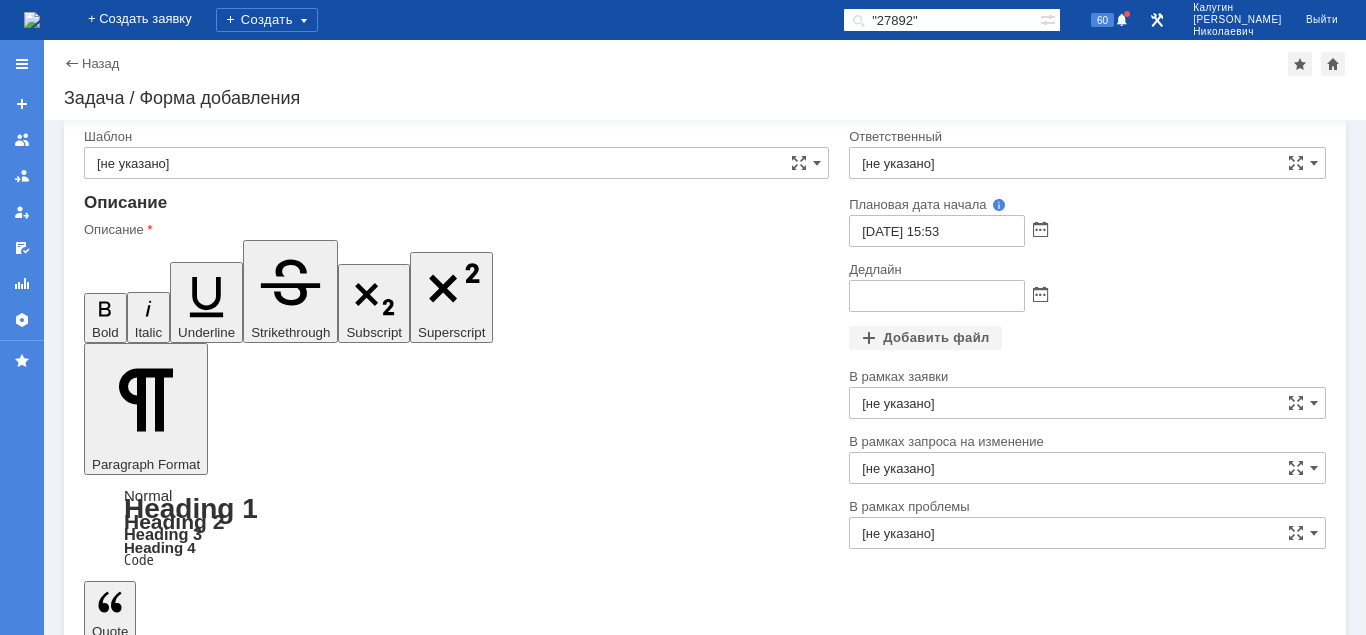 drag, startPoint x: 102, startPoint y: 4784, endPoint x: 111, endPoint y: 4825, distance: 41.976185 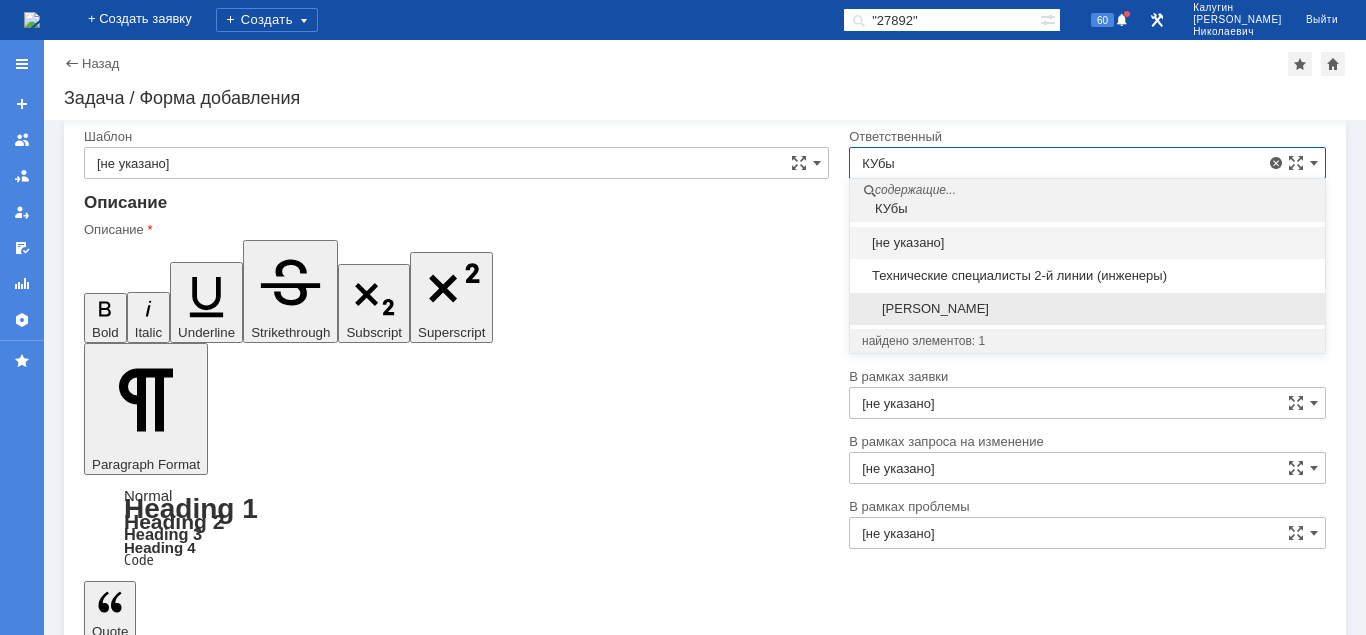 click on "Кубышкин Александр Анатольевич" at bounding box center (1087, 309) 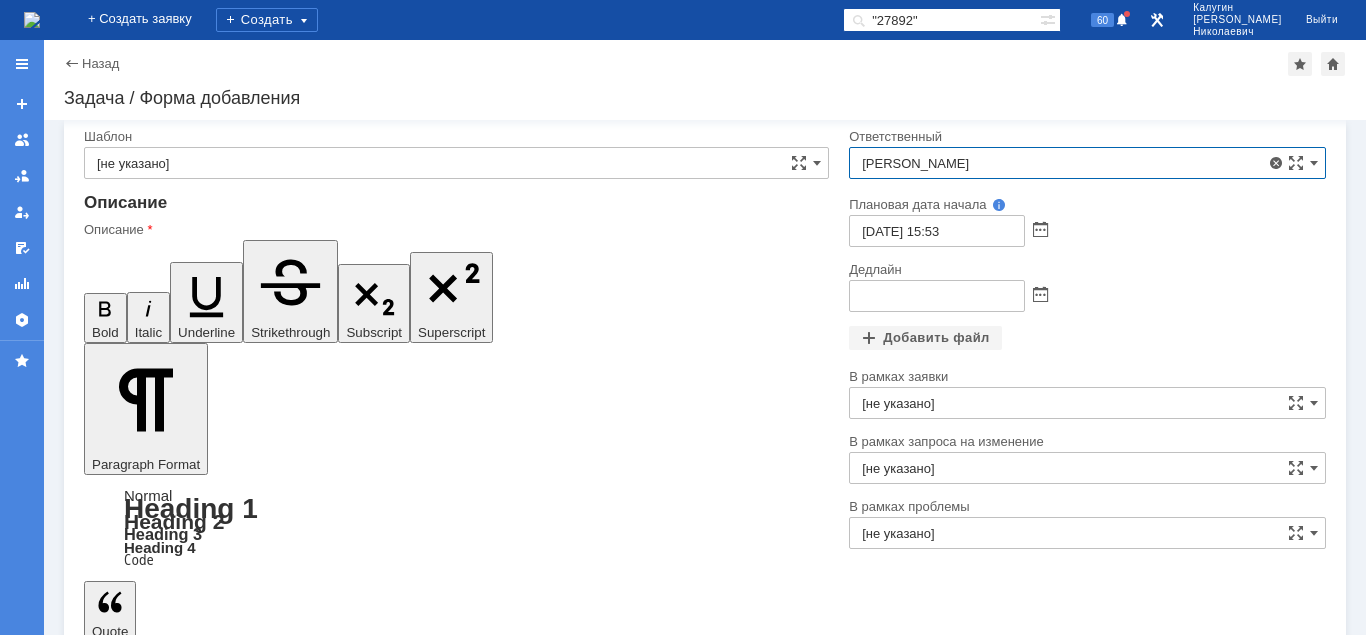 type on "Кубышкин Александр Анатольевич" 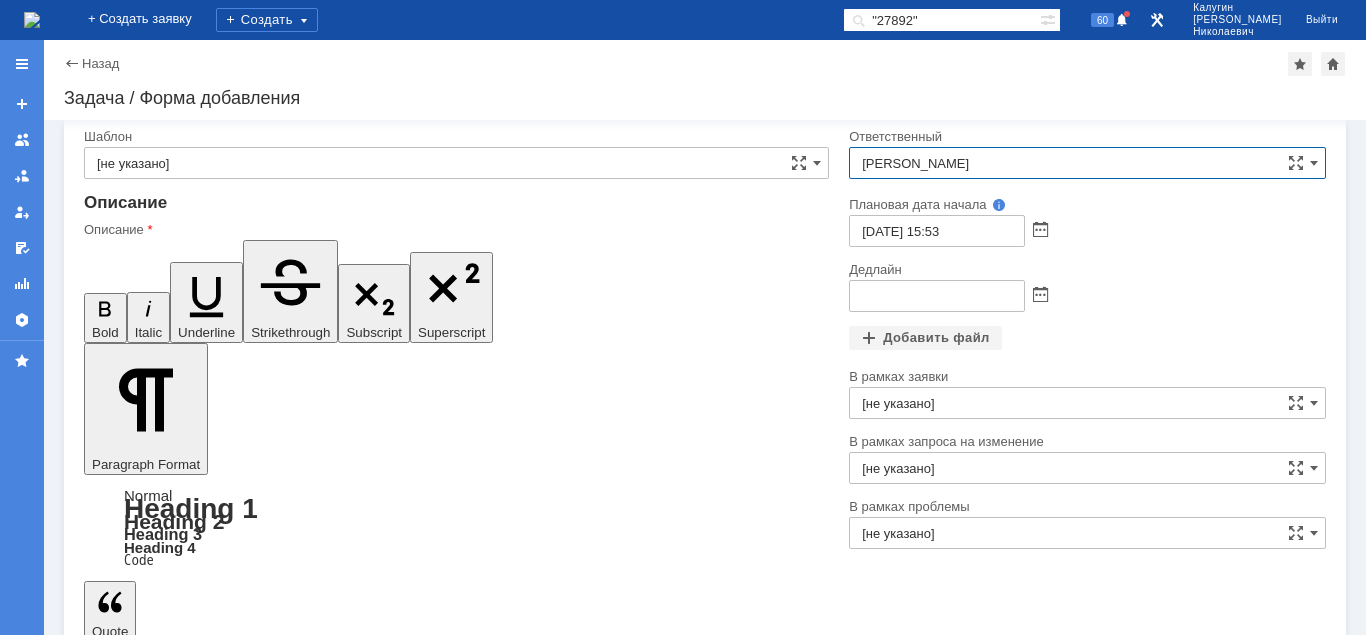 drag, startPoint x: 1041, startPoint y: 297, endPoint x: 1050, endPoint y: 326, distance: 30.364452 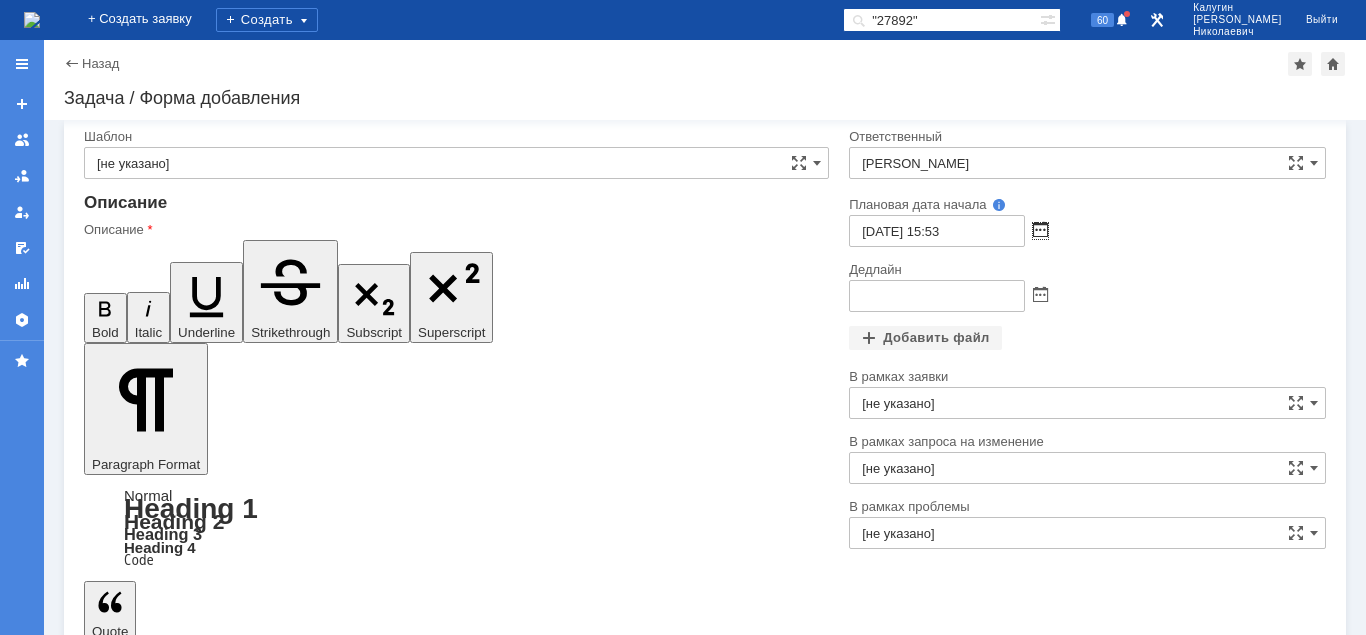 click at bounding box center [1040, 231] 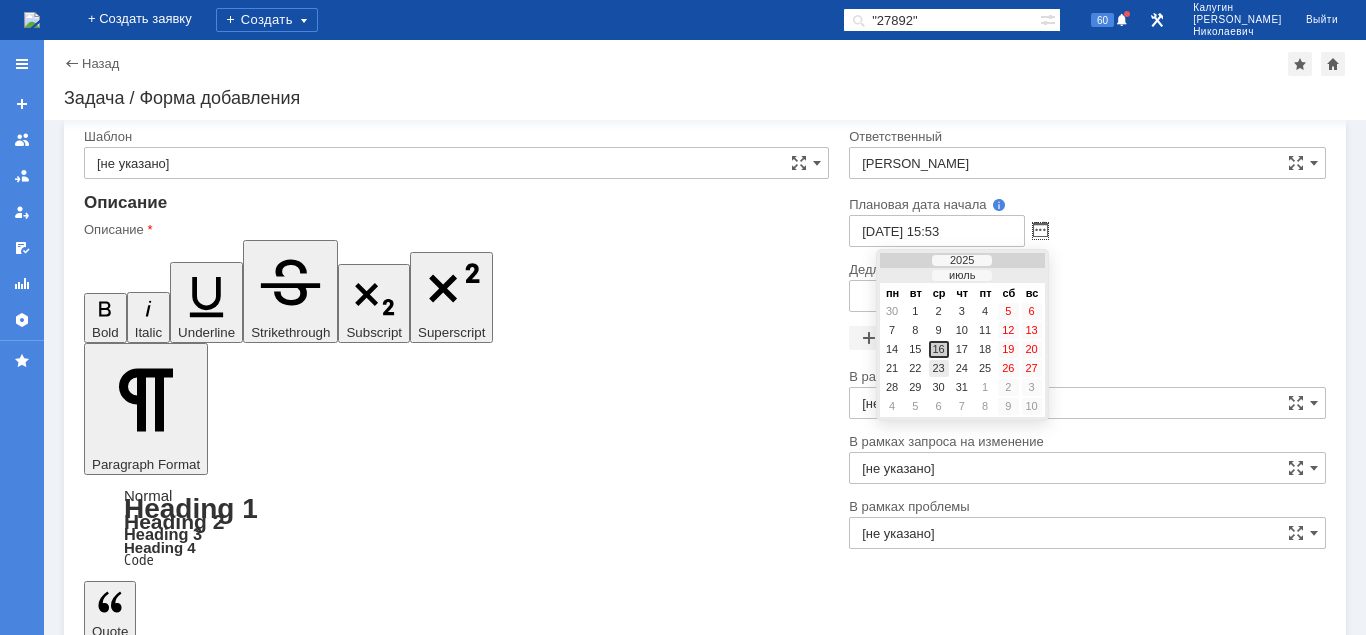 click on "23" at bounding box center [939, 368] 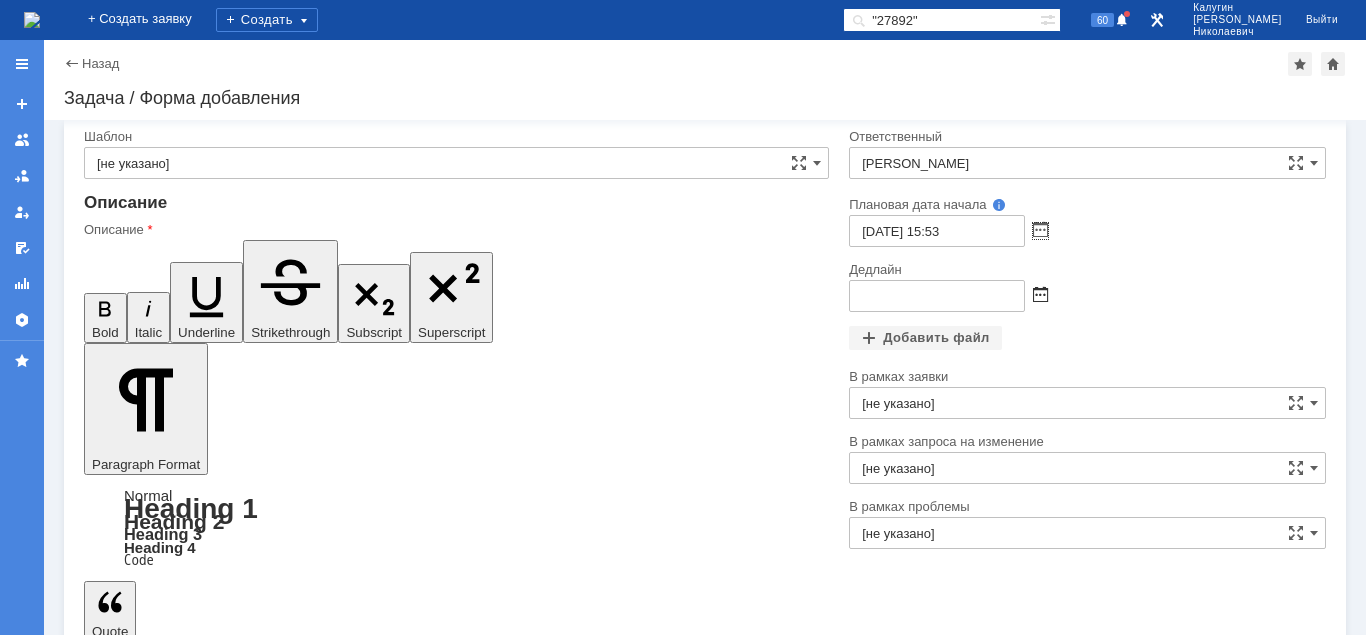 click at bounding box center (1040, 296) 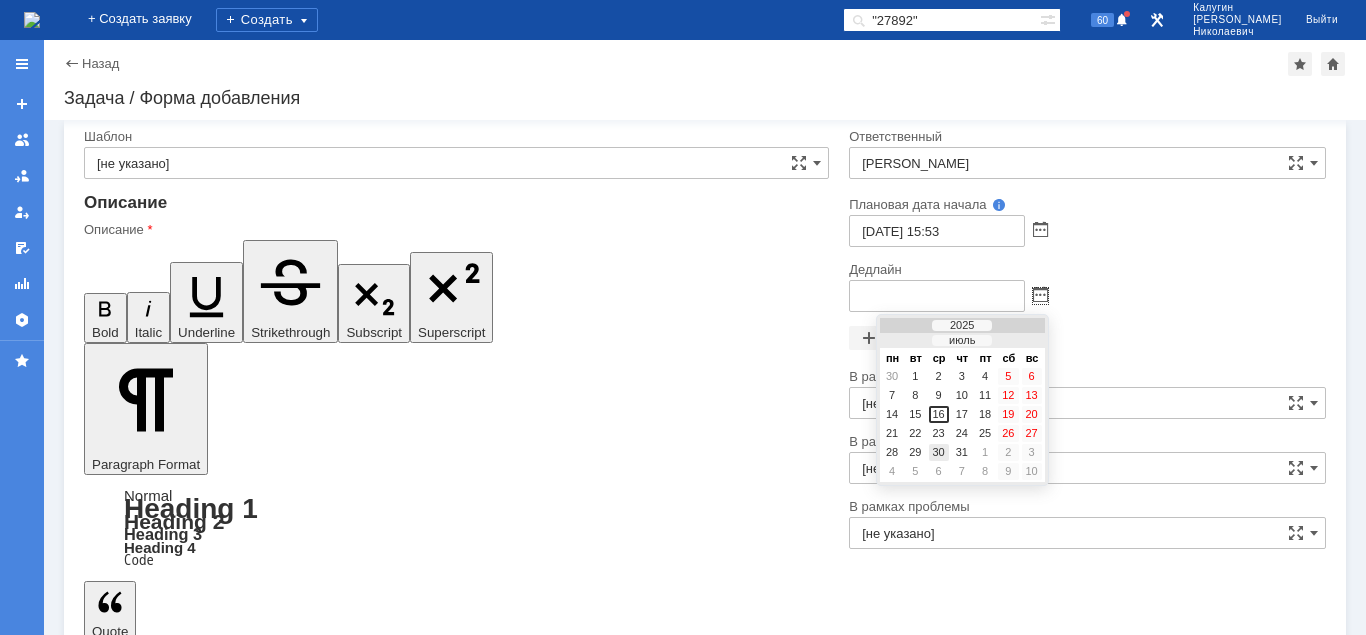 click on "30" at bounding box center [939, 452] 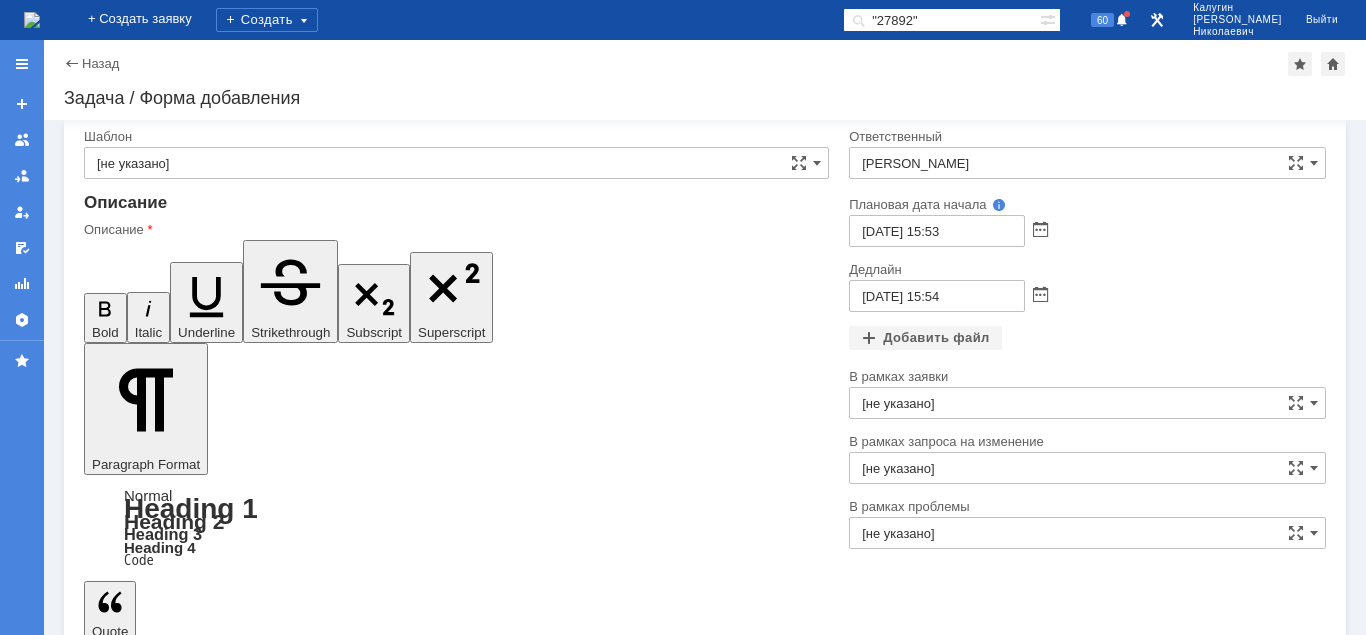 click on "Сохранить" at bounding box center [144, 4959] 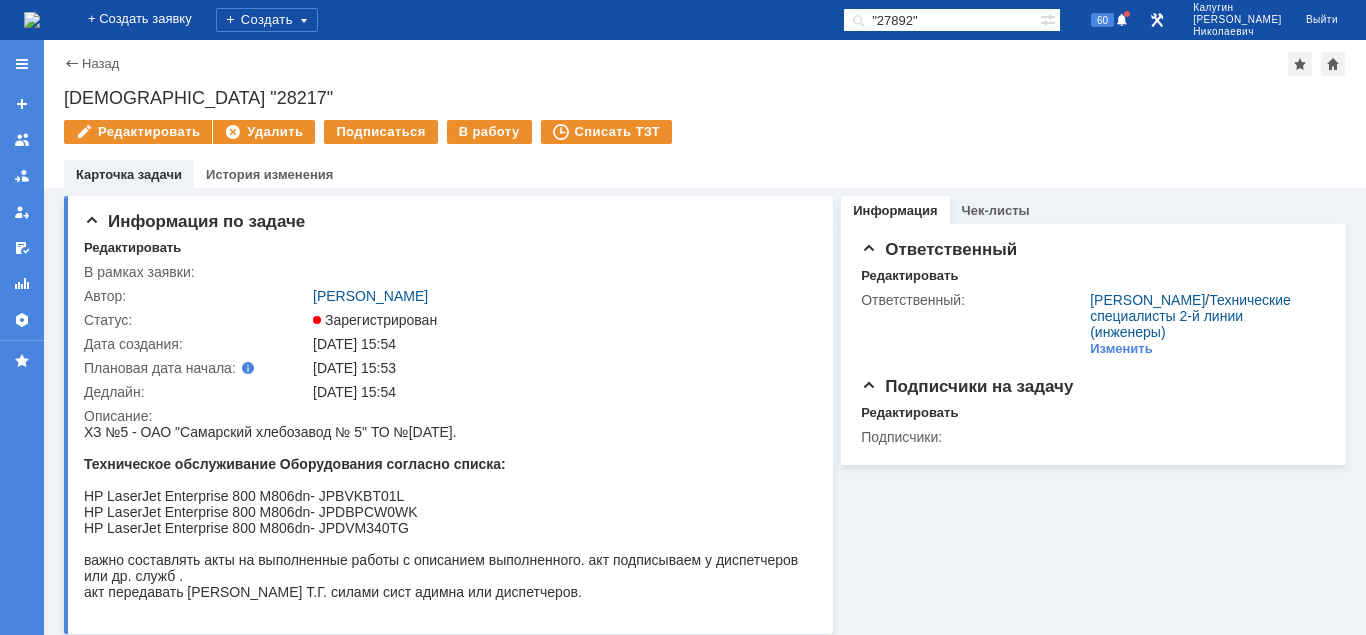 scroll, scrollTop: 0, scrollLeft: 0, axis: both 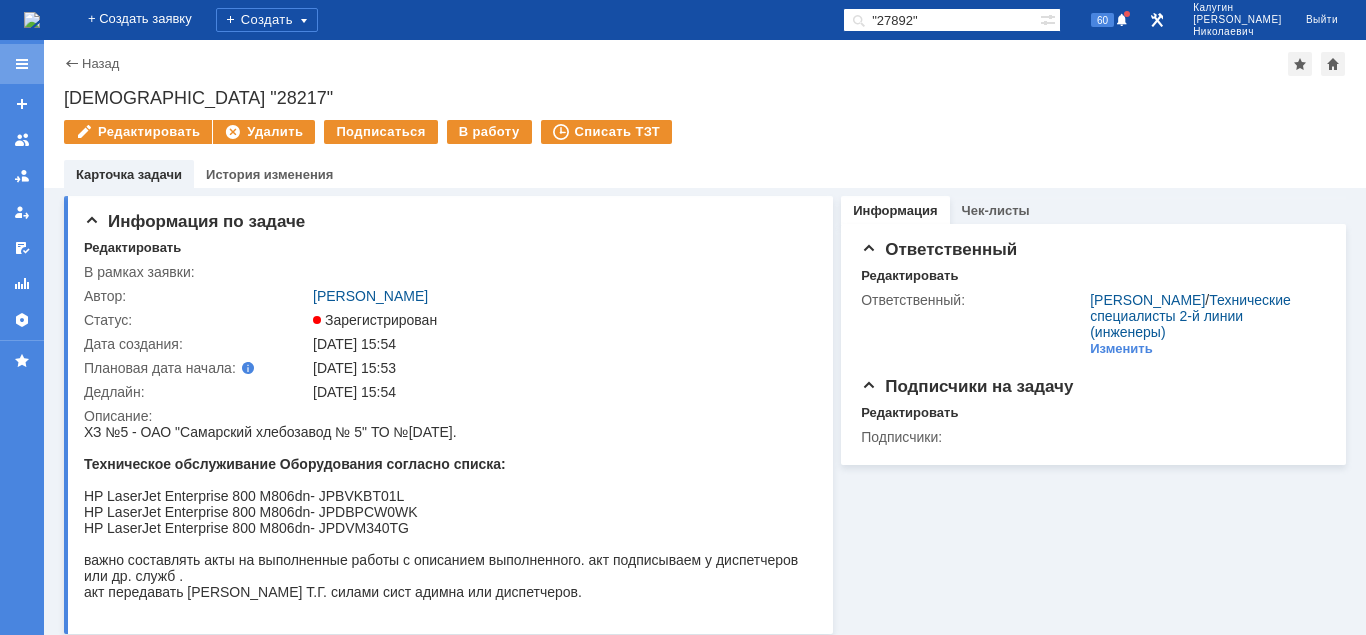 click at bounding box center (22, 64) 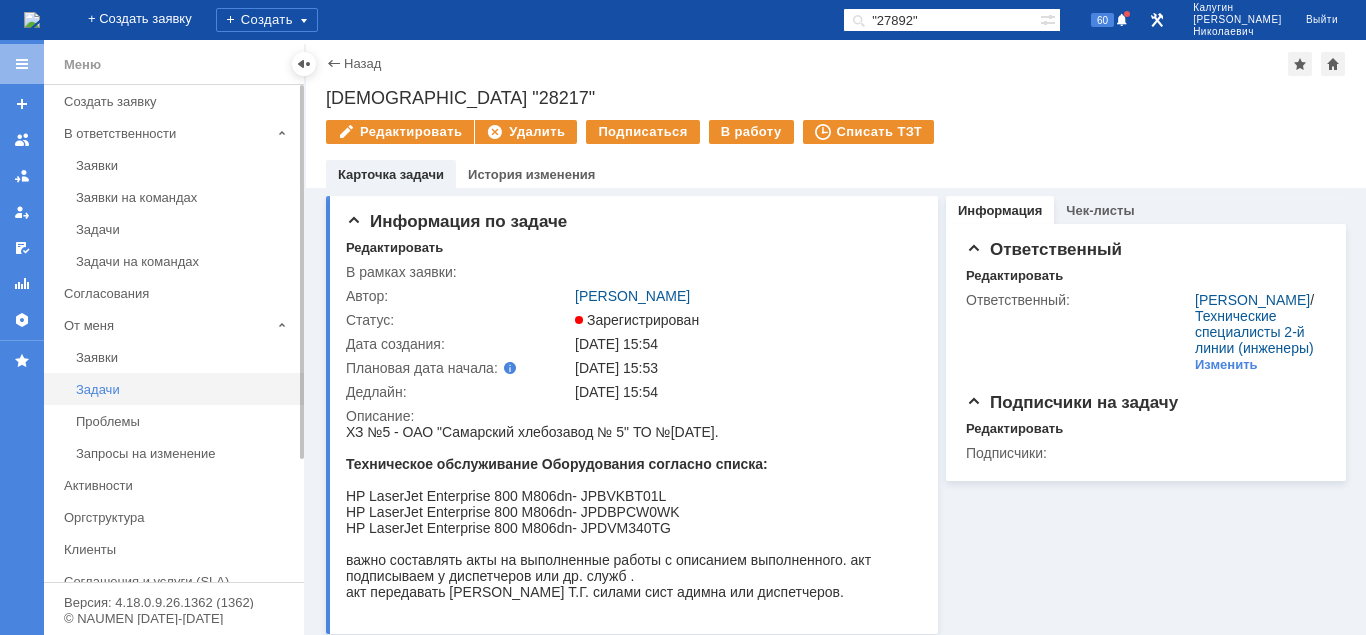 click on "Задачи" at bounding box center (184, 389) 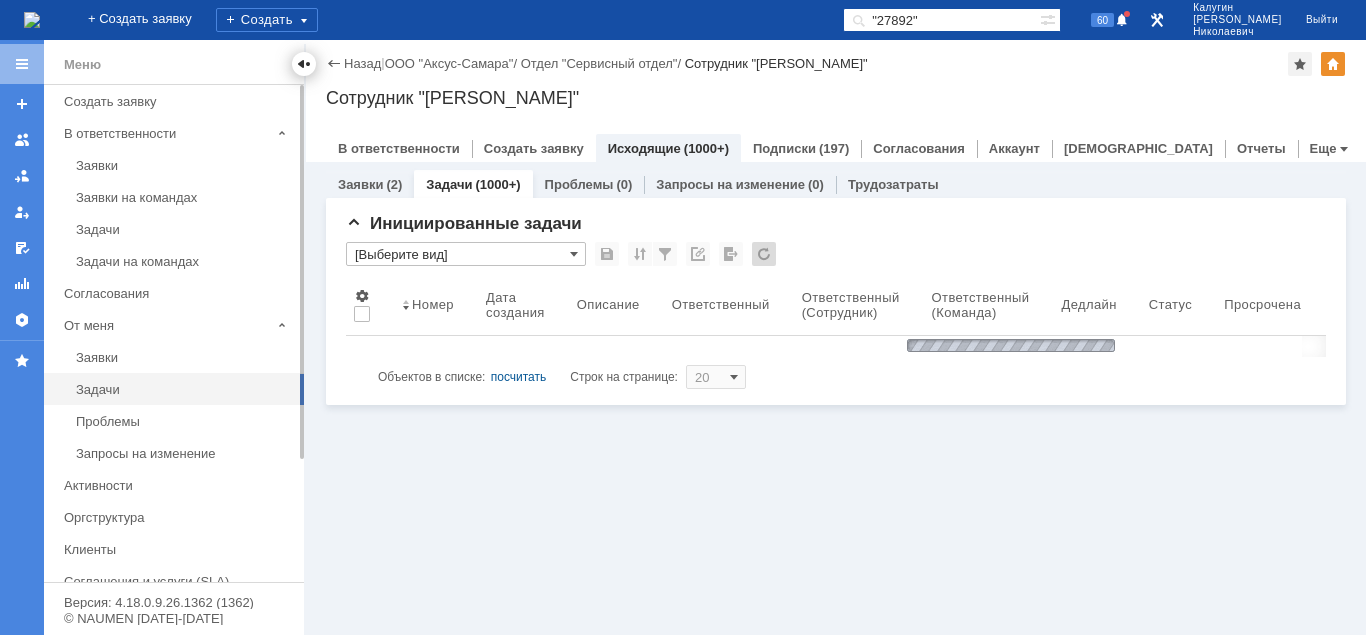 click at bounding box center (304, 64) 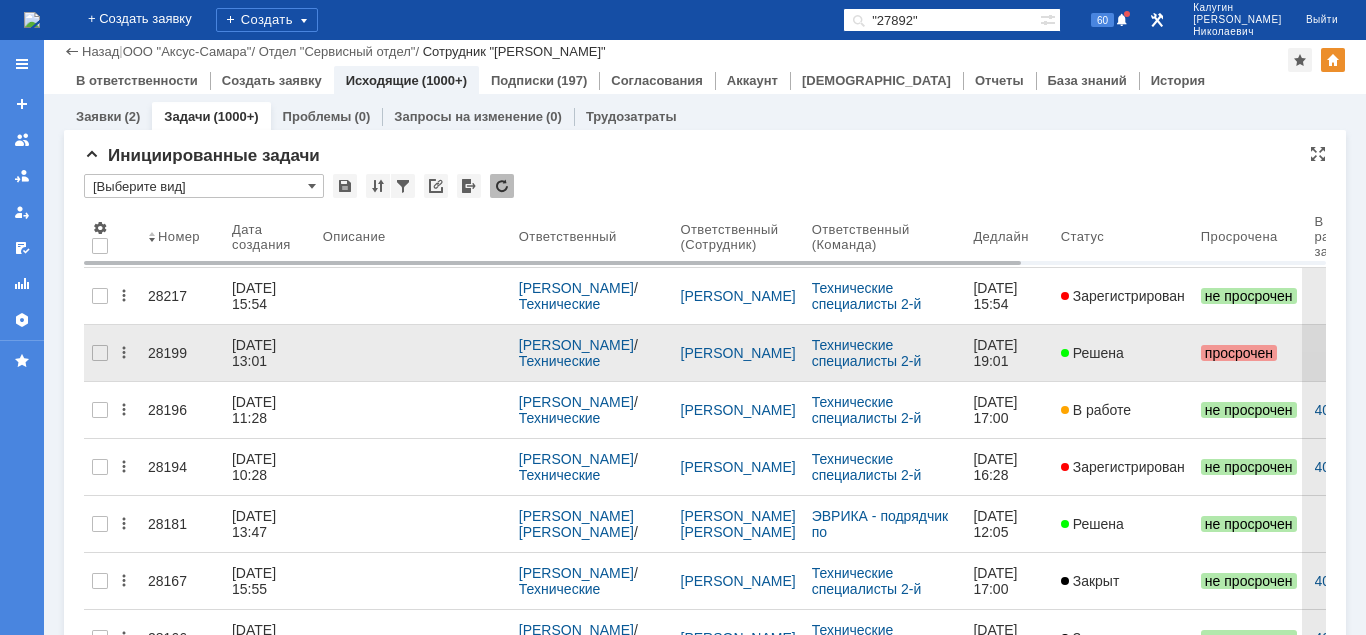 scroll, scrollTop: 102, scrollLeft: 0, axis: vertical 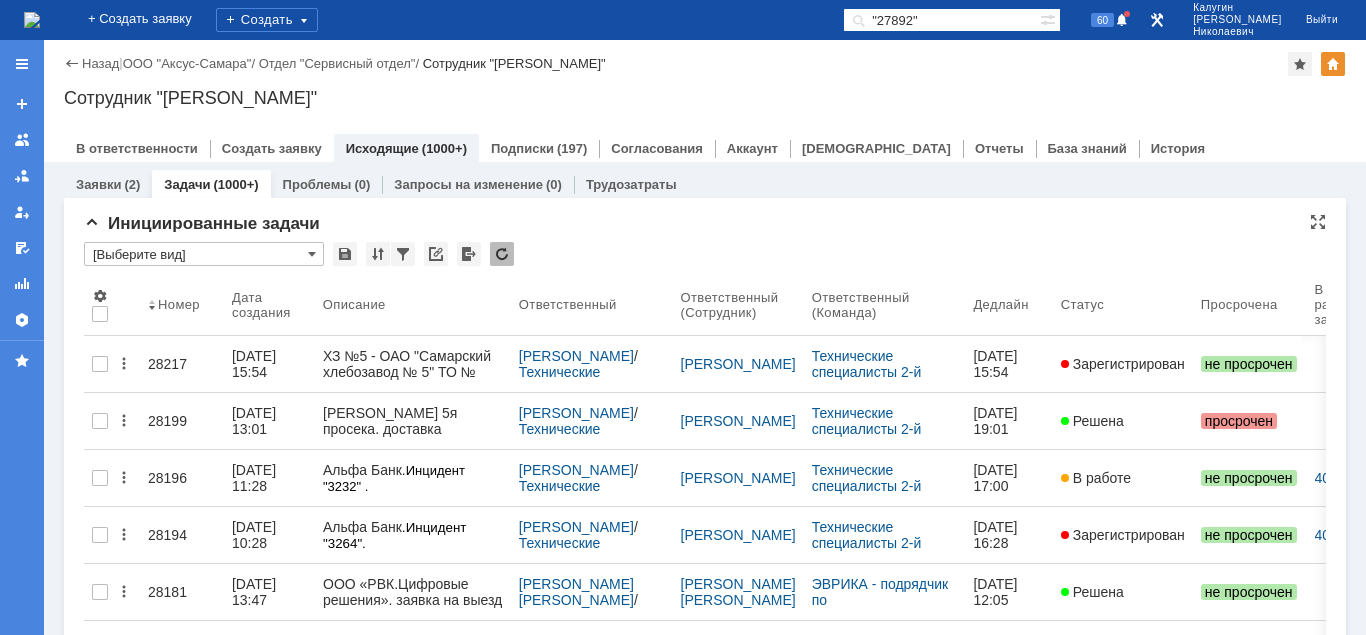 click on "[Выберите вид]" at bounding box center (204, 254) 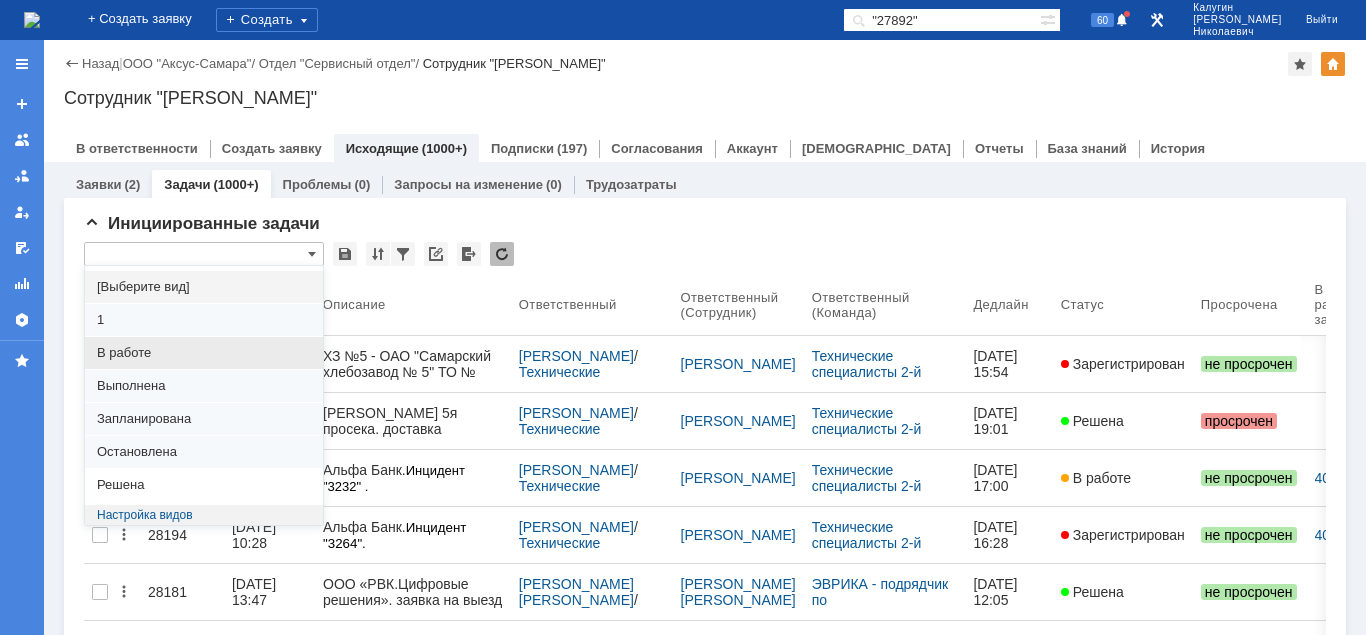 click on "В работе" at bounding box center [204, 353] 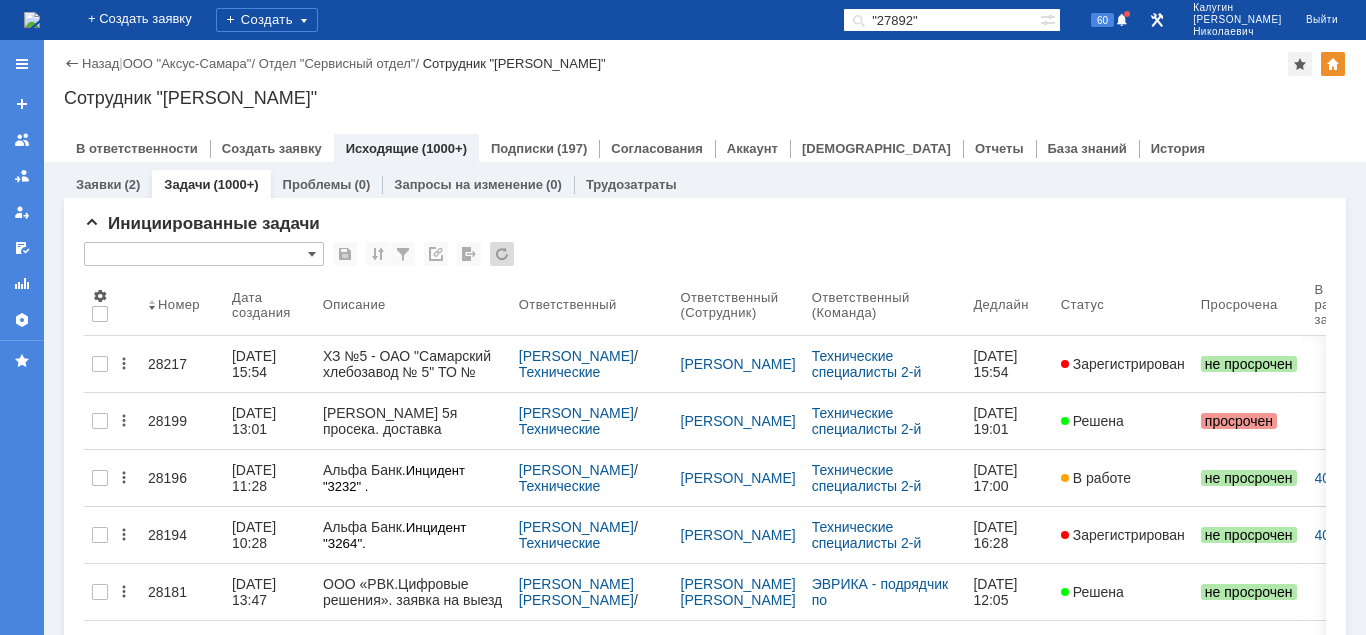 type on "В работе" 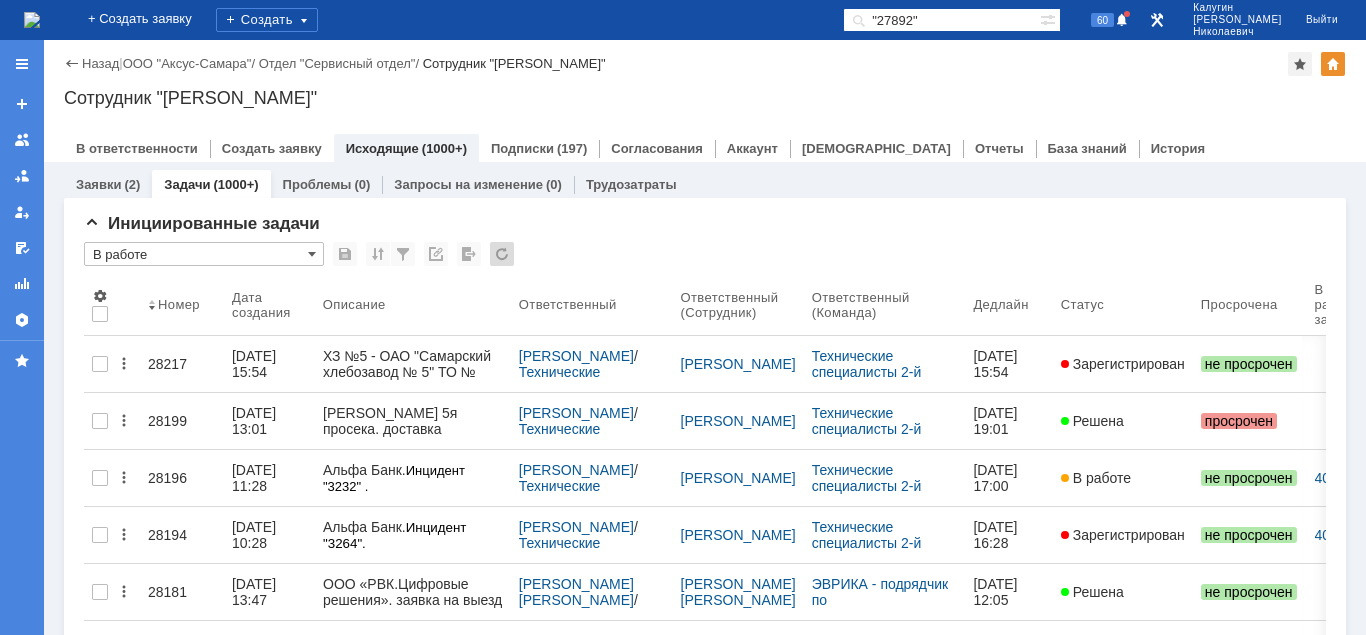 type on "100" 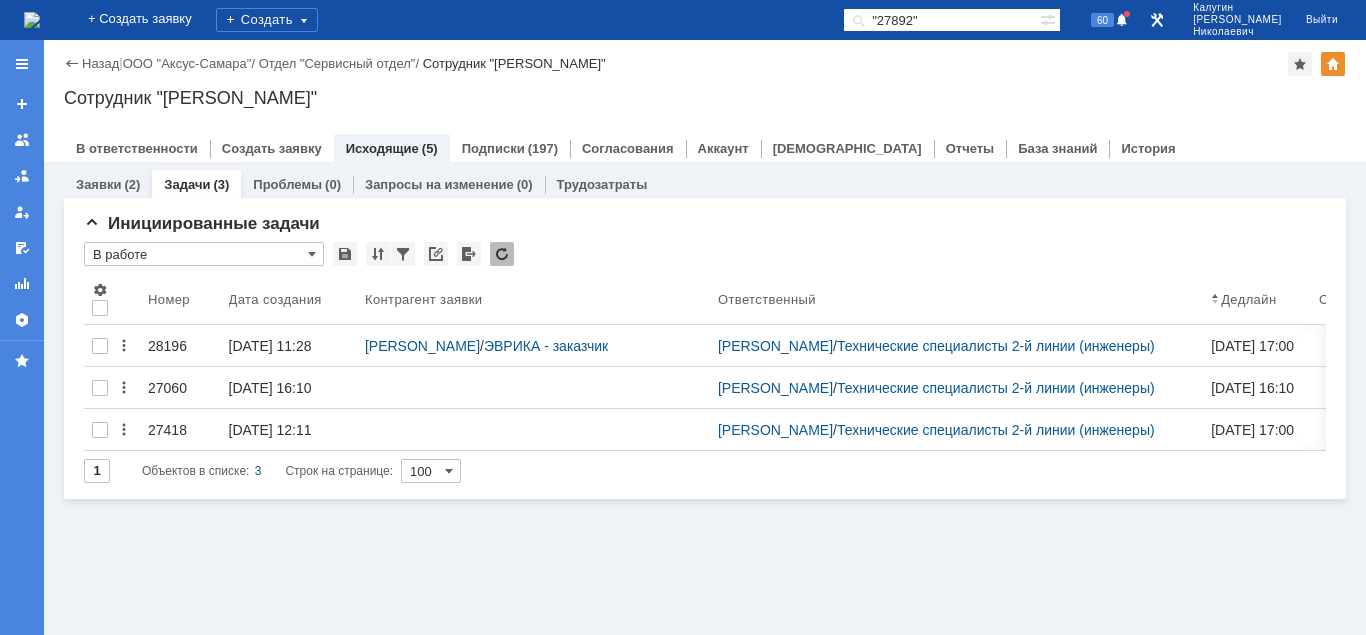 type on "В работе" 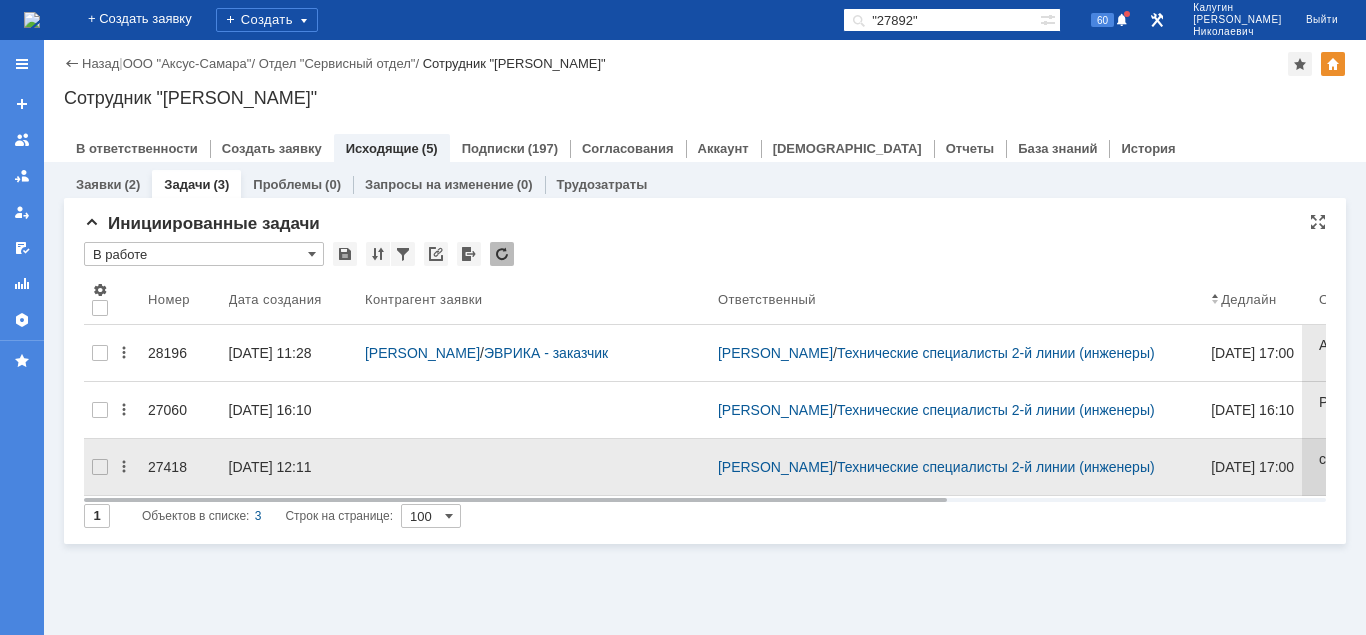 click on "27418" at bounding box center [180, 467] 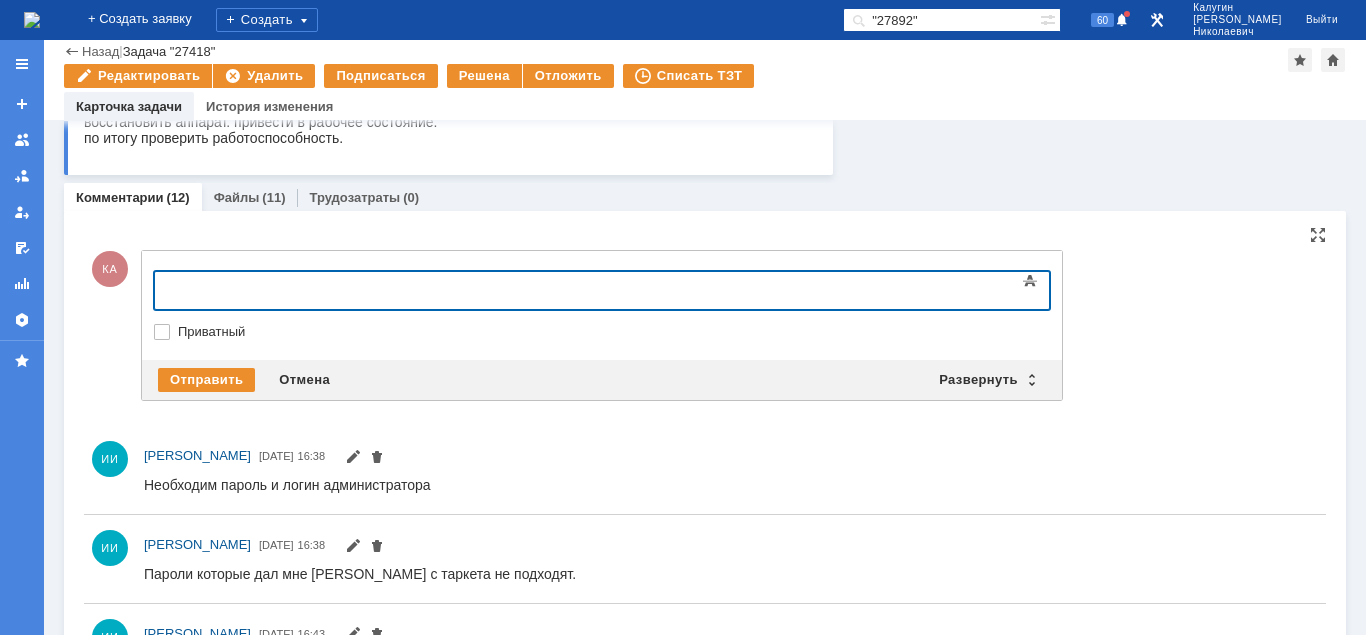 click at bounding box center (317, 288) 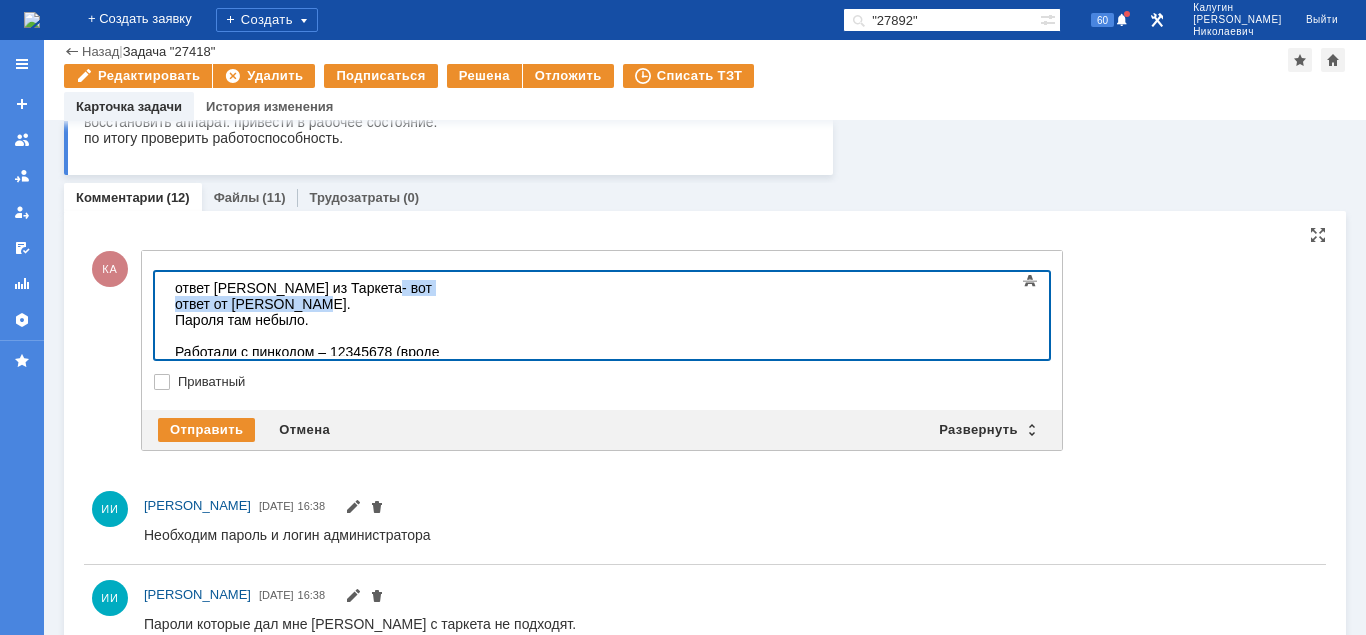 drag, startPoint x: 379, startPoint y: 289, endPoint x: 640, endPoint y: 288, distance: 261.00192 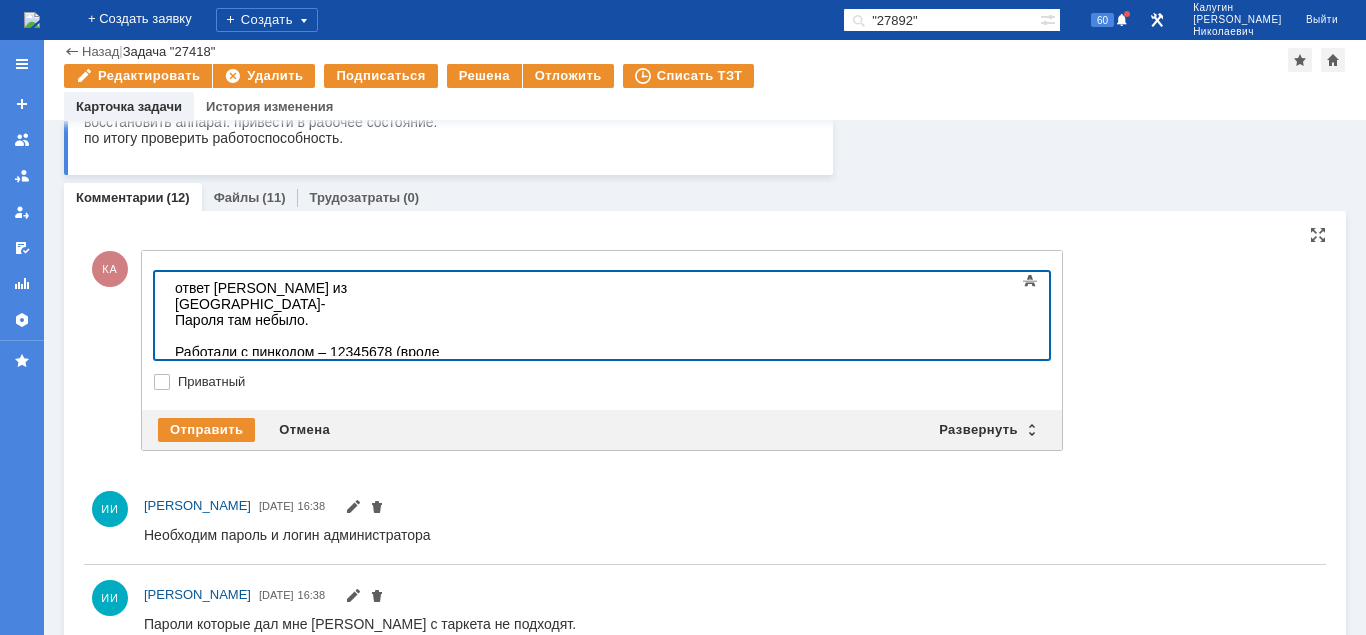 click on "ответ Коноваленко из Таркета-  Пароля там небыло. Работали с пинкодом – 12345678 (вроде такой)" at bounding box center [317, 328] 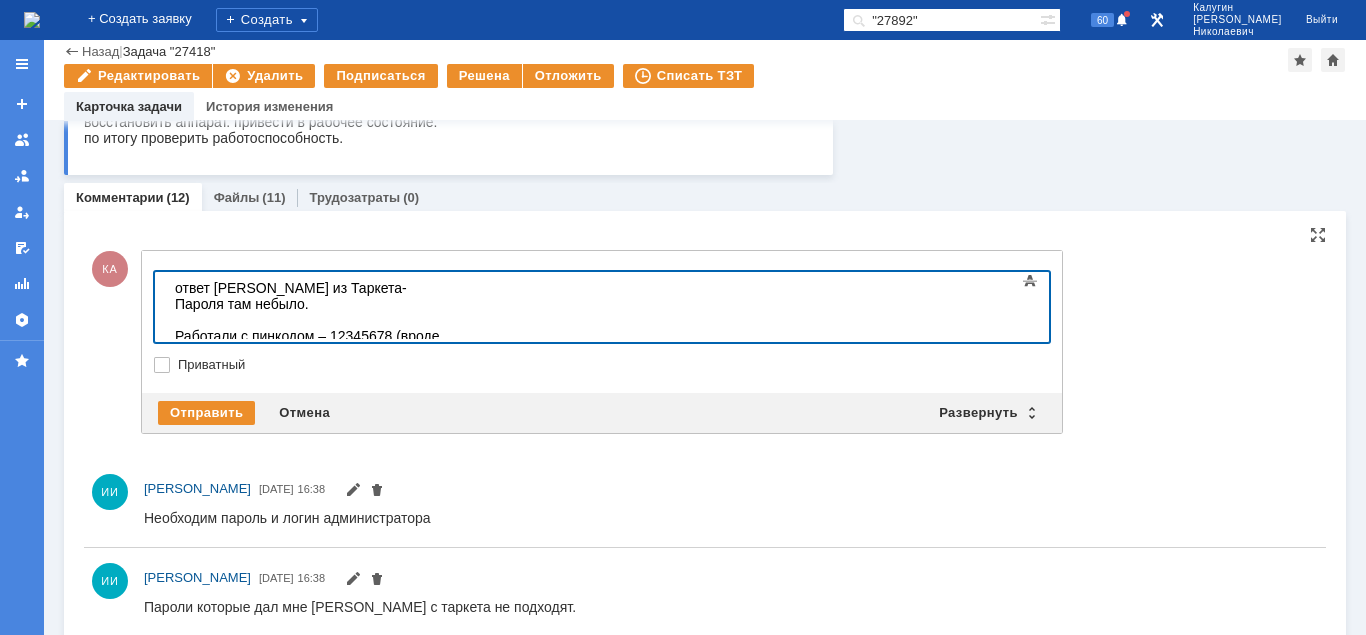 click on "ответ Коноваленко из Таркета- Пароля там небыло. Работали с пинкодом – 12345678 (вроде такой)" at bounding box center [317, 320] 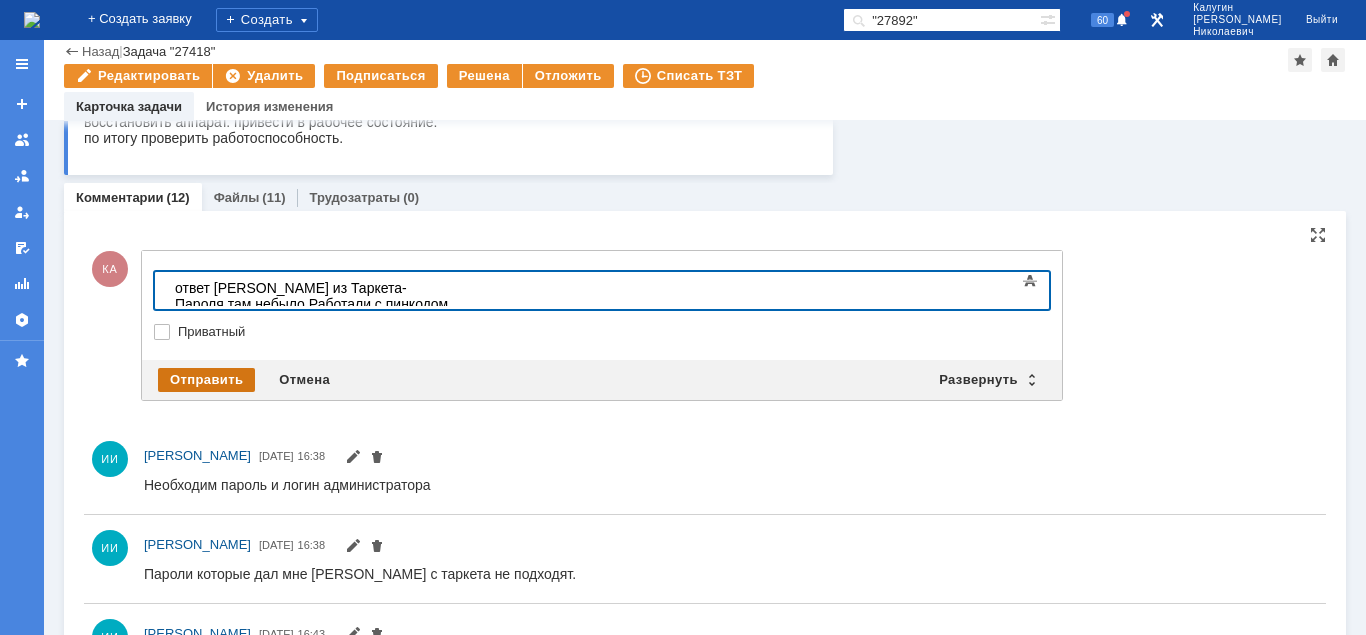 click on "Отправить" at bounding box center [206, 380] 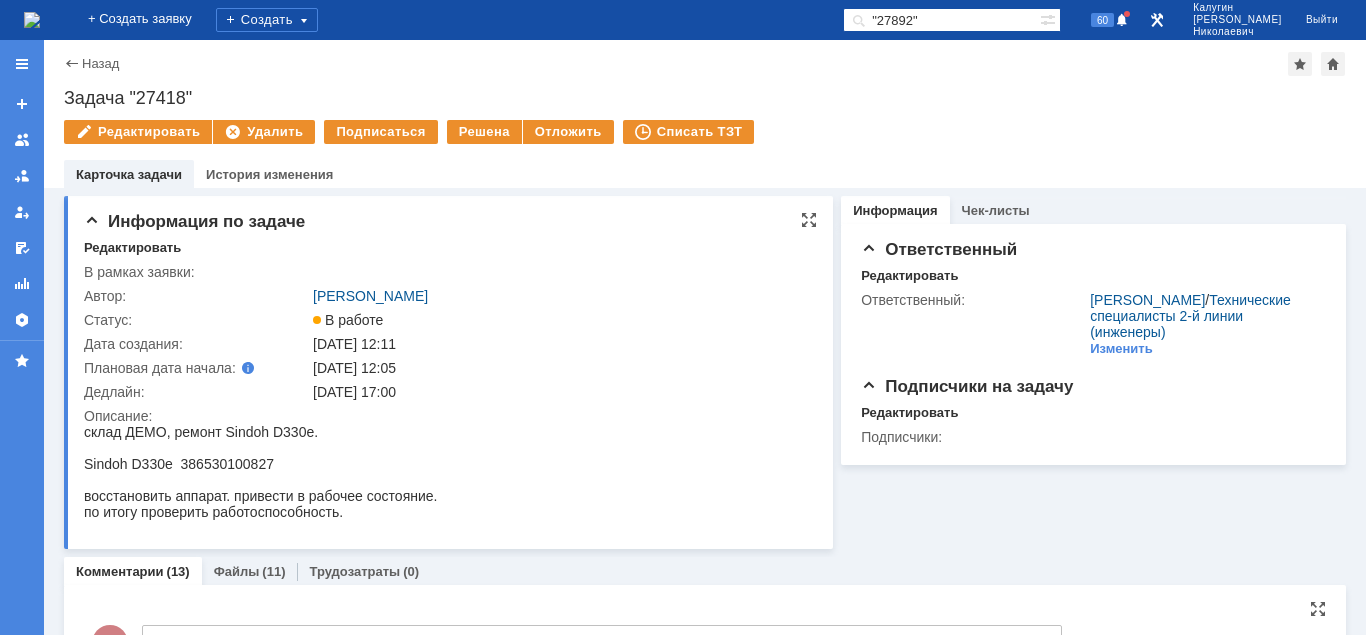 scroll, scrollTop: 102, scrollLeft: 0, axis: vertical 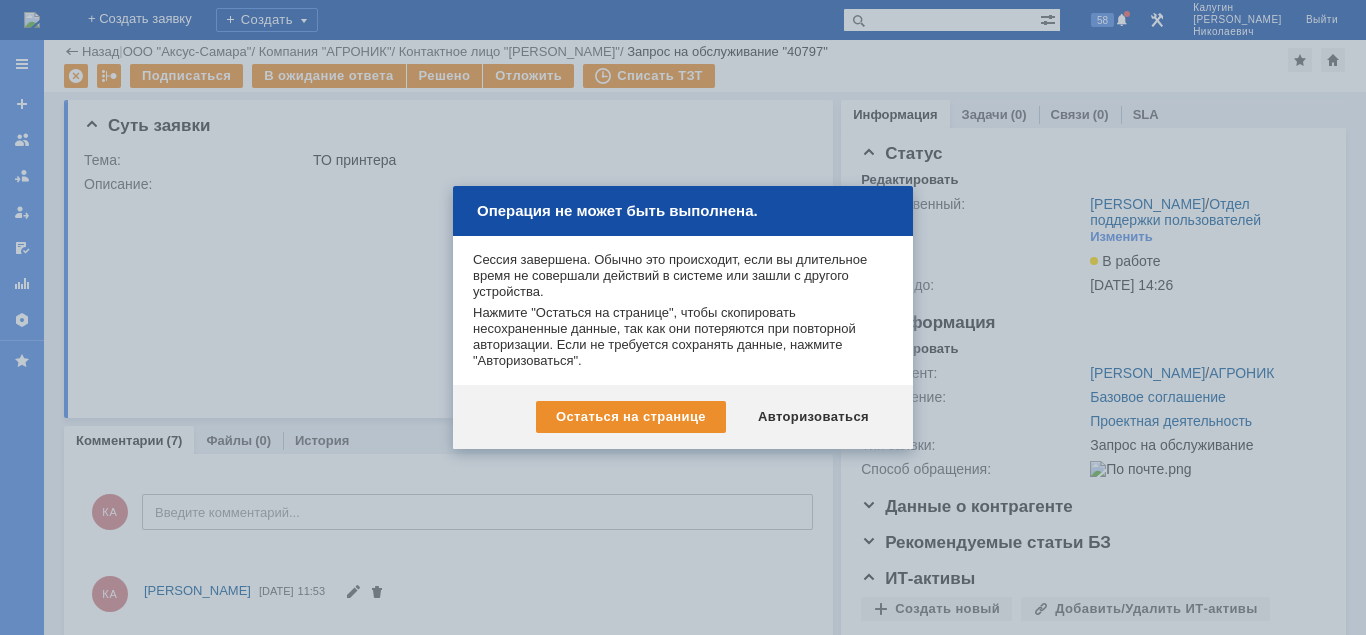 drag, startPoint x: 0, startPoint y: 0, endPoint x: 785, endPoint y: 425, distance: 892.66455 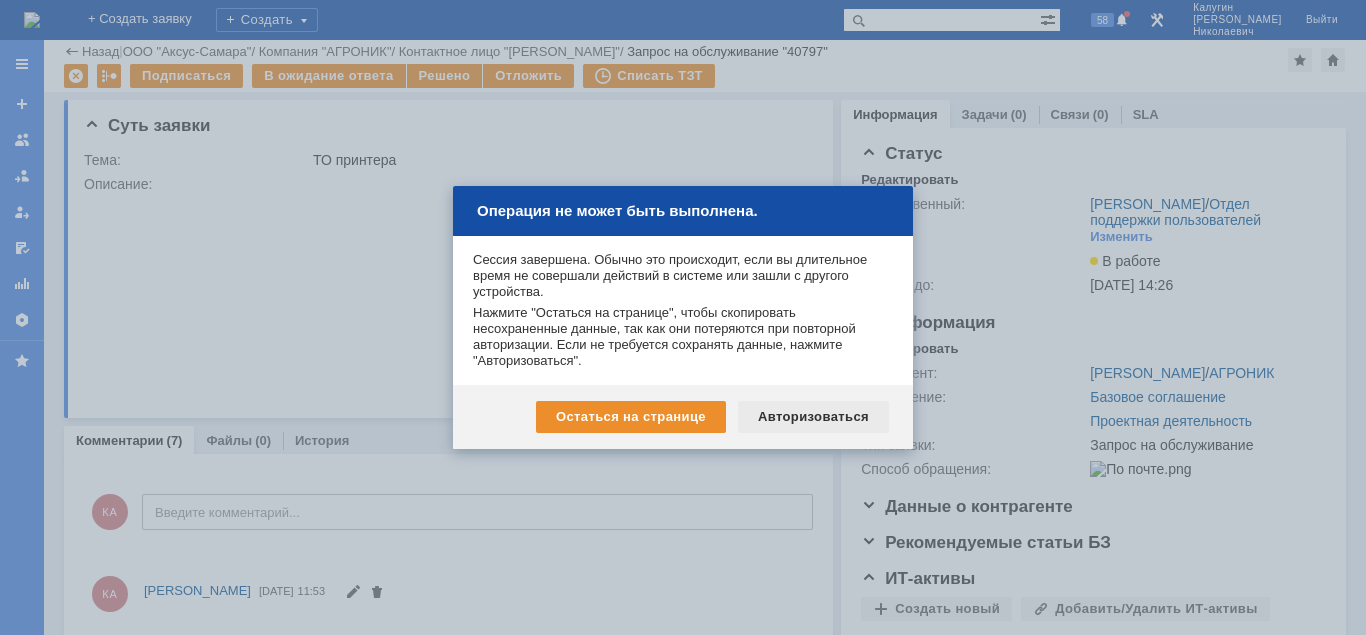 click on "Авторизоваться" at bounding box center [813, 417] 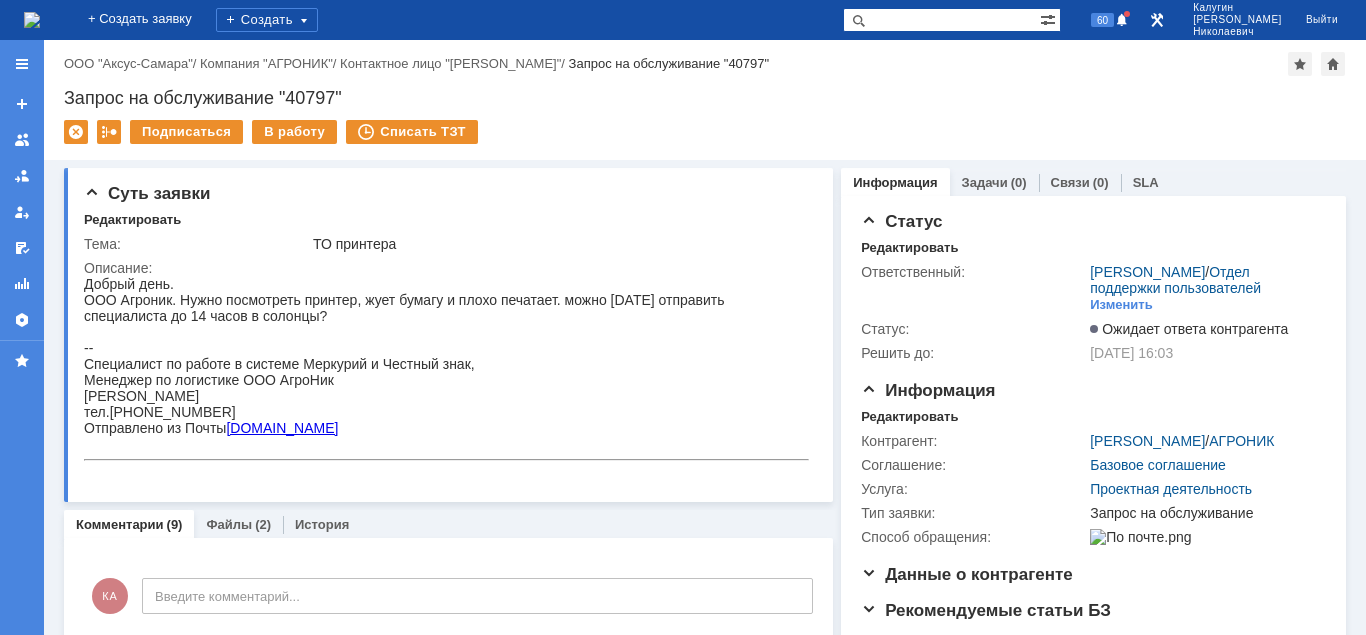 scroll, scrollTop: 0, scrollLeft: 0, axis: both 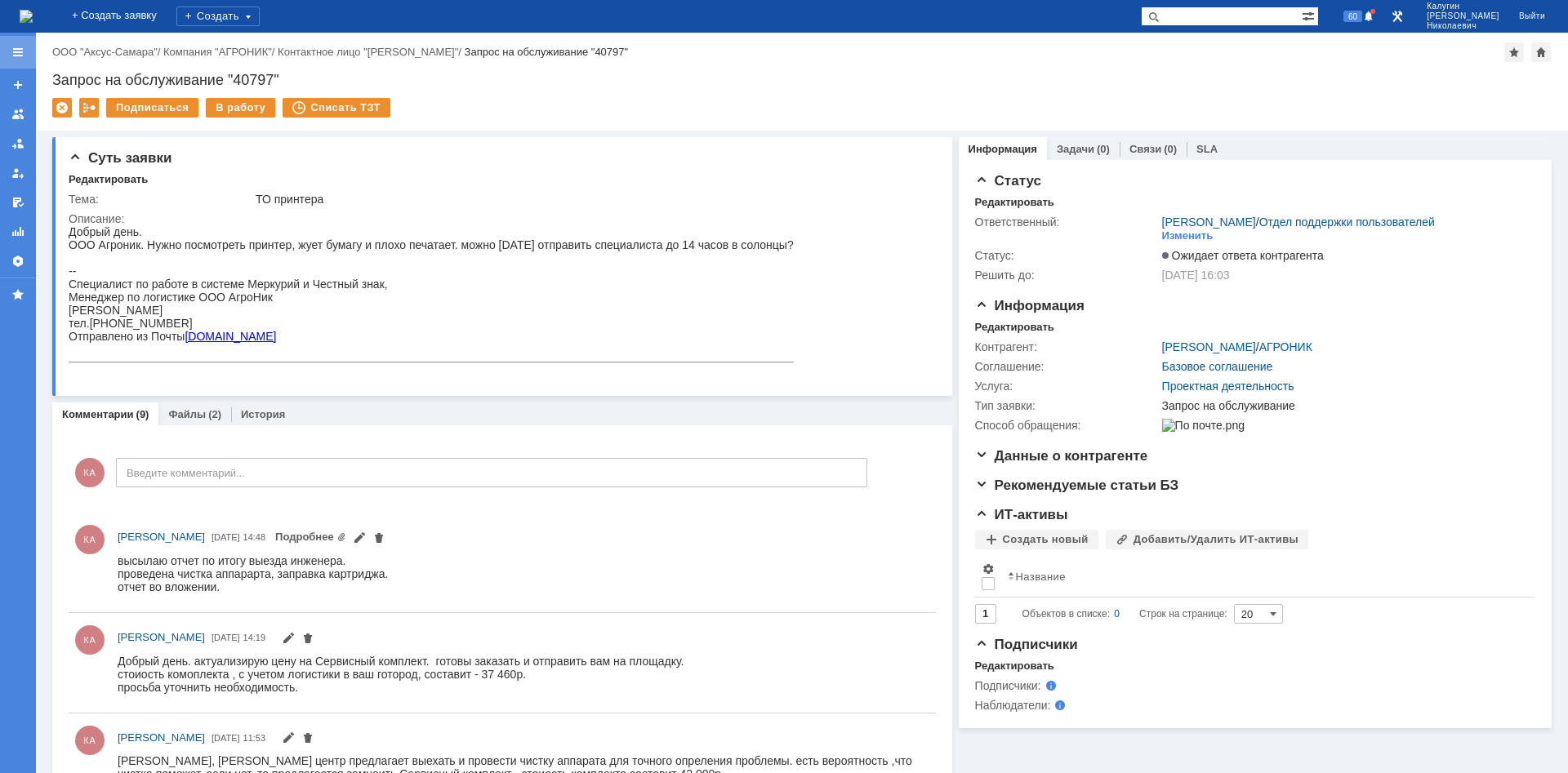 click at bounding box center [18, 52] 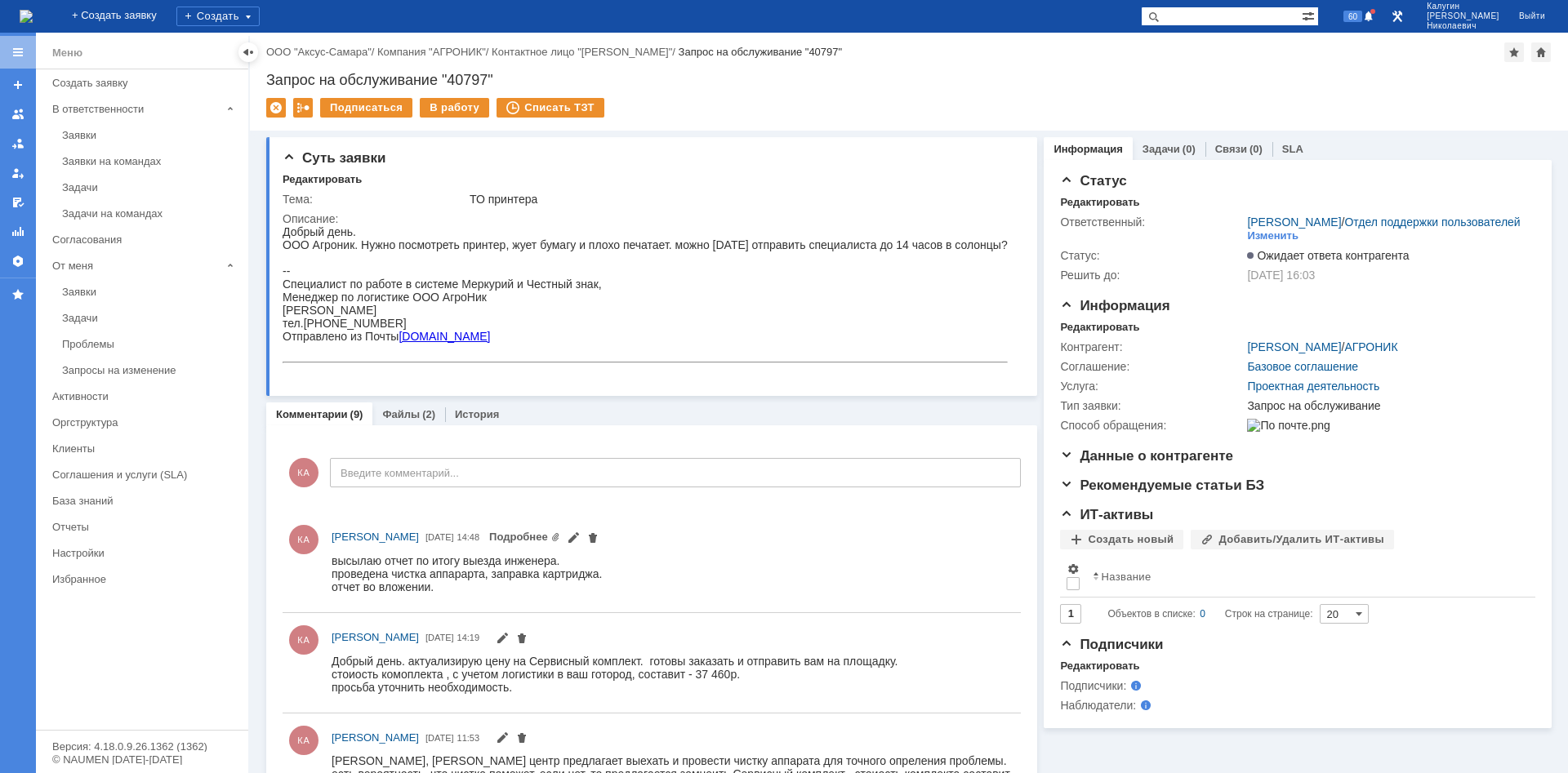 drag, startPoint x: 77, startPoint y: 138, endPoint x: 203, endPoint y: 109, distance: 129.29424 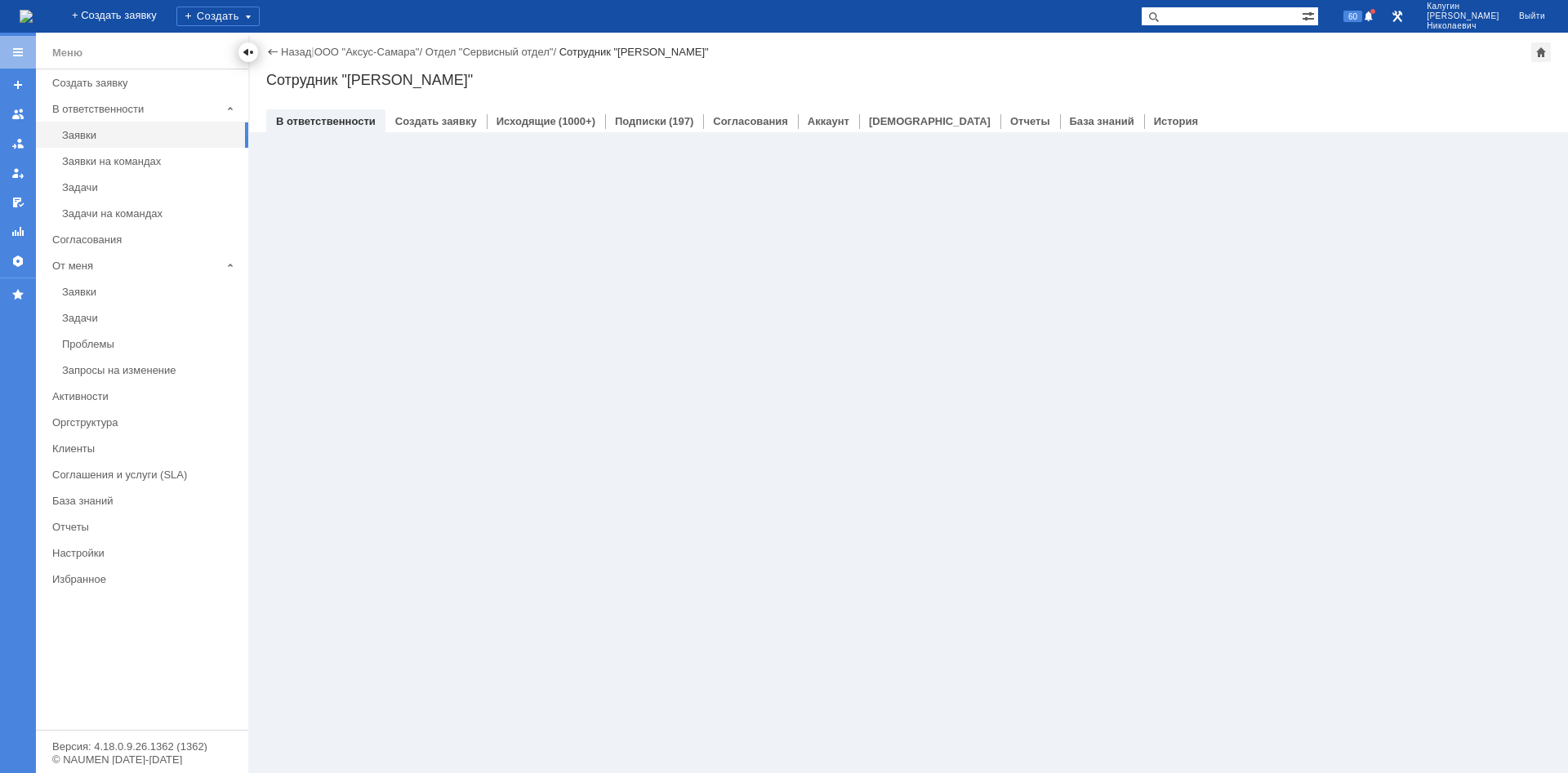 click at bounding box center [248, 52] 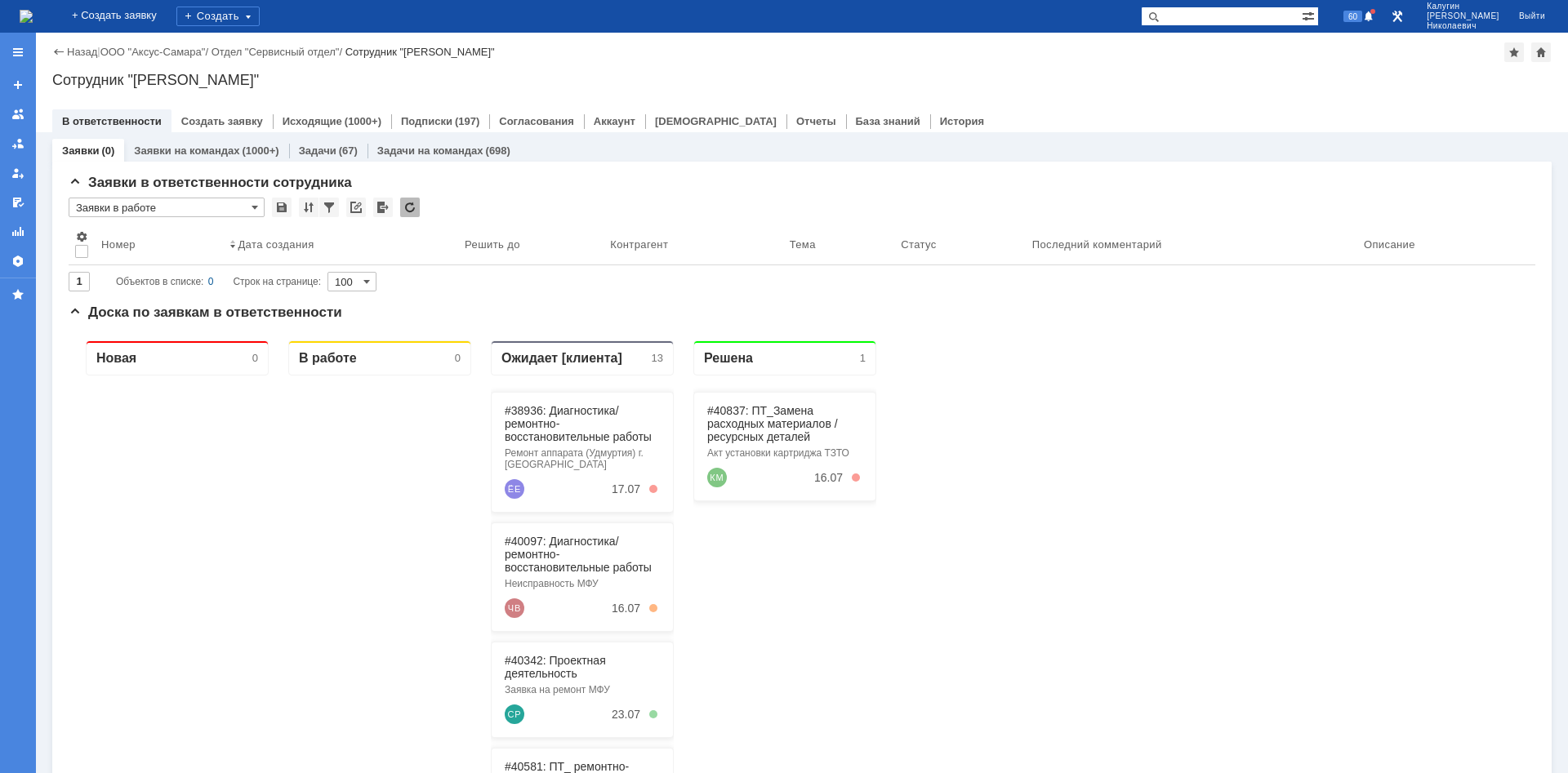 scroll, scrollTop: 0, scrollLeft: 0, axis: both 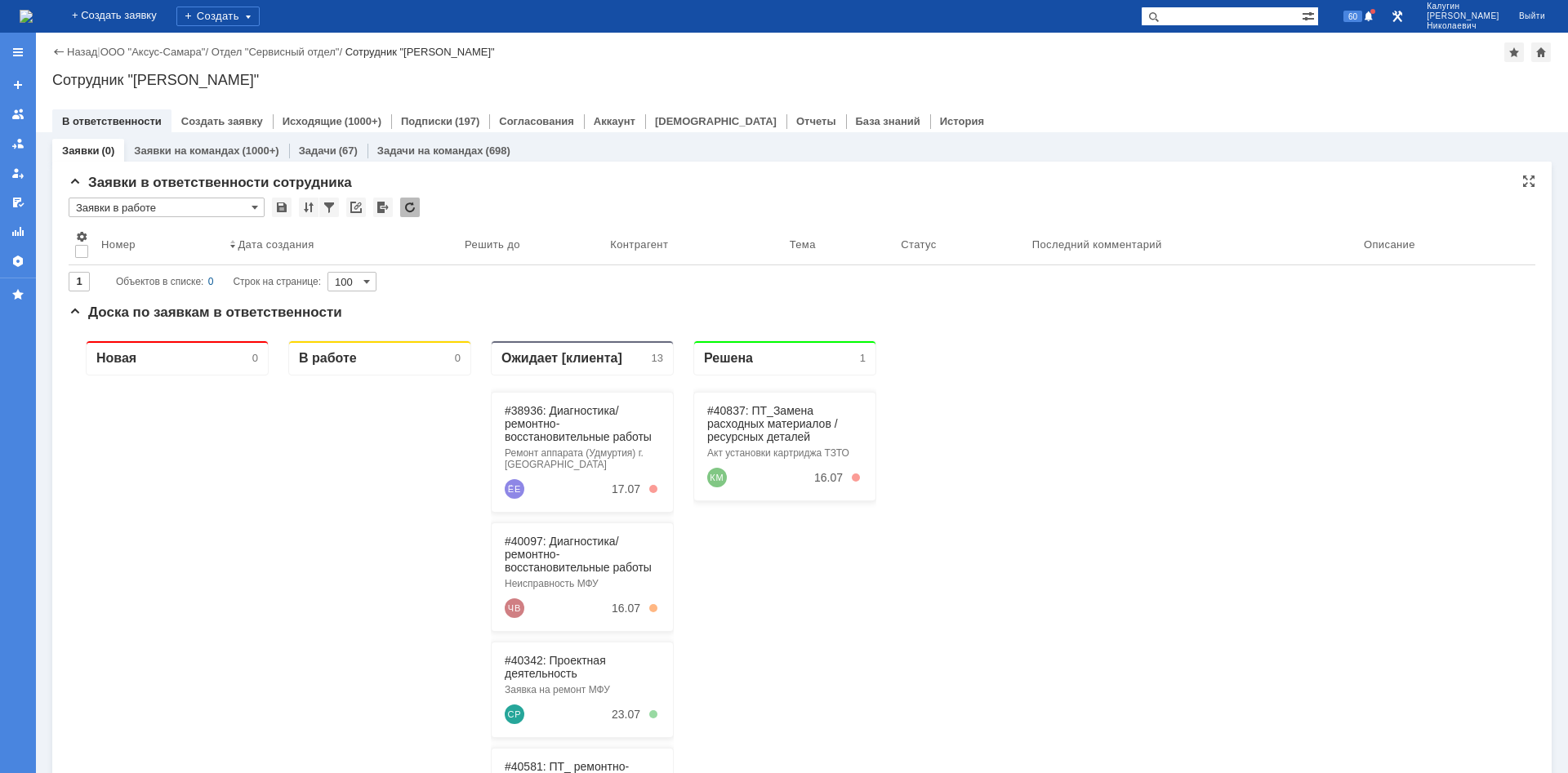 click on "Заявки в работе" at bounding box center (167, 207) 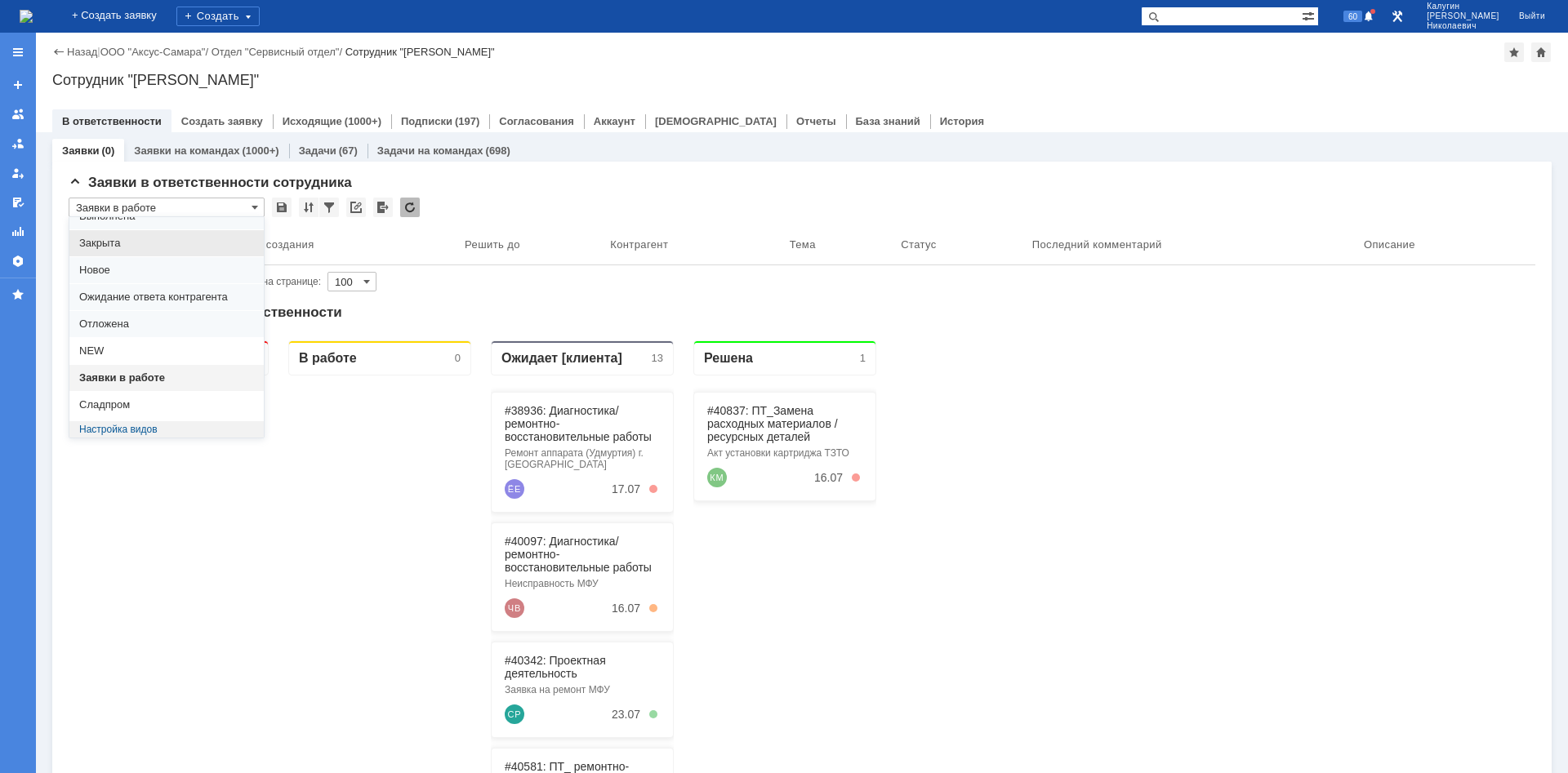 scroll, scrollTop: 0, scrollLeft: 0, axis: both 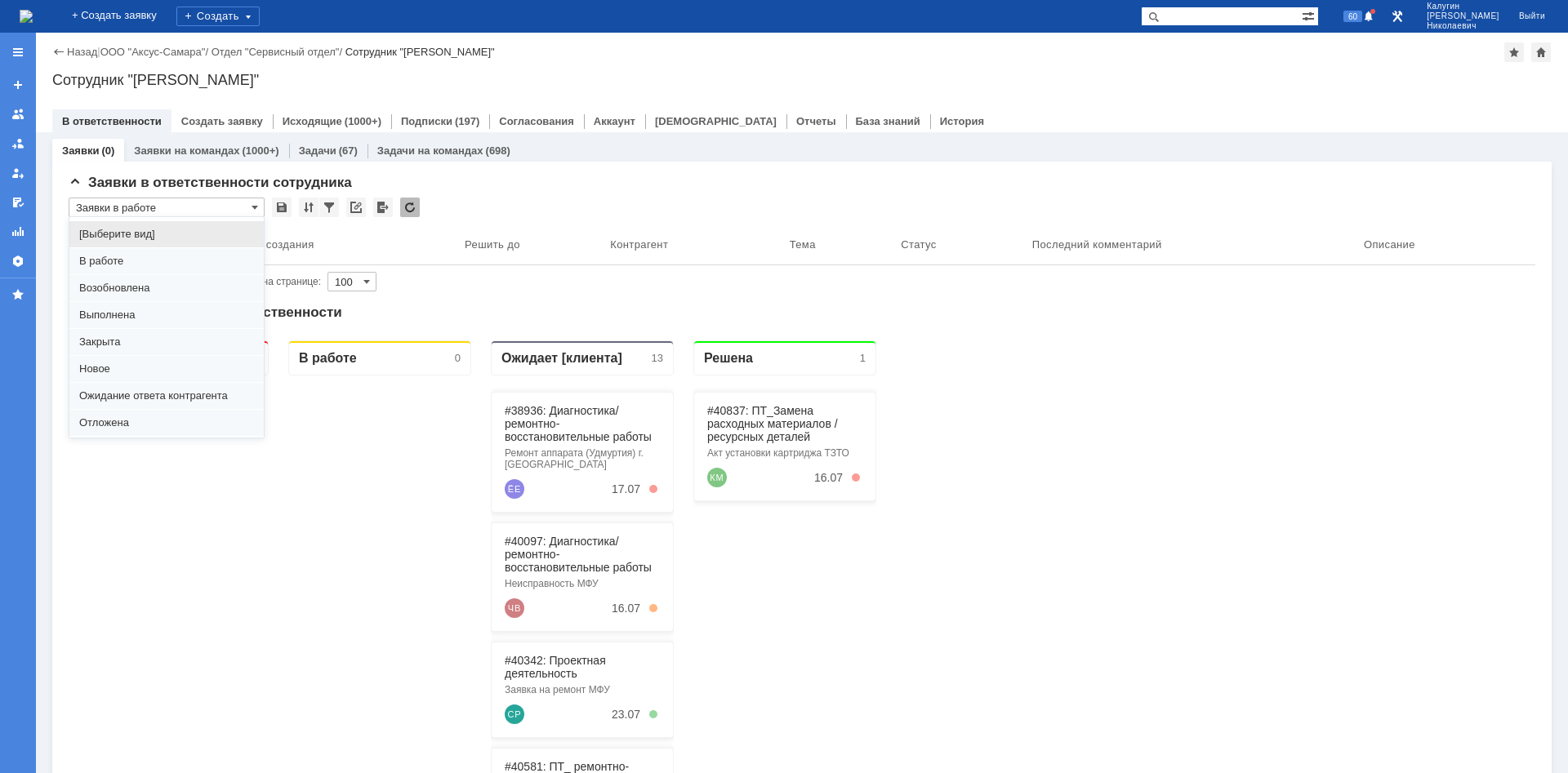 click on "[Выберите вид]" at bounding box center [167, 234] 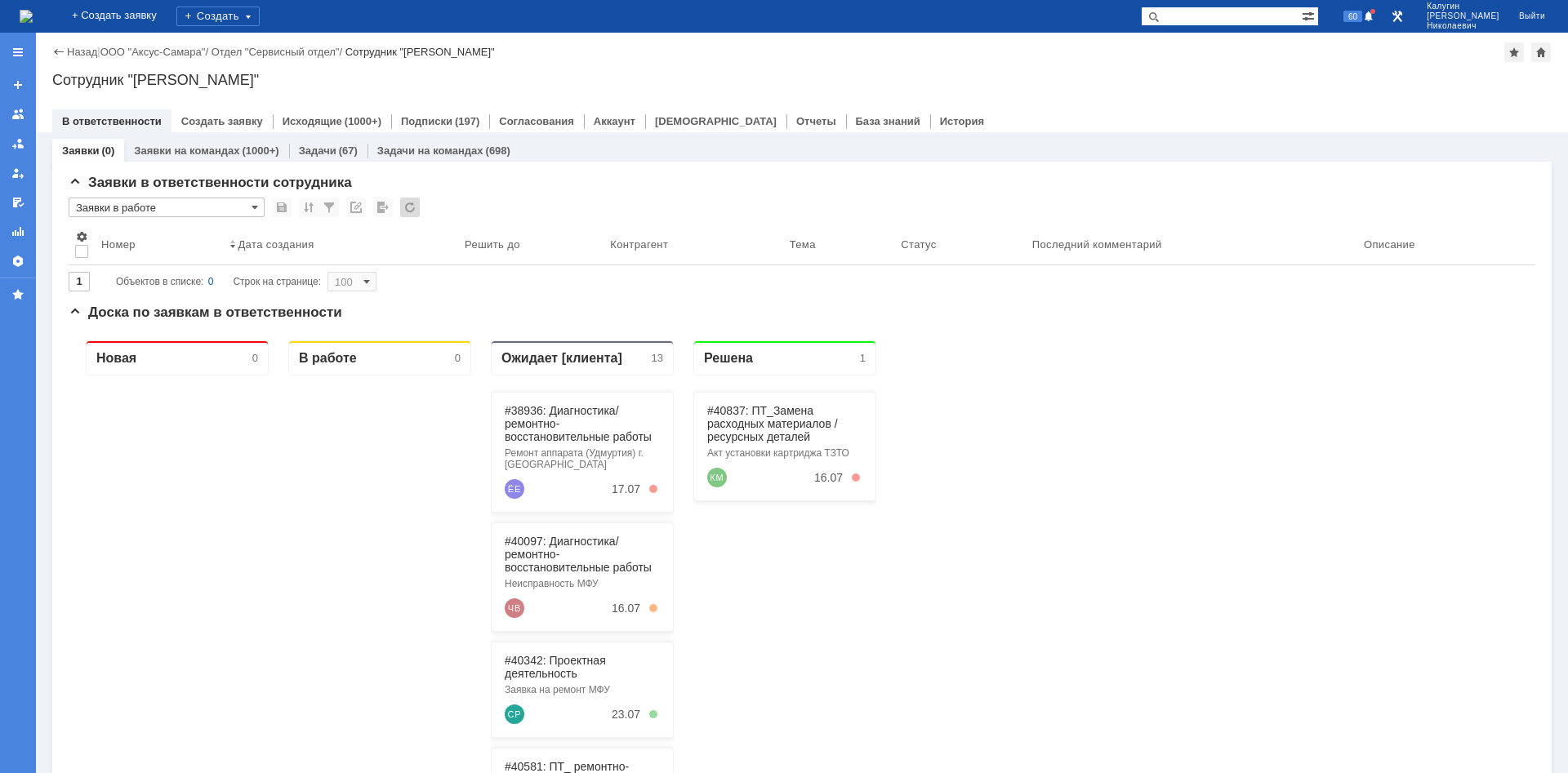 type on "[Выберите вид]" 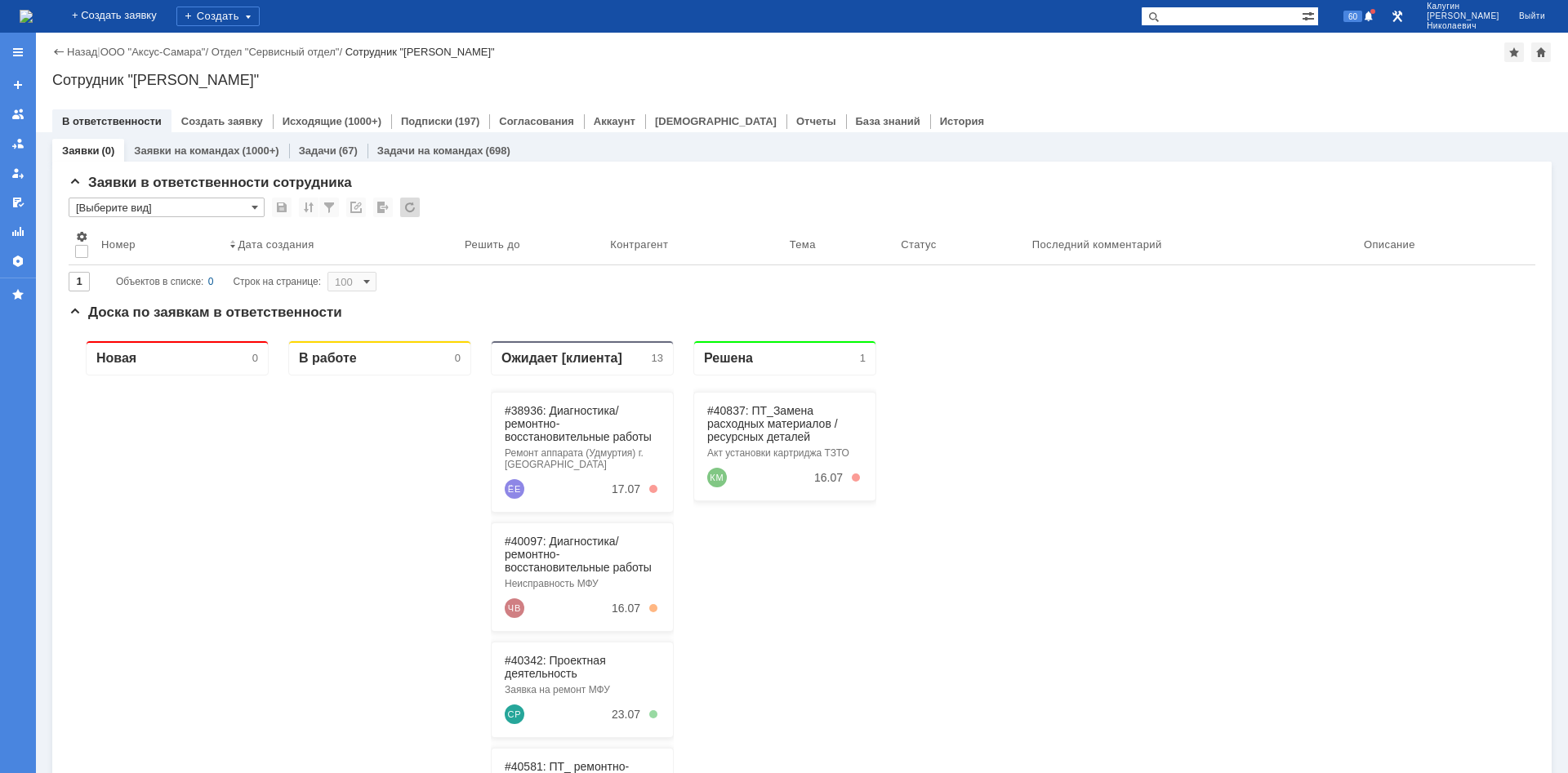 type on "20" 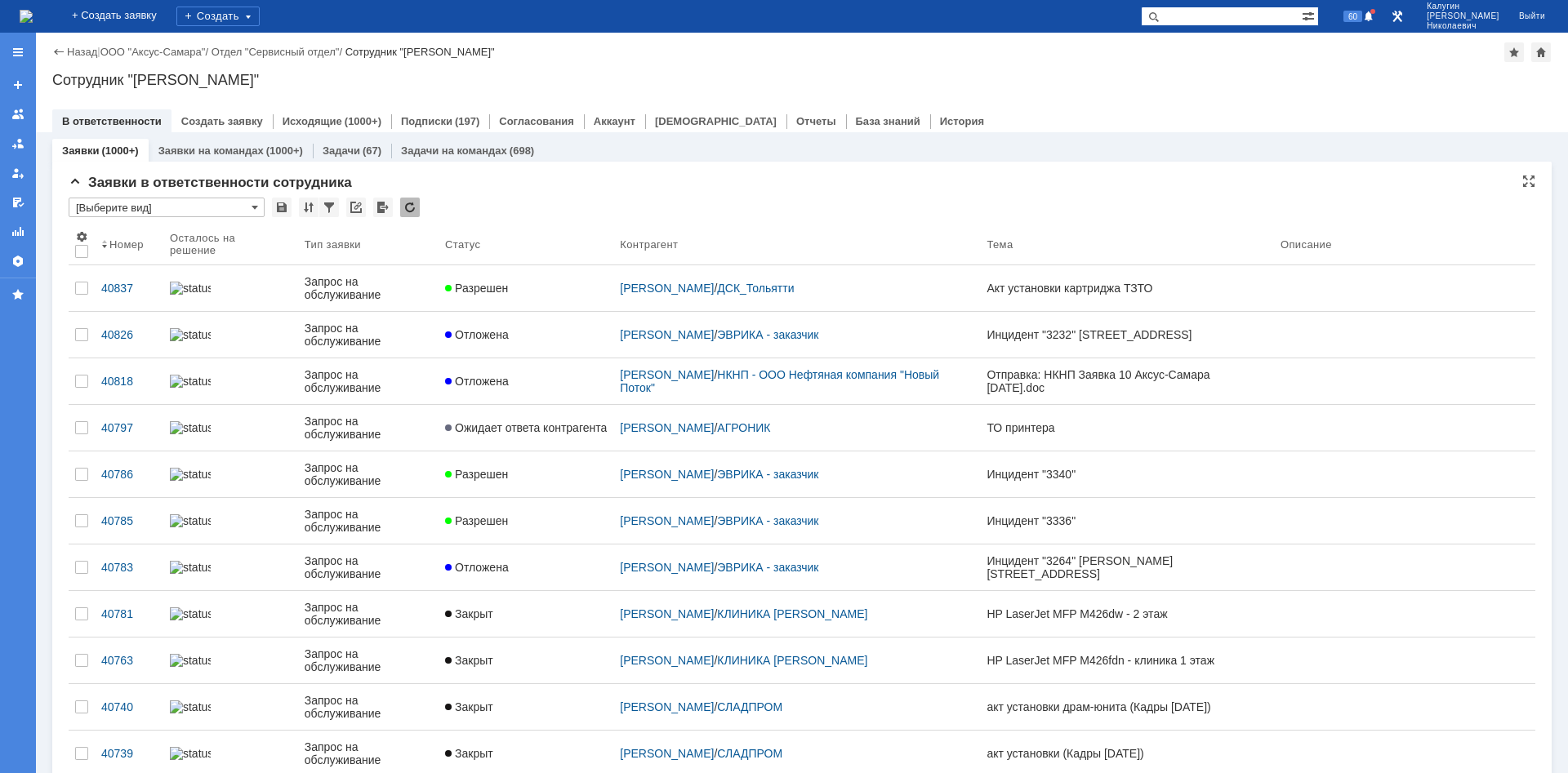 type on "[Выберите вид]" 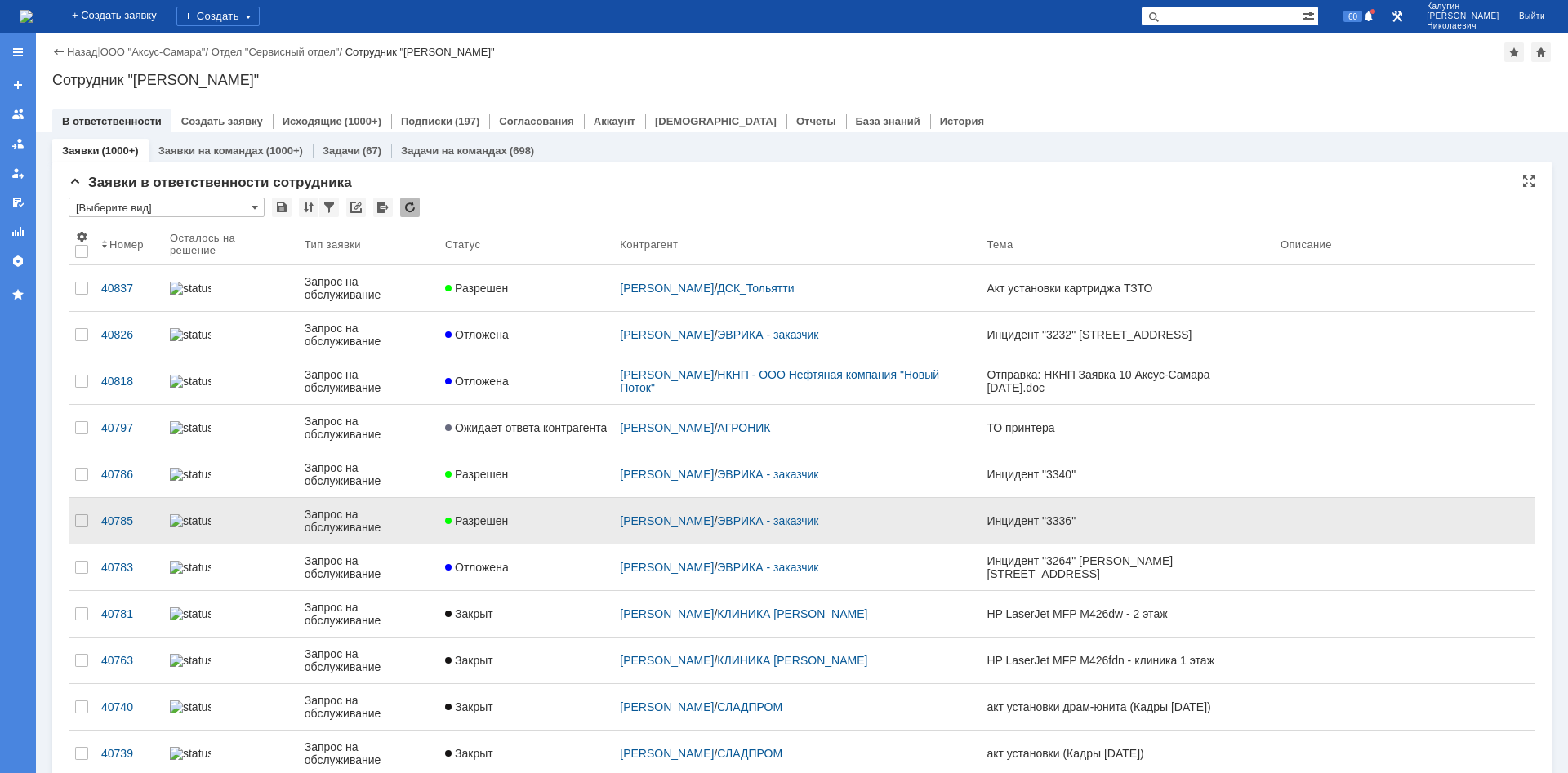 scroll, scrollTop: 0, scrollLeft: 0, axis: both 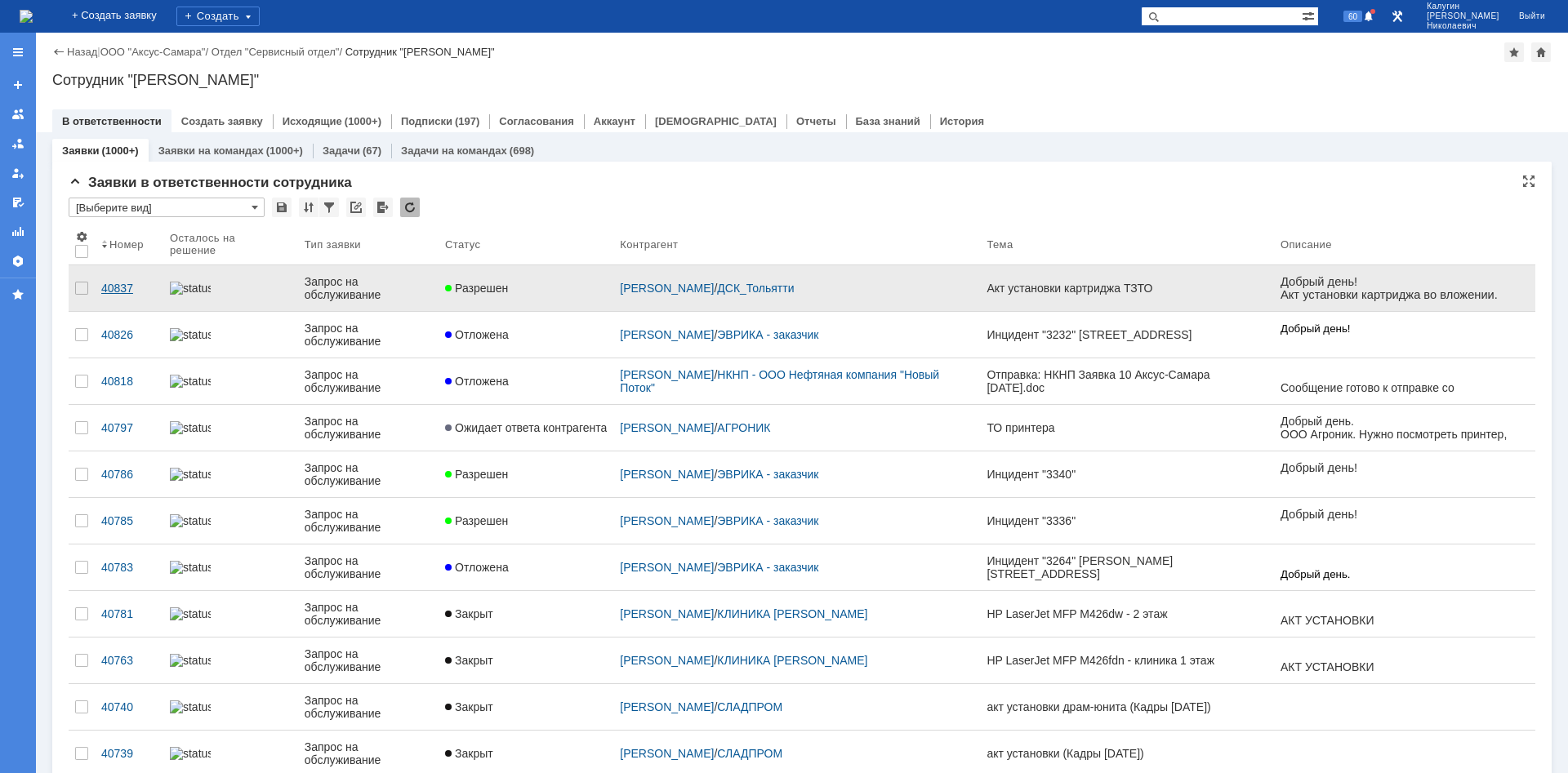 click on "40837" at bounding box center (129, 288) 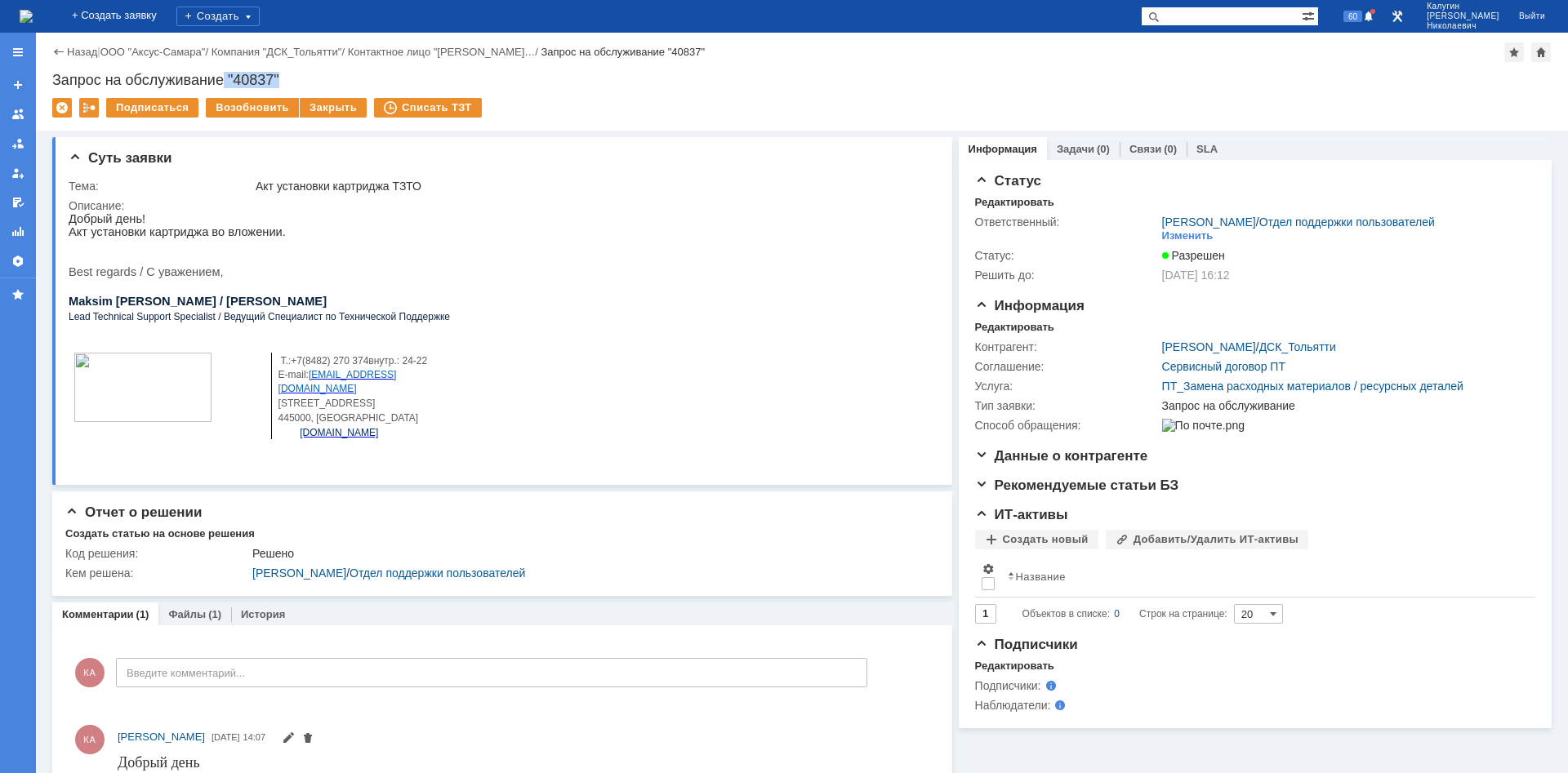 drag, startPoint x: 228, startPoint y: 75, endPoint x: 38, endPoint y: 237, distance: 249.68781 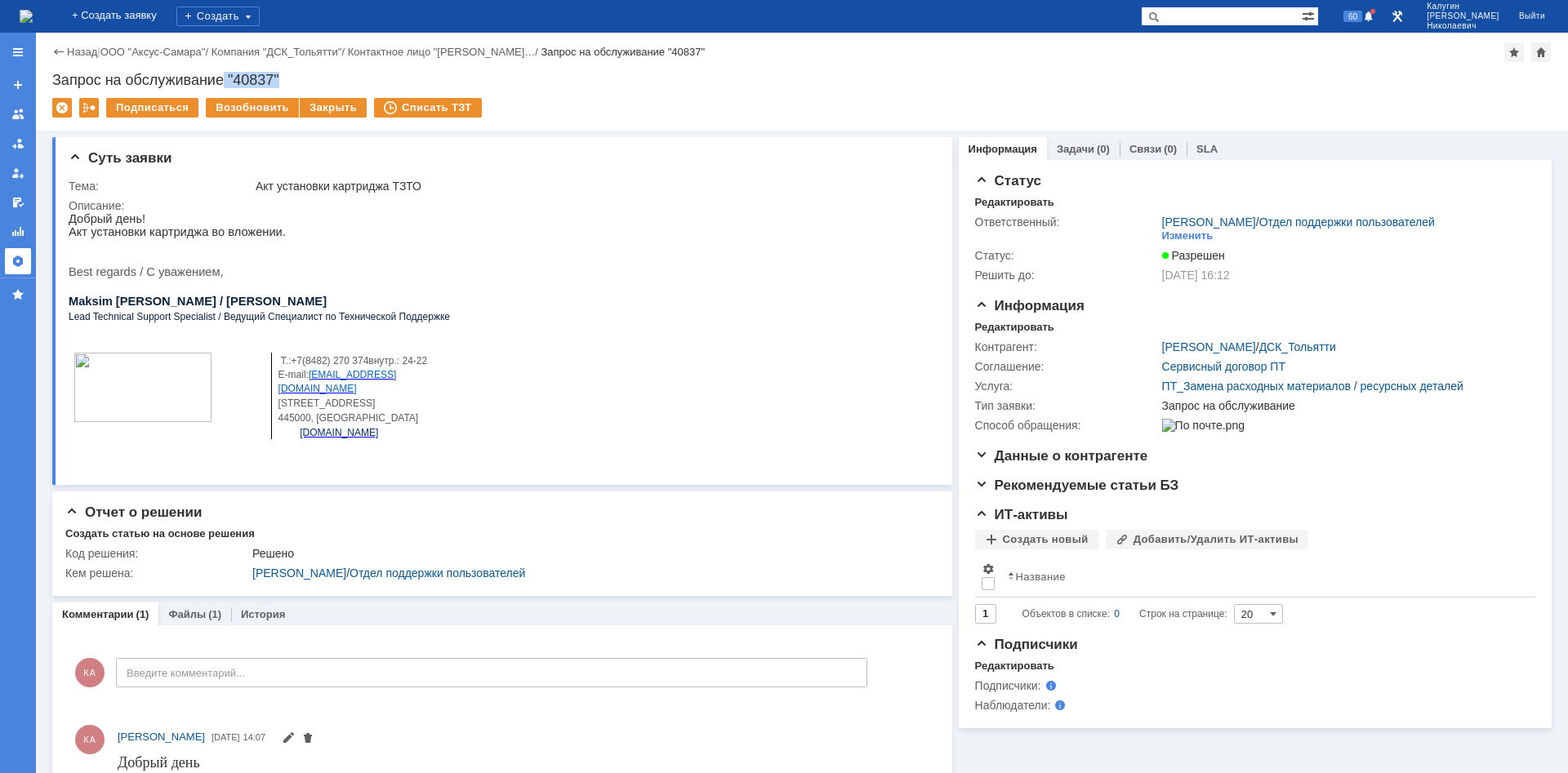 copy on ""40837"" 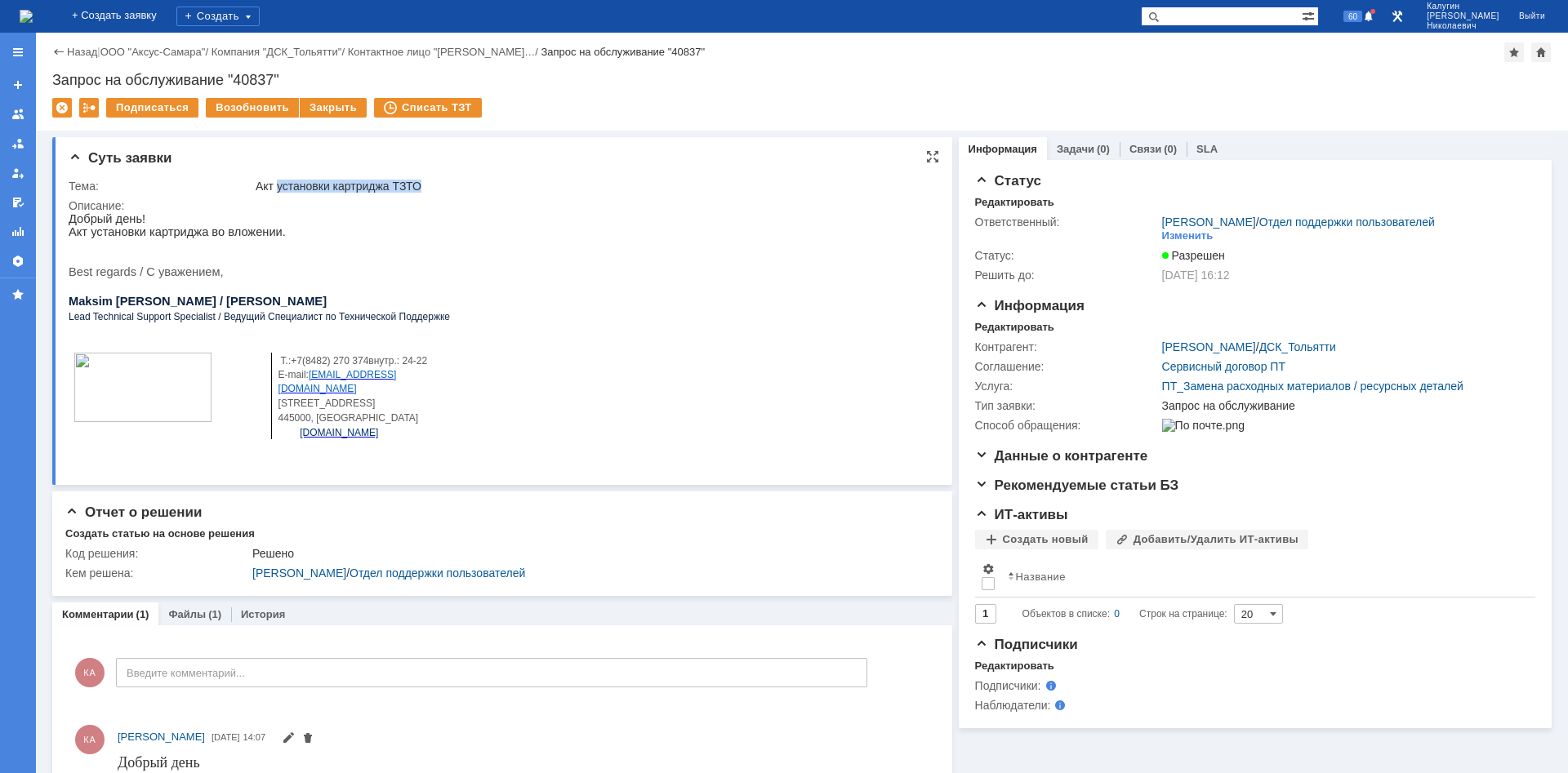drag, startPoint x: 278, startPoint y: 186, endPoint x: 402, endPoint y: 207, distance: 125.76566 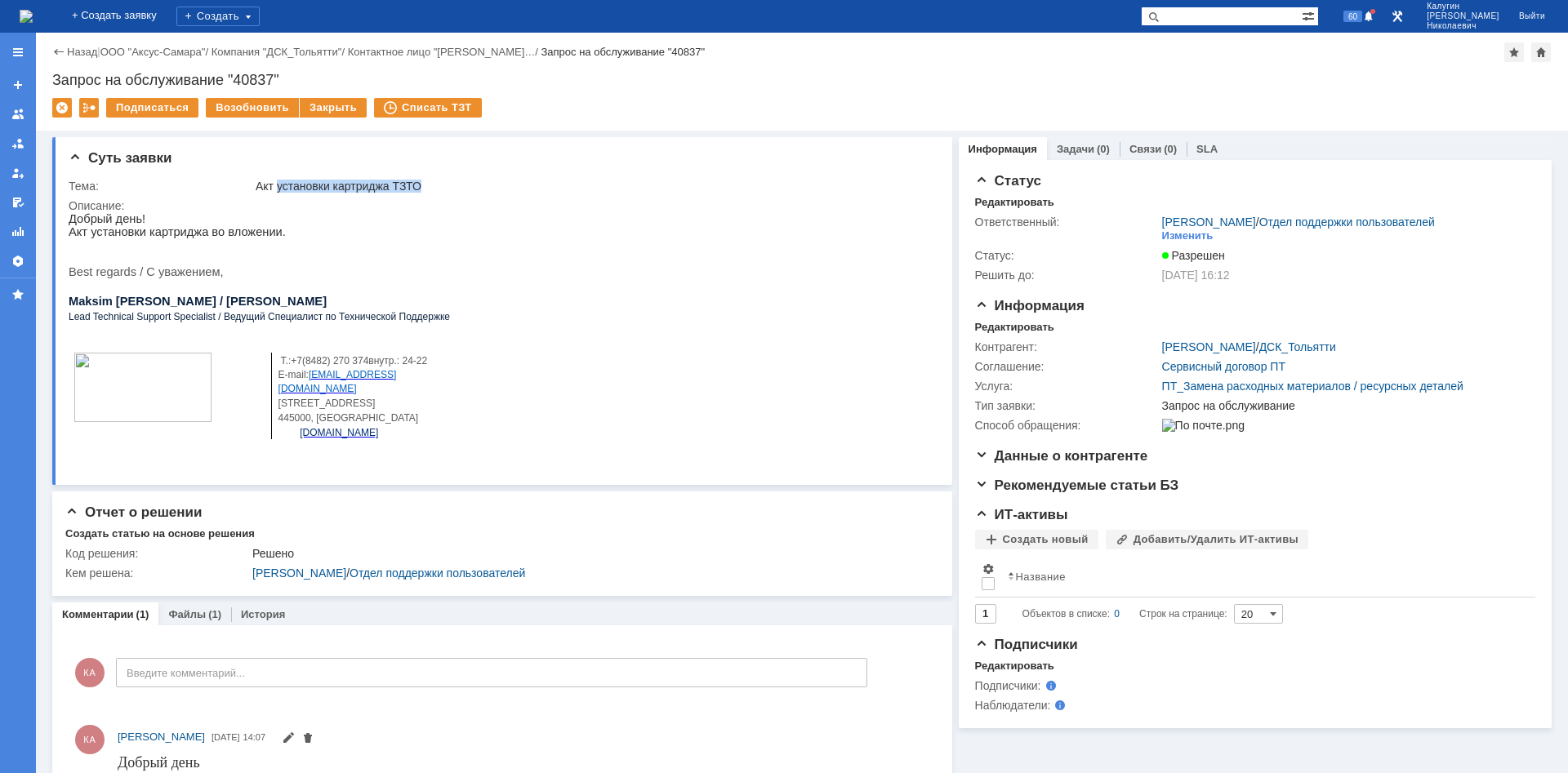 copy on "установки картриджа ТЗТО" 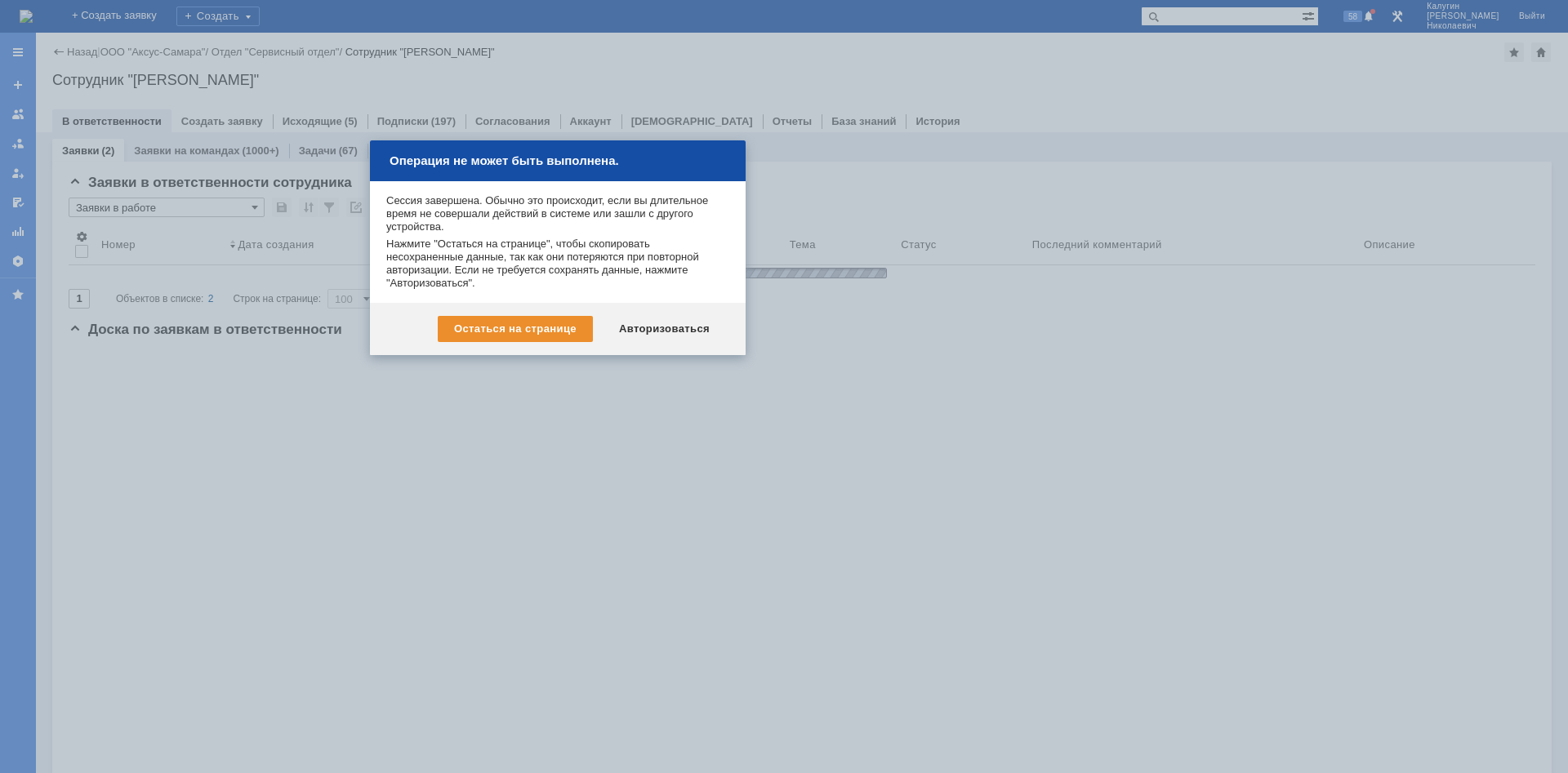 scroll, scrollTop: 0, scrollLeft: 0, axis: both 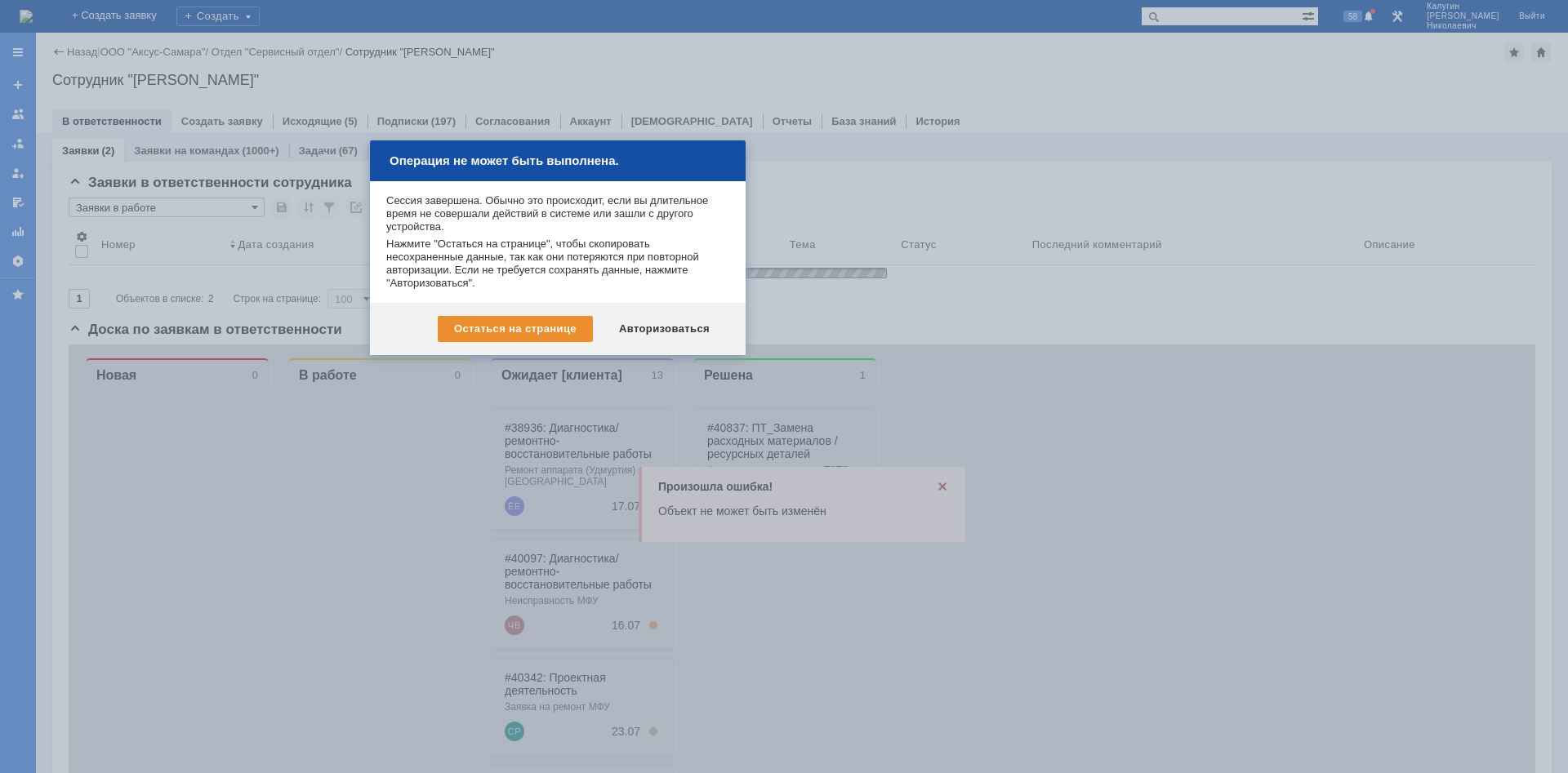 click on "Авторизоваться" at bounding box center [664, 329] 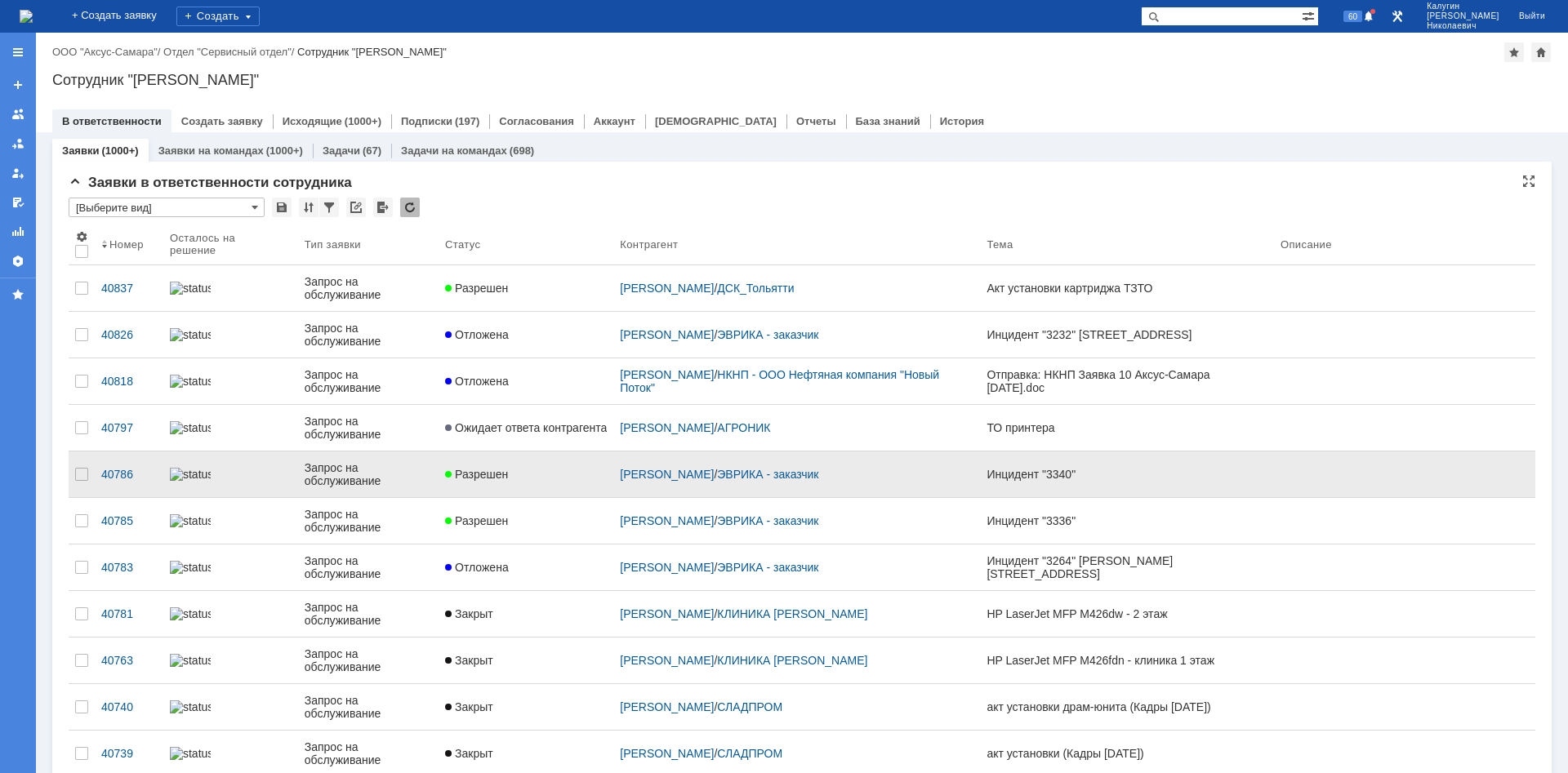 scroll, scrollTop: 0, scrollLeft: 0, axis: both 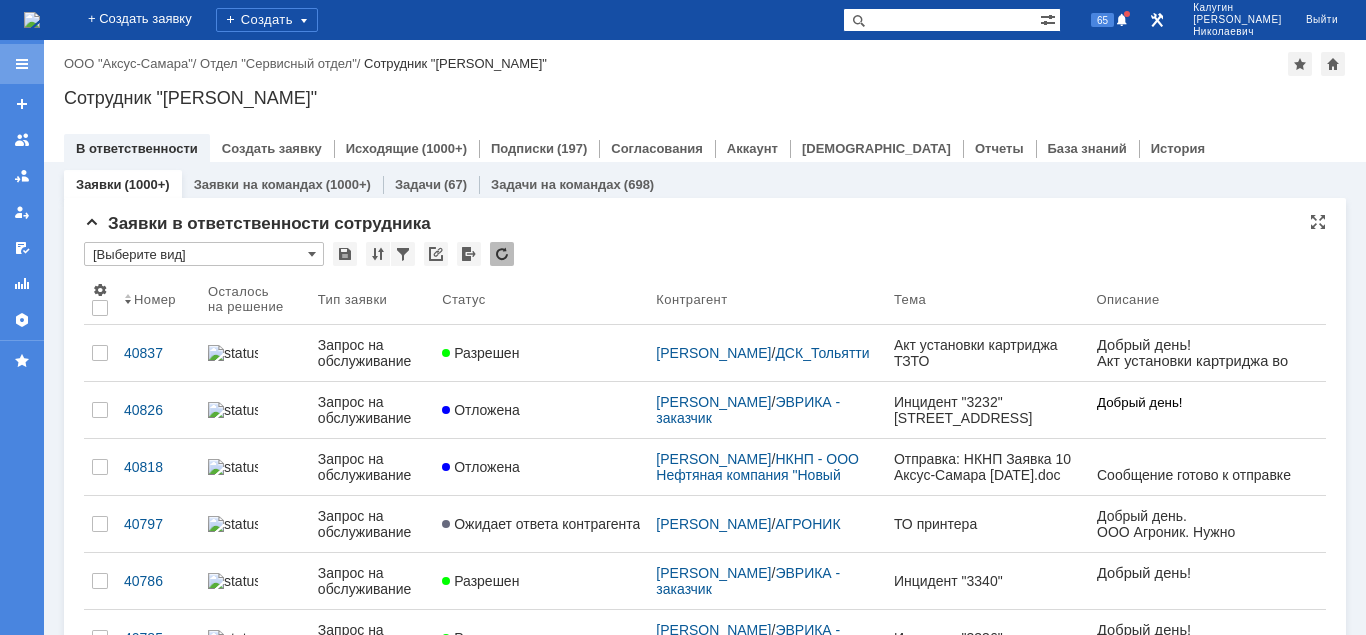 click at bounding box center (22, 64) 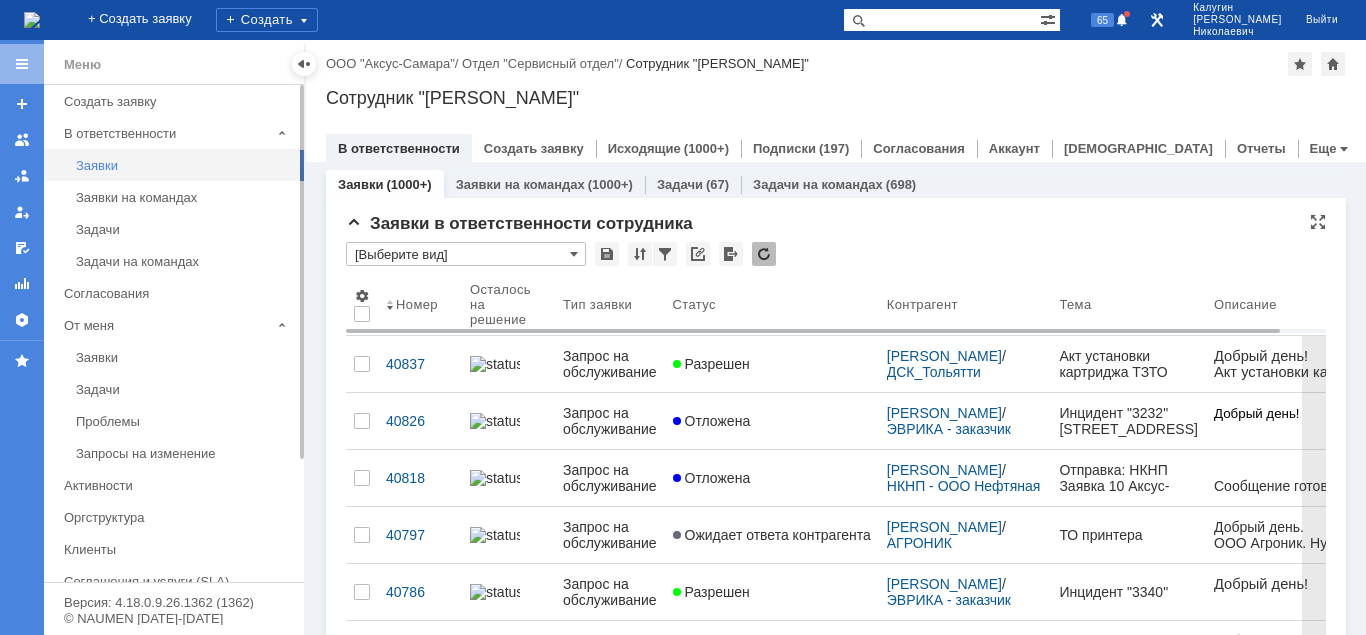 drag, startPoint x: 105, startPoint y: 170, endPoint x: 185, endPoint y: 159, distance: 80.75271 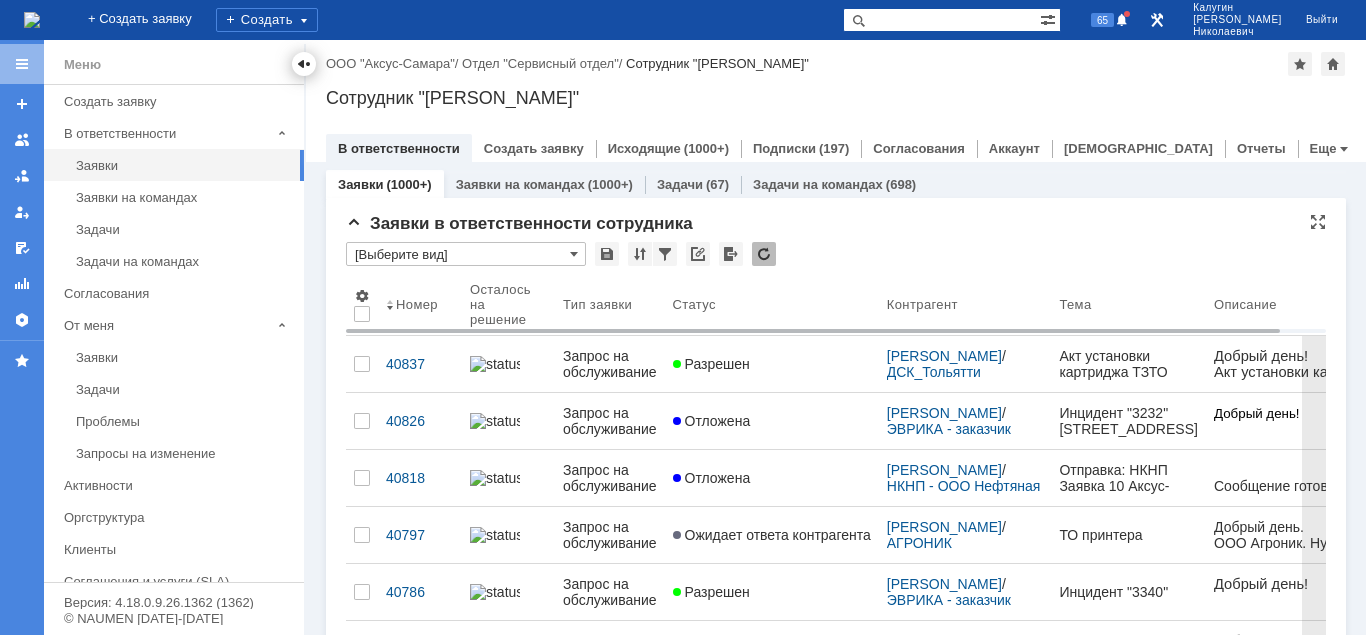 click at bounding box center [304, 64] 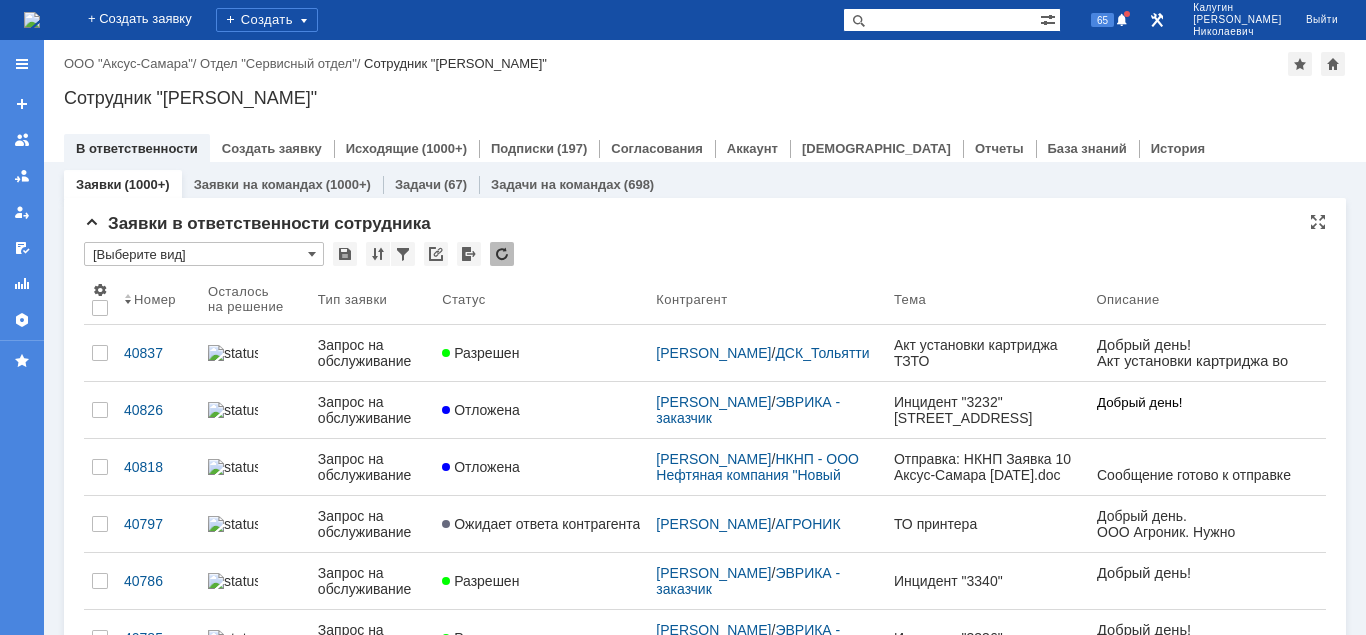 click on "[Выберите вид]" at bounding box center (204, 254) 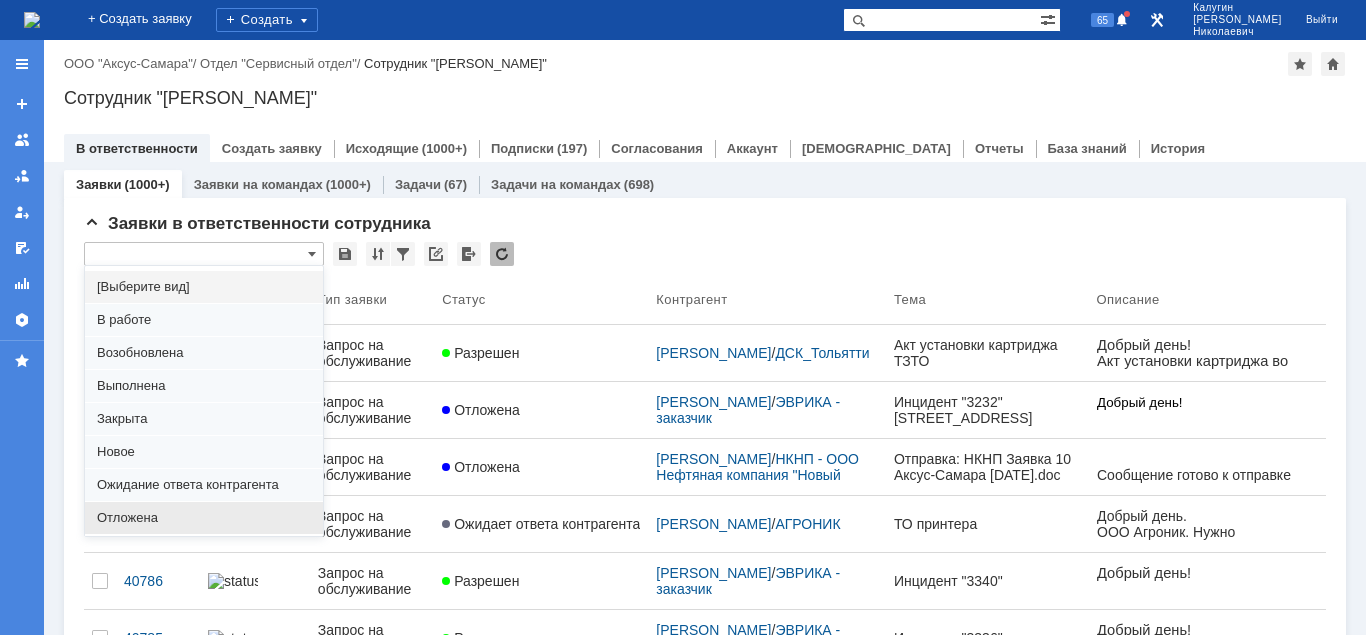 click on "Отложена" at bounding box center (204, 518) 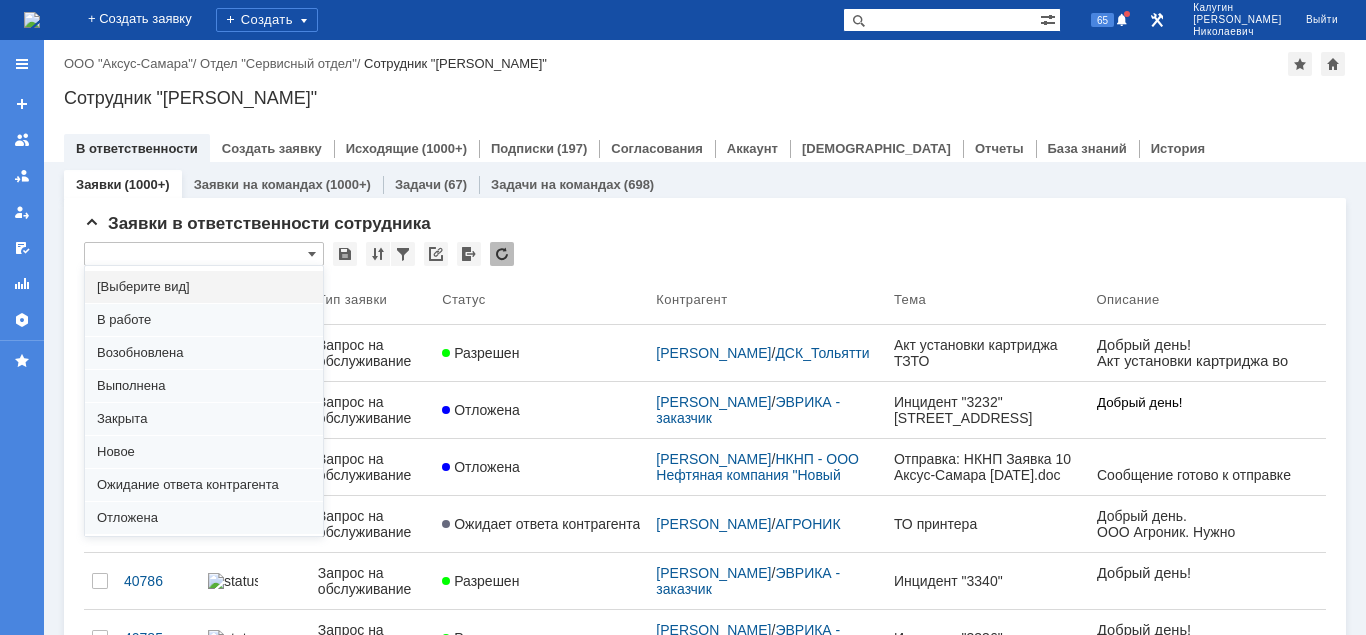 type on "Отложена" 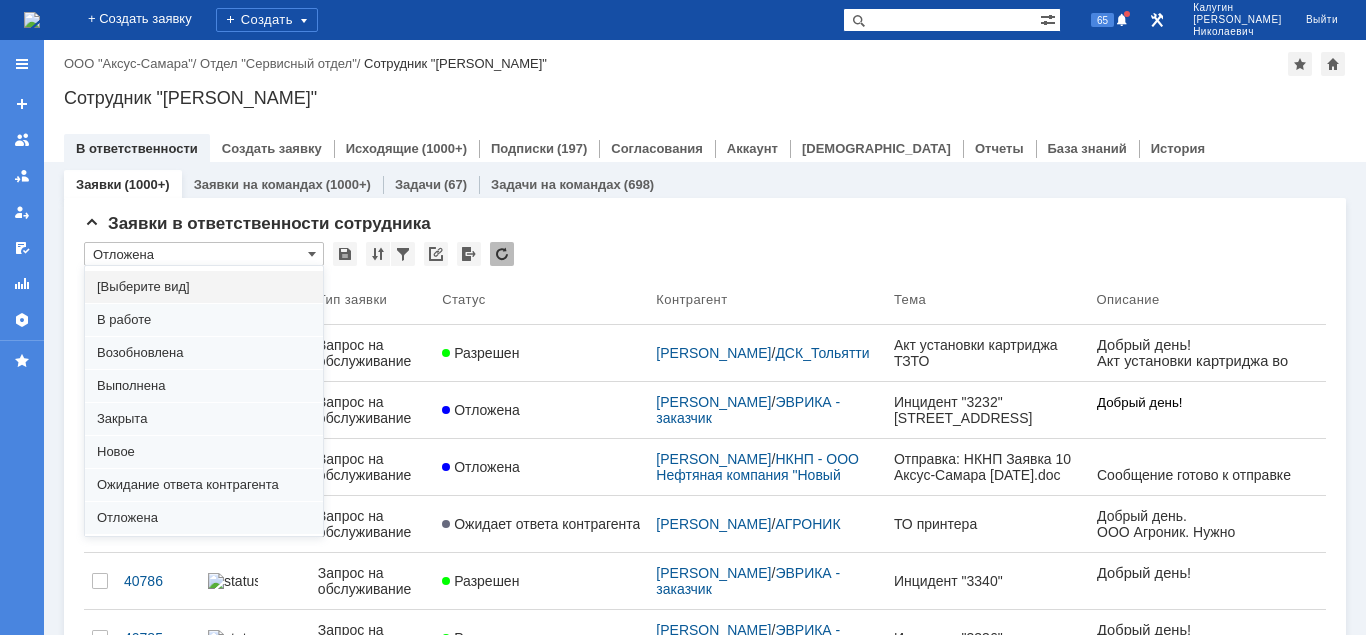 type on "100" 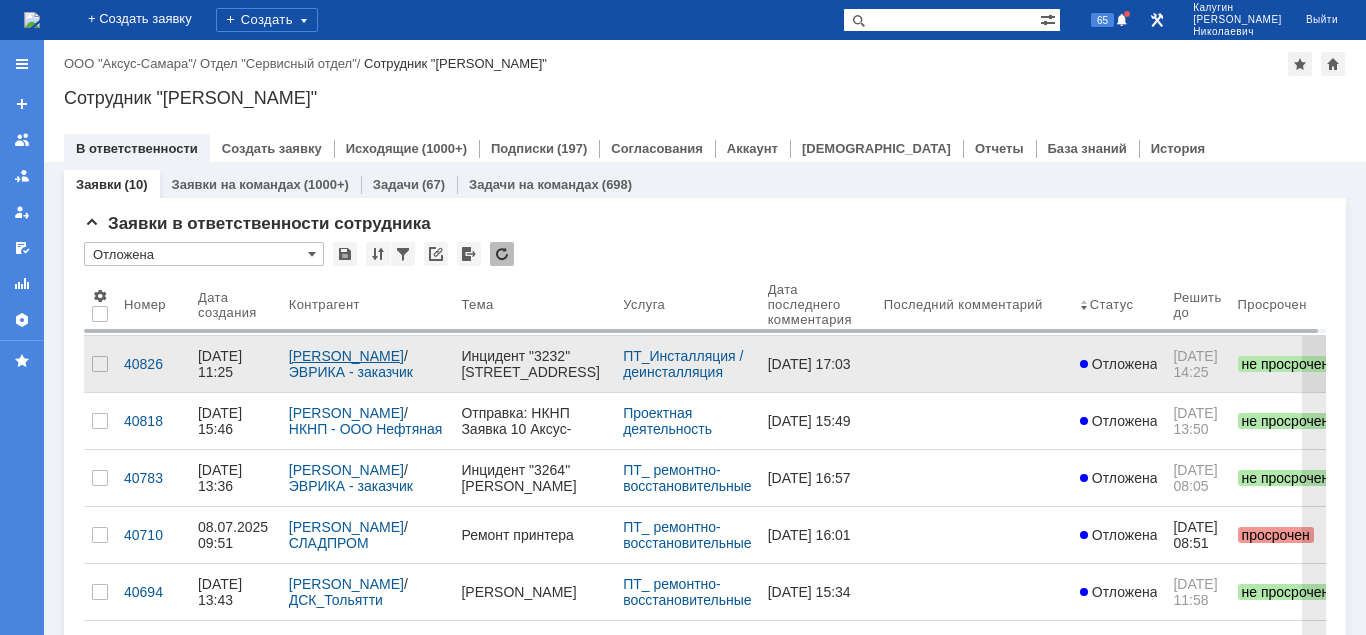 type on "Отложена" 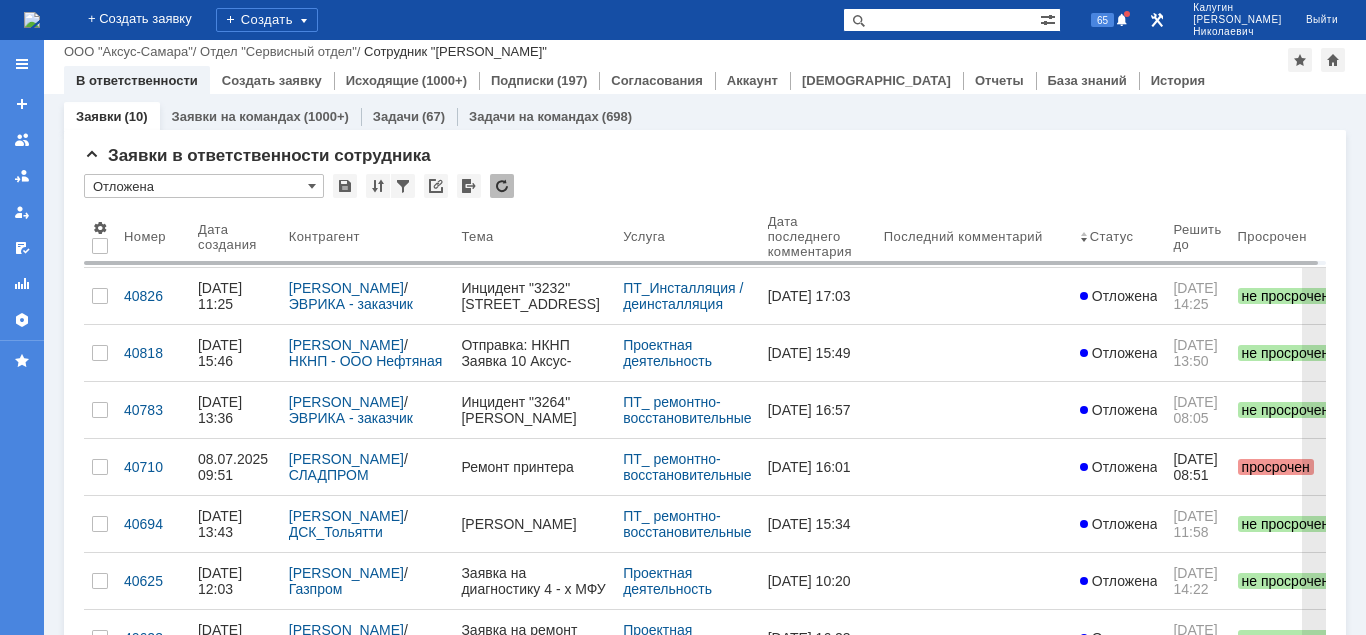 scroll, scrollTop: 306, scrollLeft: 0, axis: vertical 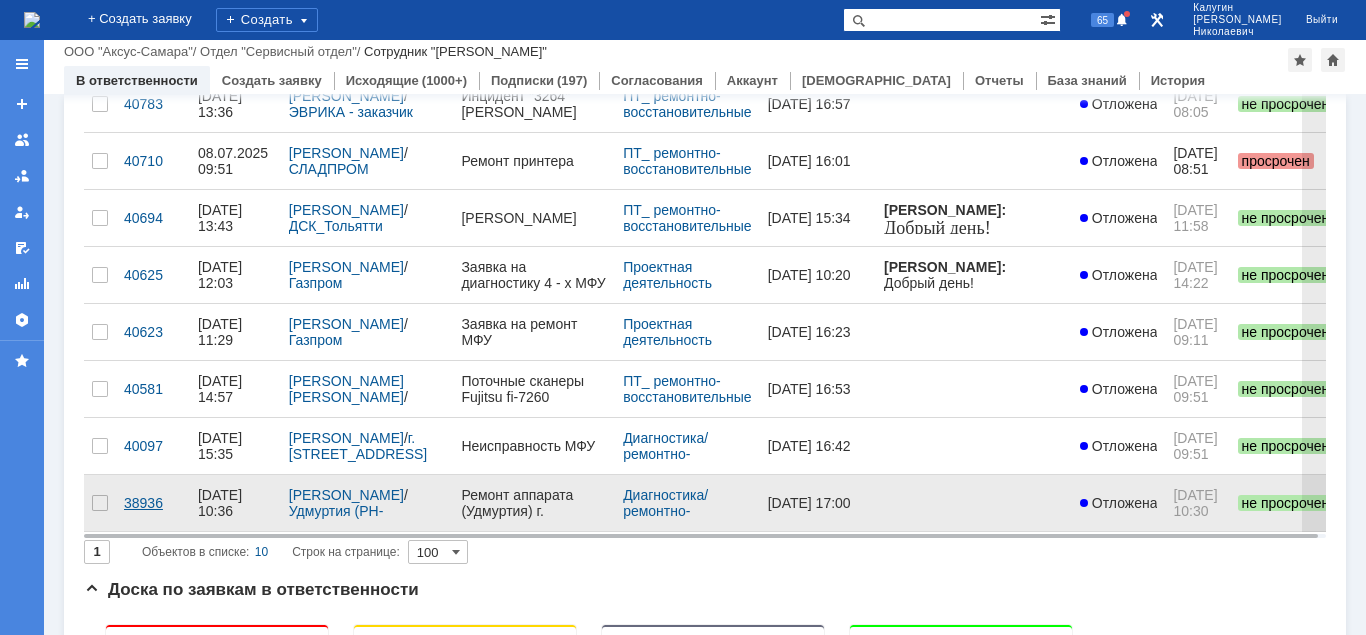 click on "38936" at bounding box center [153, 503] 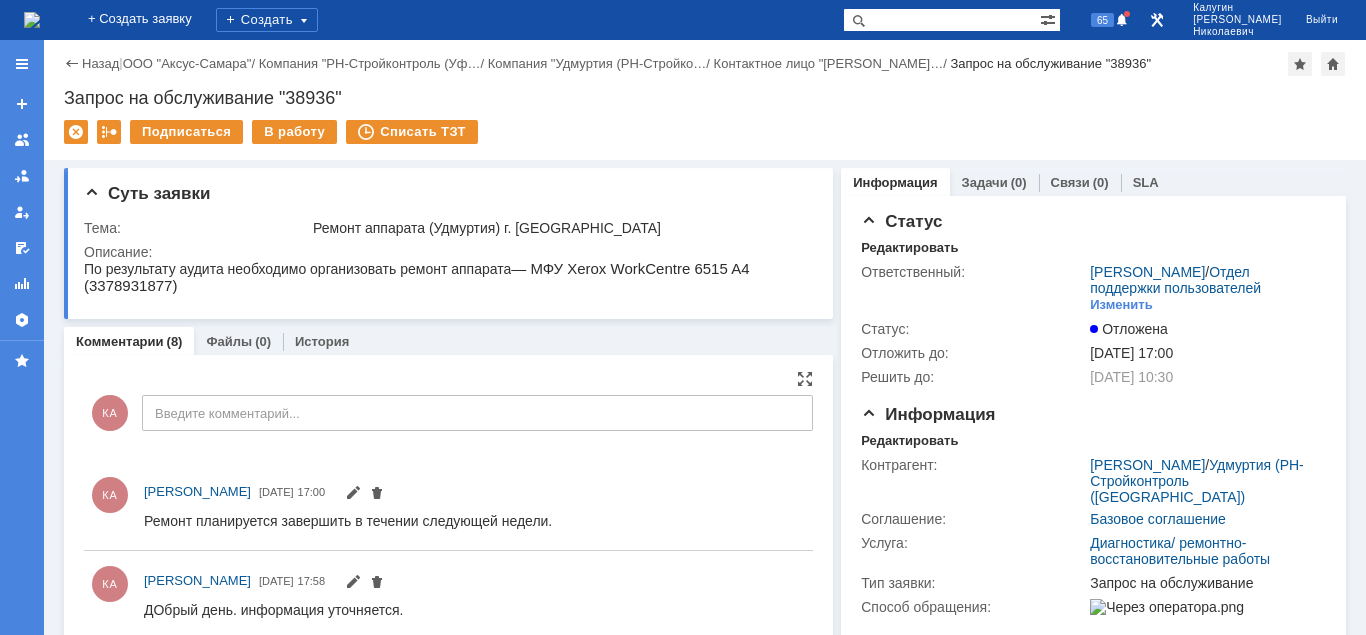 scroll, scrollTop: 0, scrollLeft: 0, axis: both 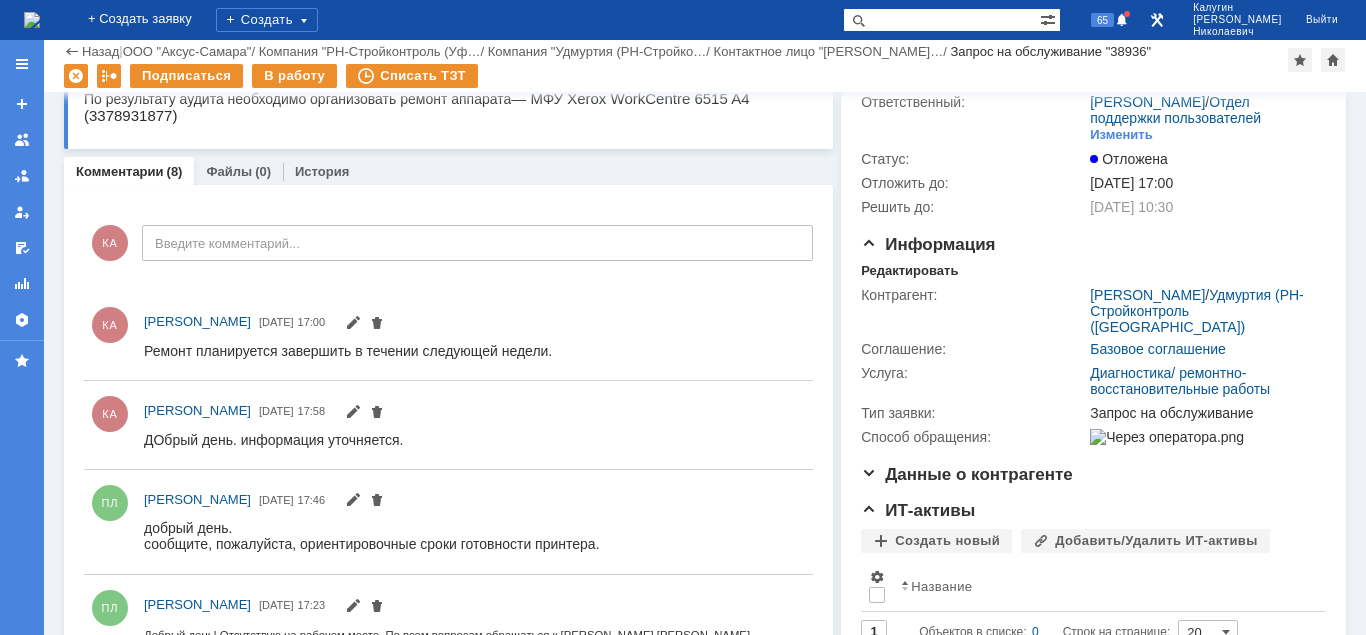 click on "Комментарии (8) Файлы (0) История" at bounding box center (448, 171) 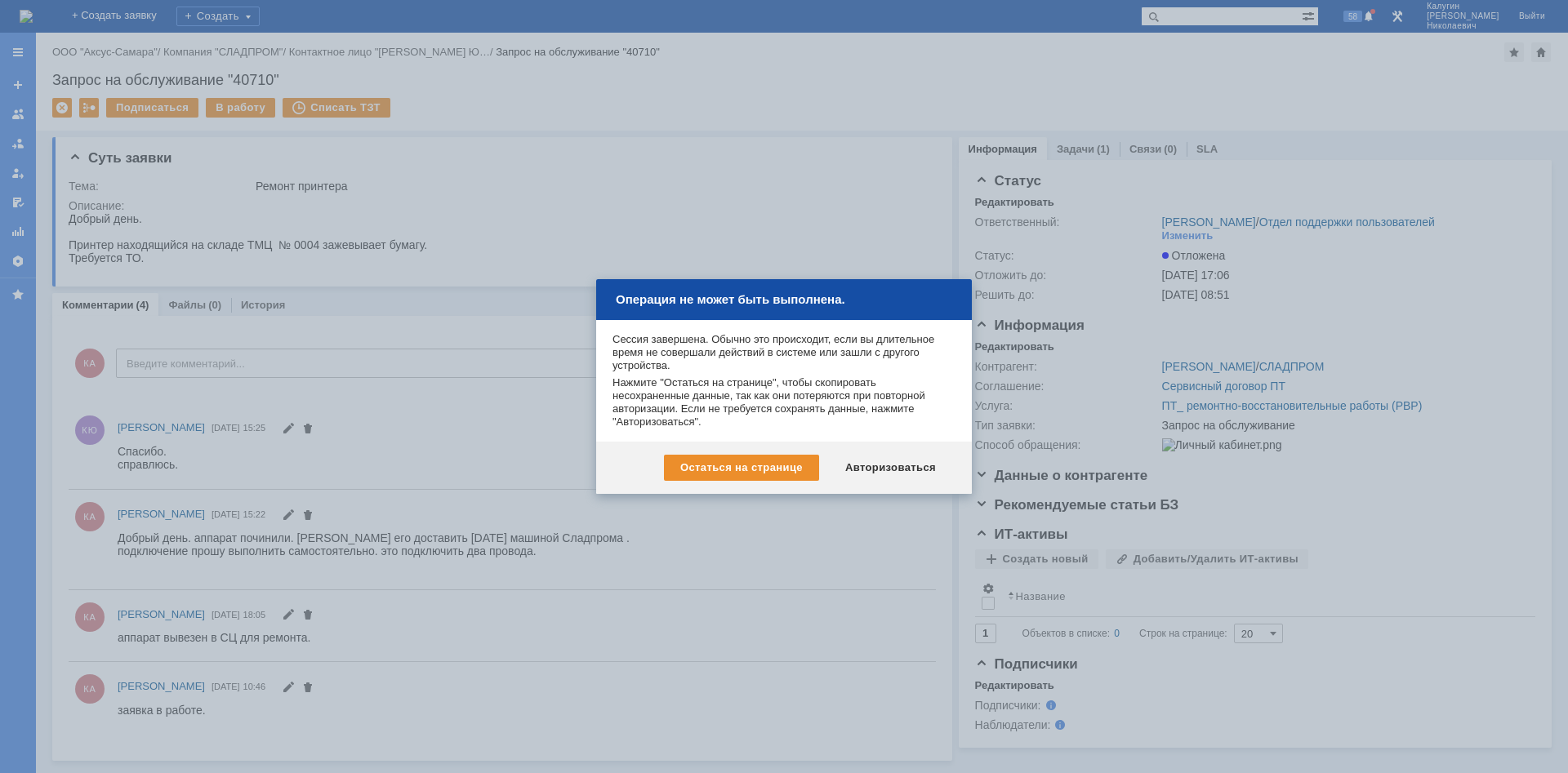 scroll, scrollTop: 0, scrollLeft: 0, axis: both 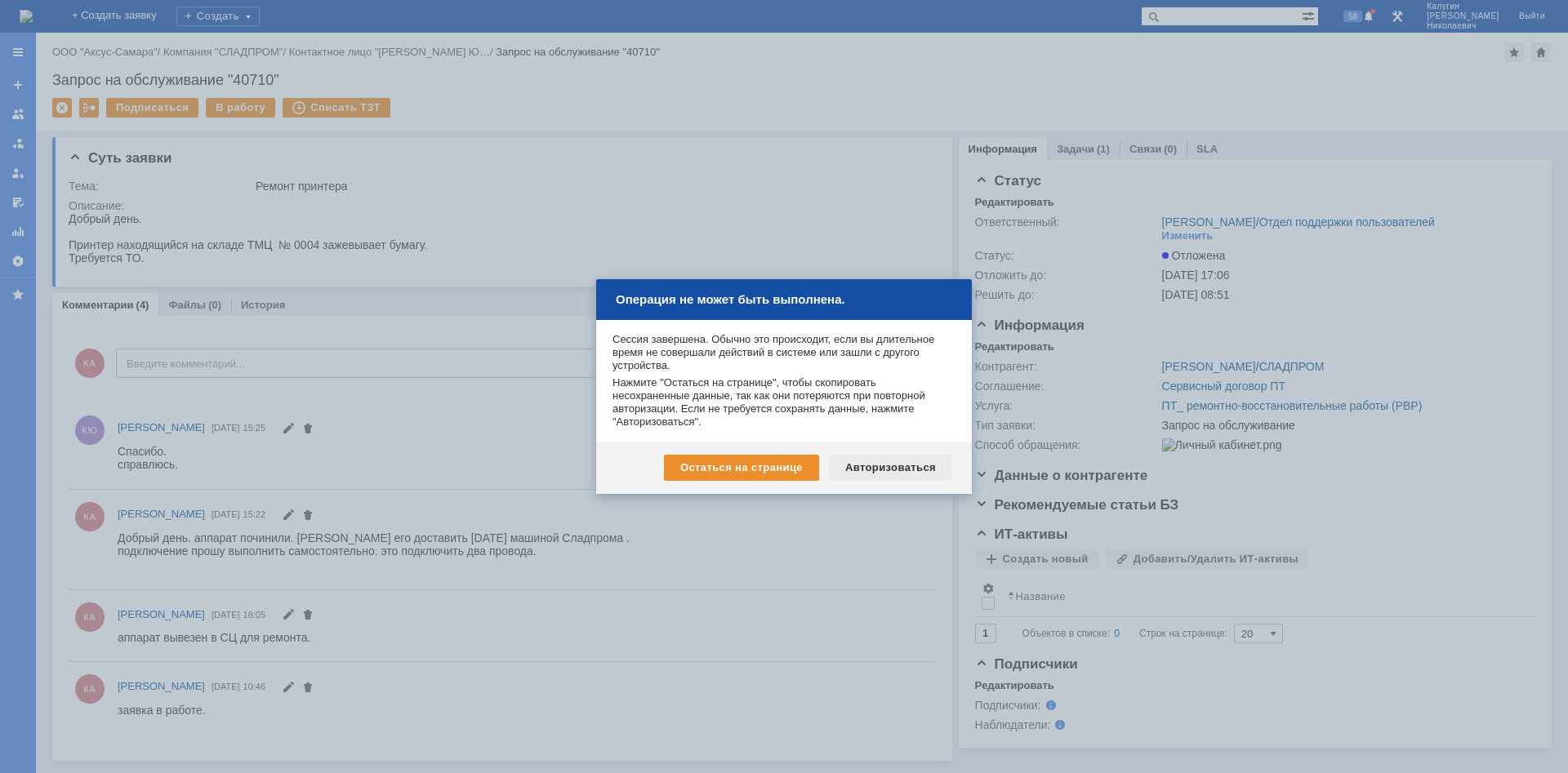 click on "Авторизоваться" at bounding box center [890, 468] 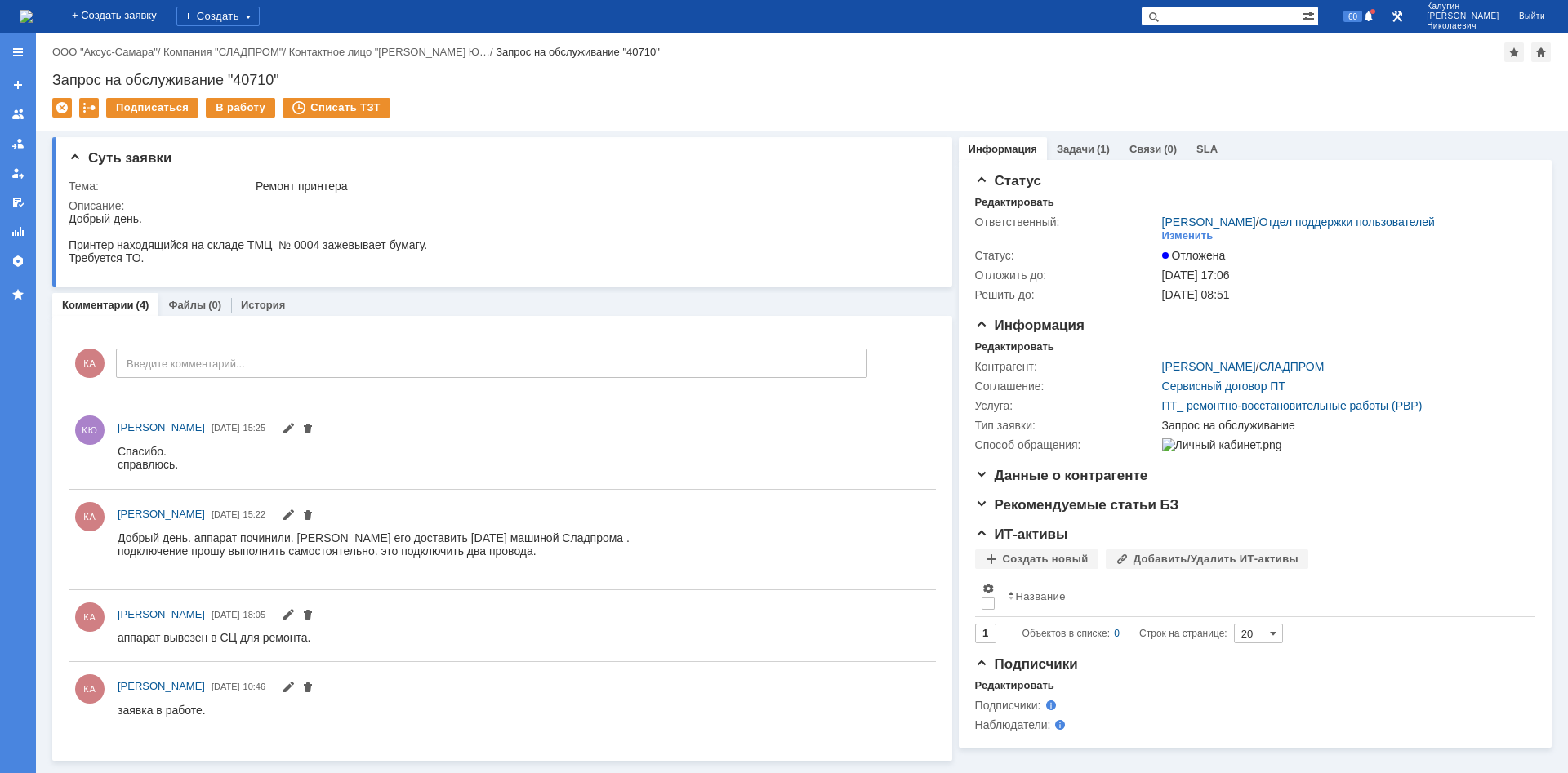scroll, scrollTop: 0, scrollLeft: 0, axis: both 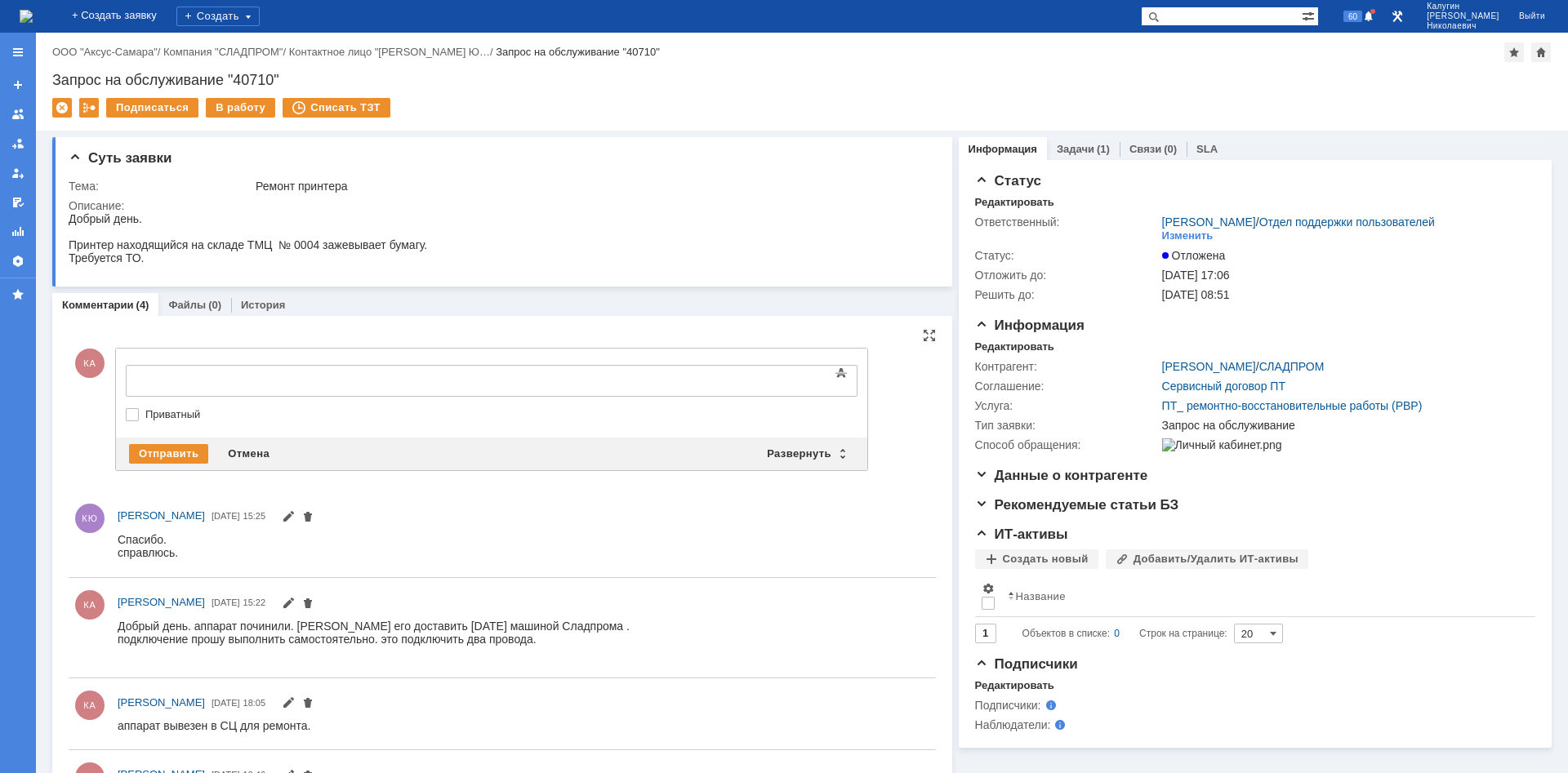 drag, startPoint x: 295, startPoint y: 729, endPoint x: 163, endPoint y: 376, distance: 376.87266 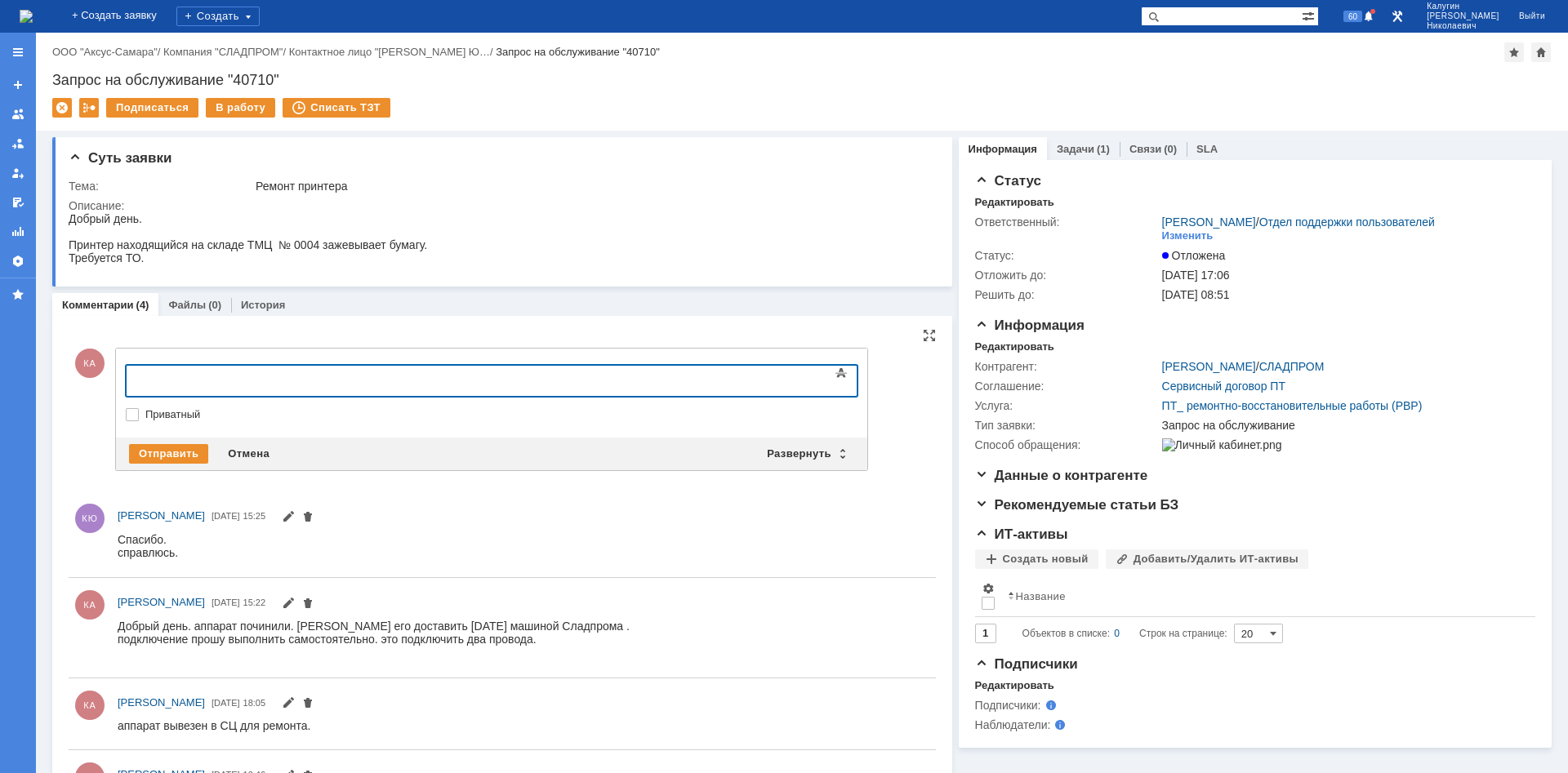type 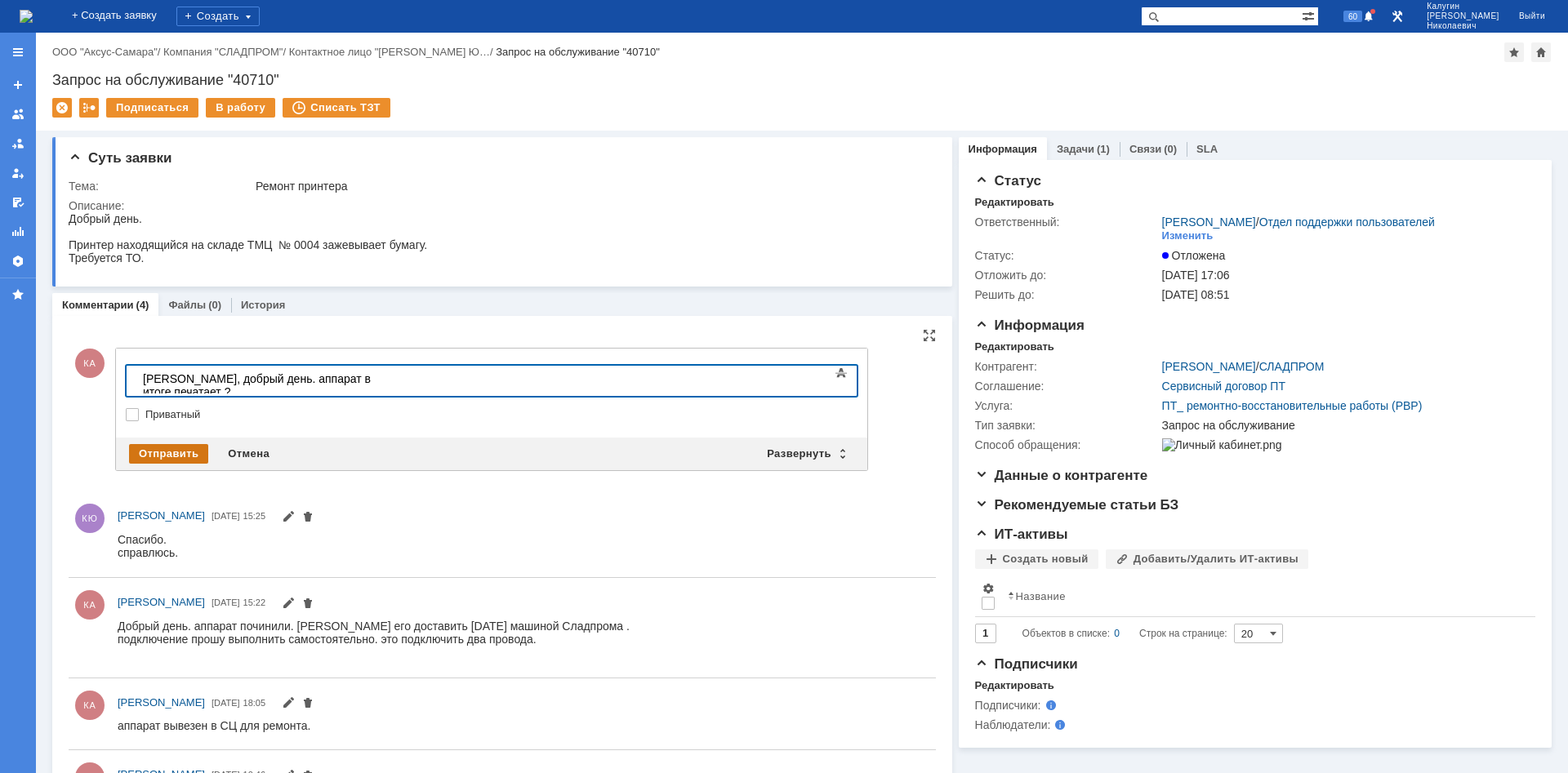 click on "Отправить" at bounding box center (168, 454) 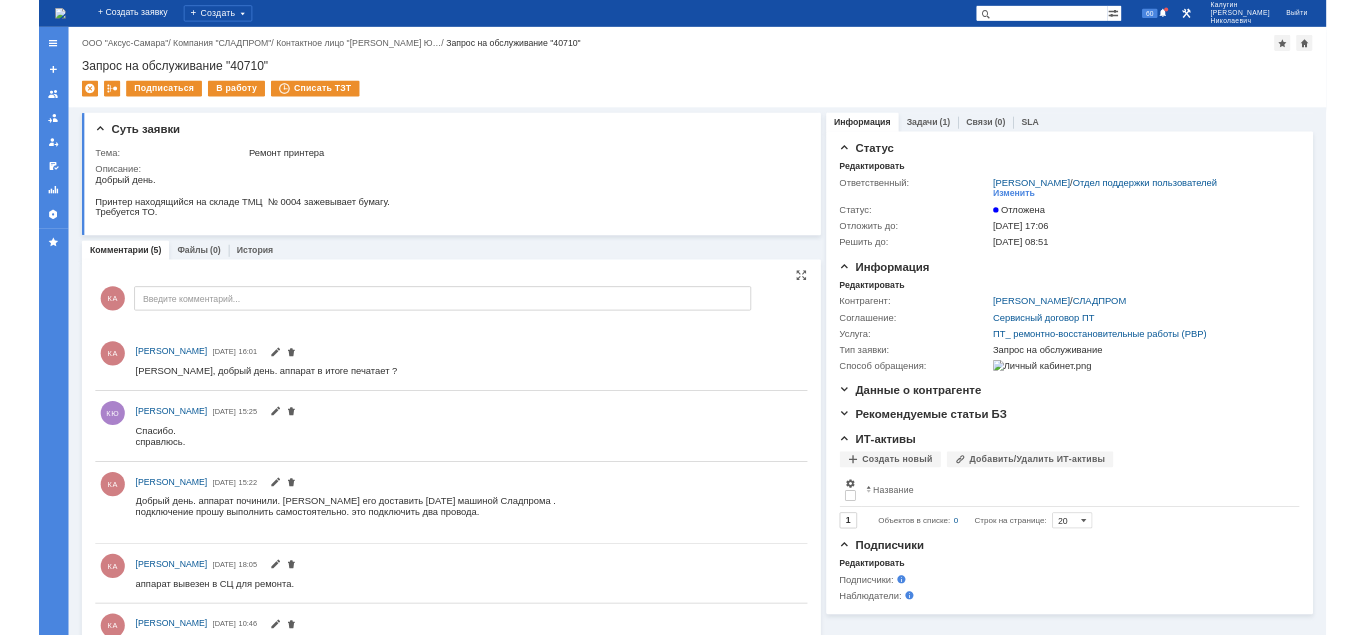scroll, scrollTop: 0, scrollLeft: 0, axis: both 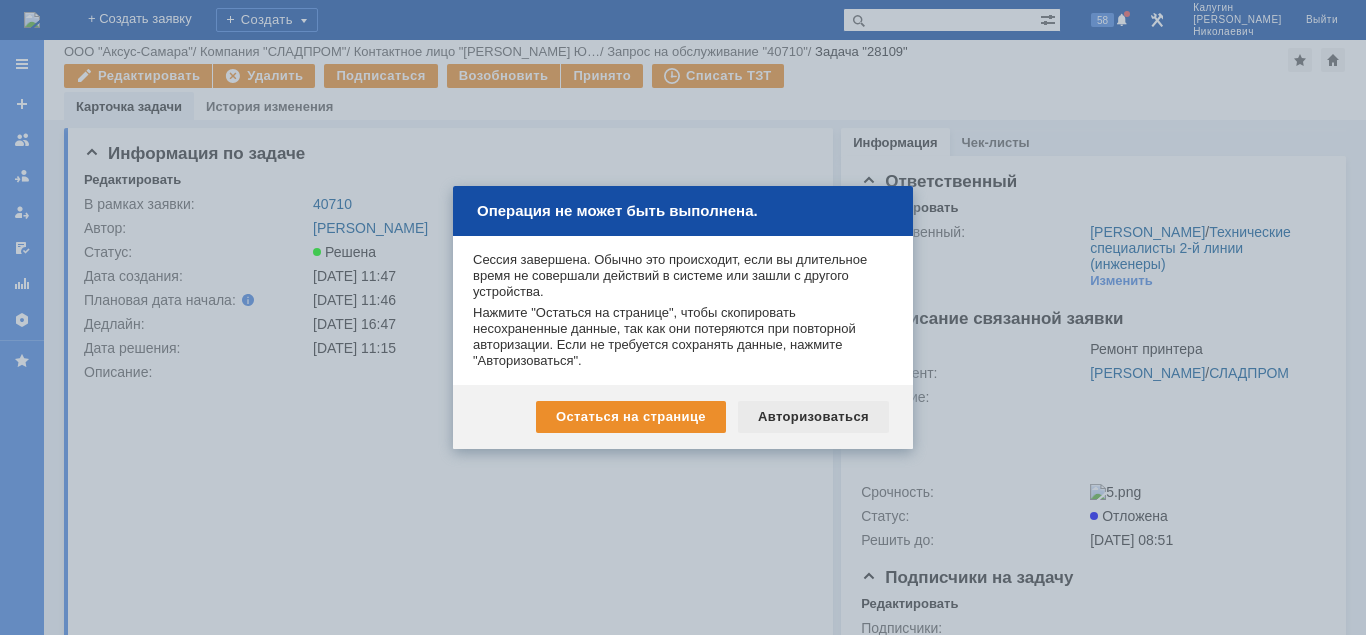 click on "Авторизоваться" at bounding box center (813, 417) 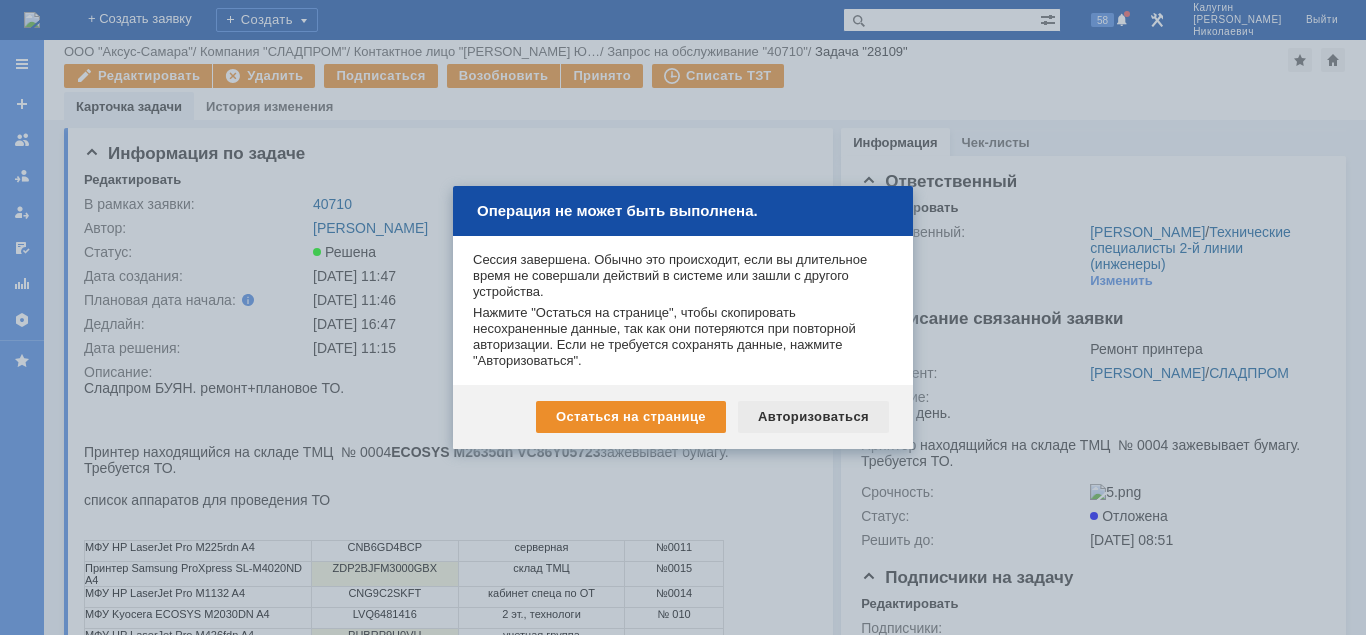 scroll, scrollTop: 204, scrollLeft: 0, axis: vertical 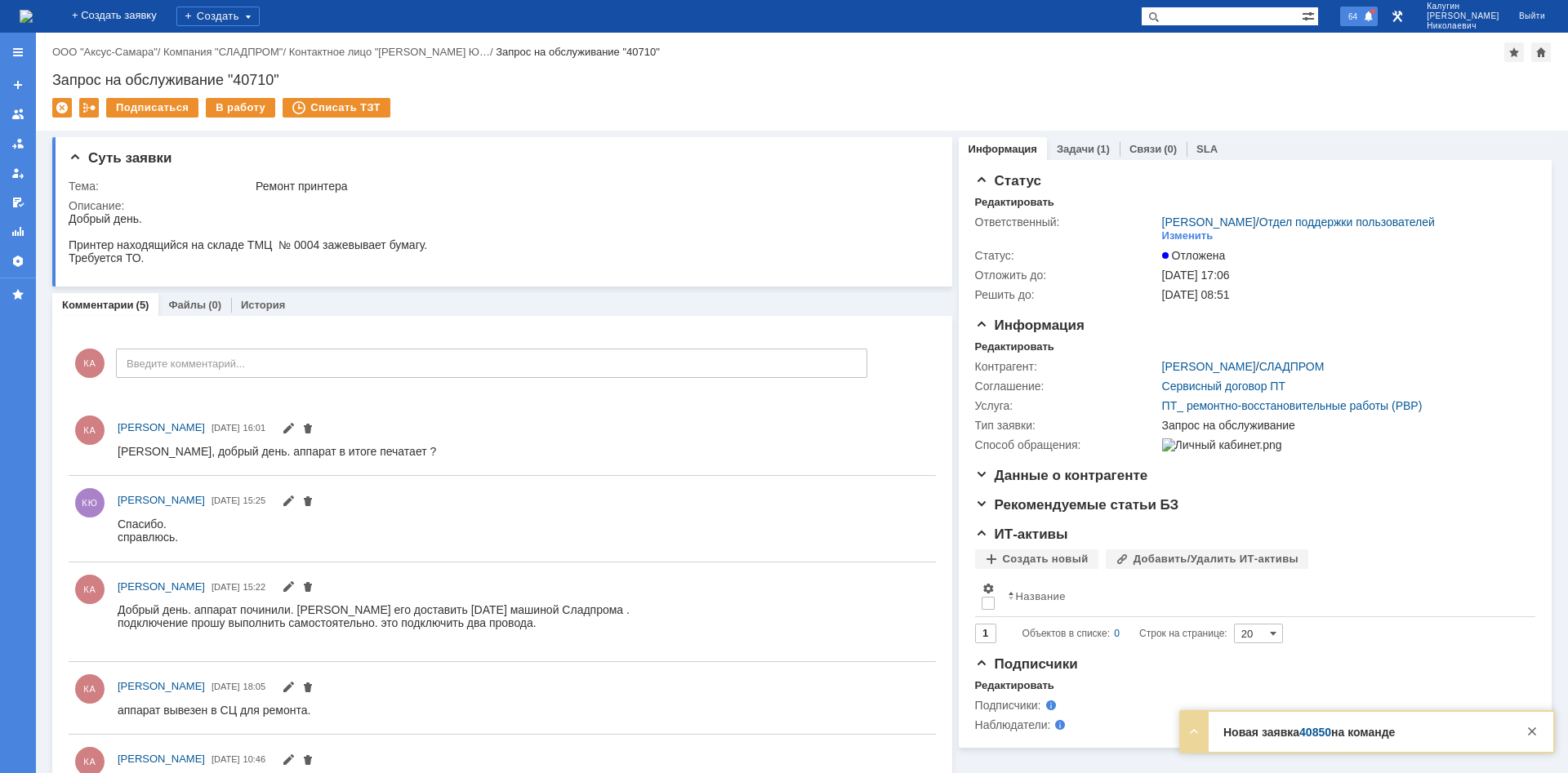 click on "64" at bounding box center (1352, 16) 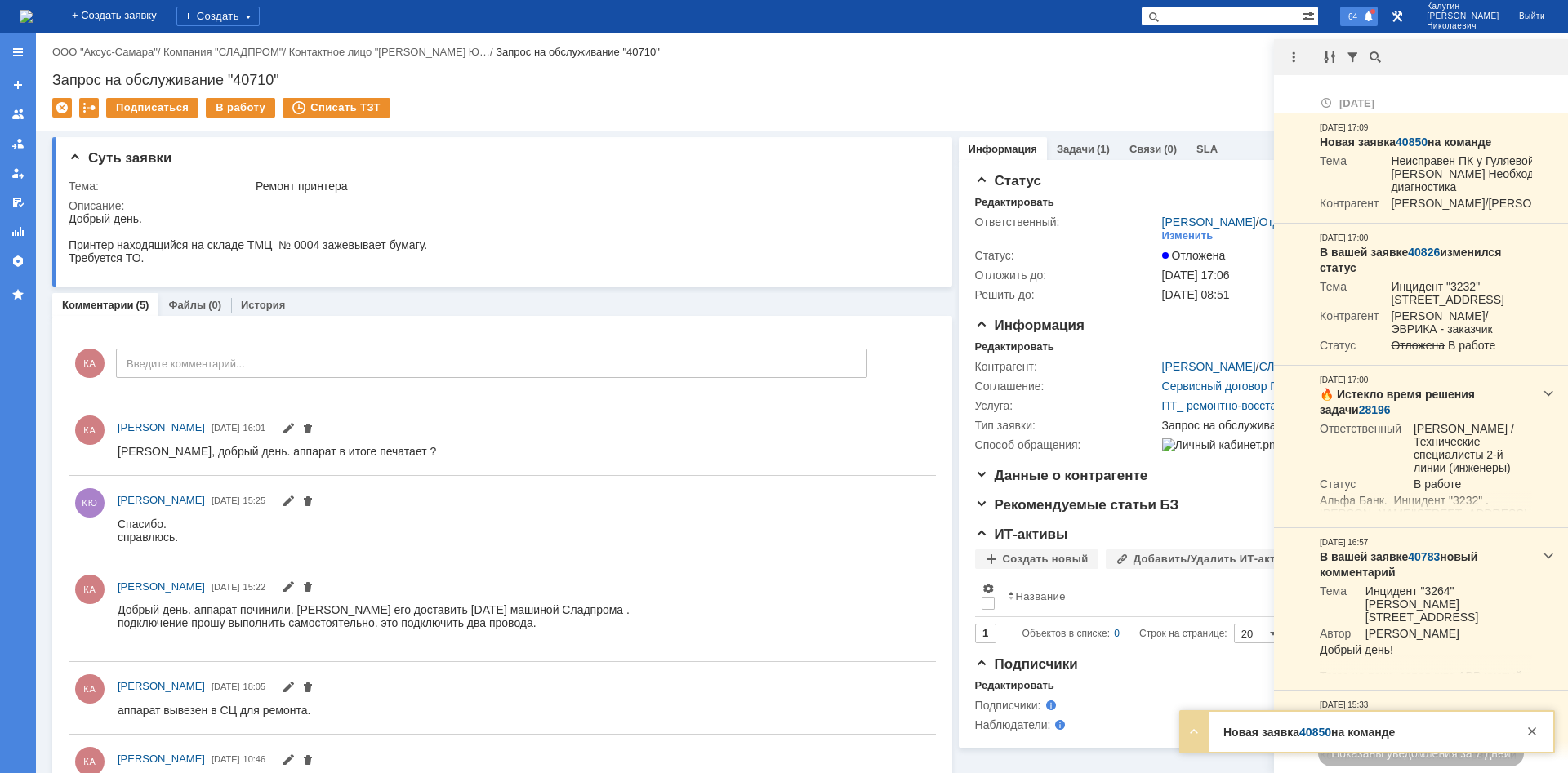 click on "64" at bounding box center [1352, 16] 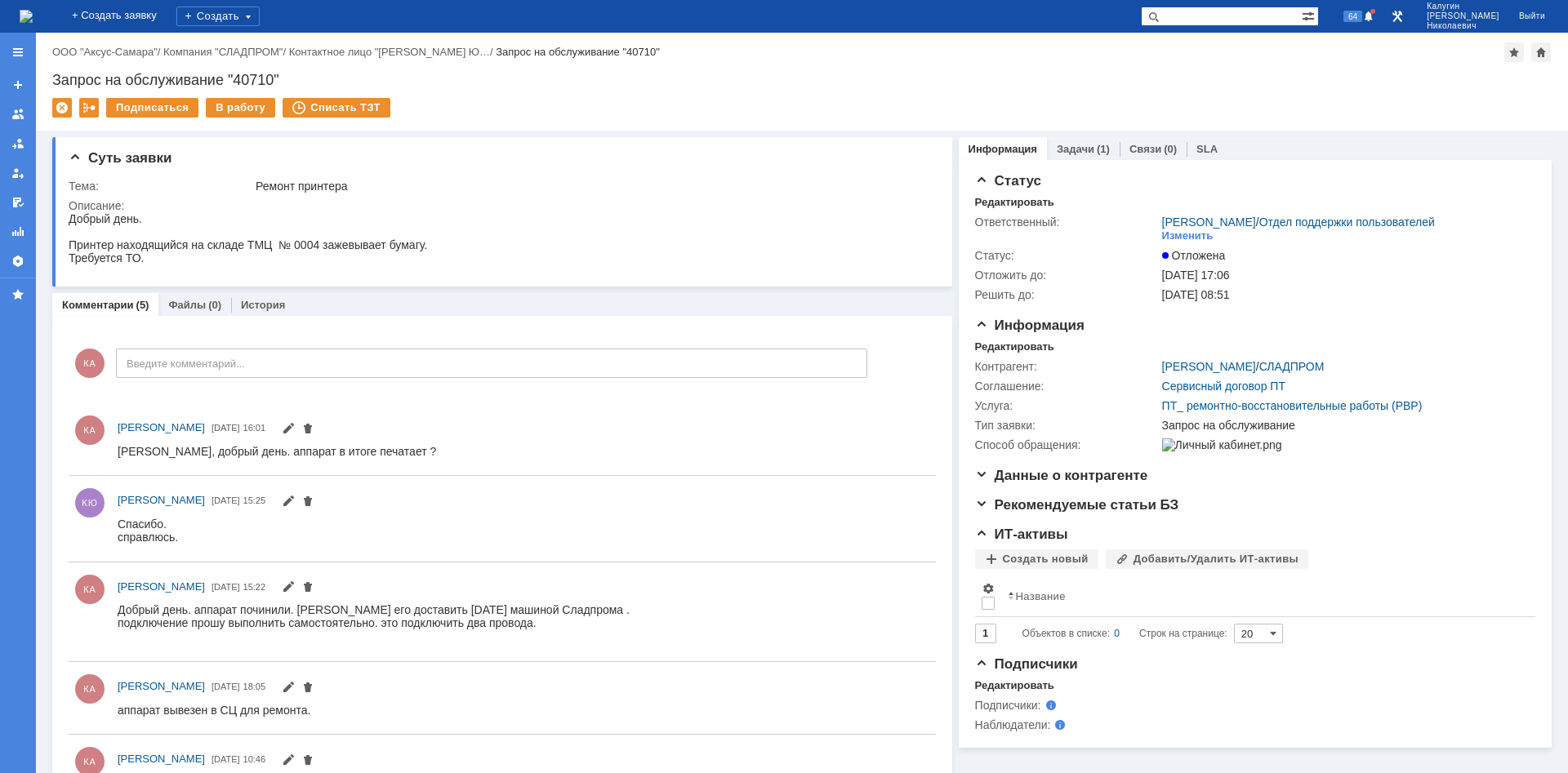 click at bounding box center (1221, 16) 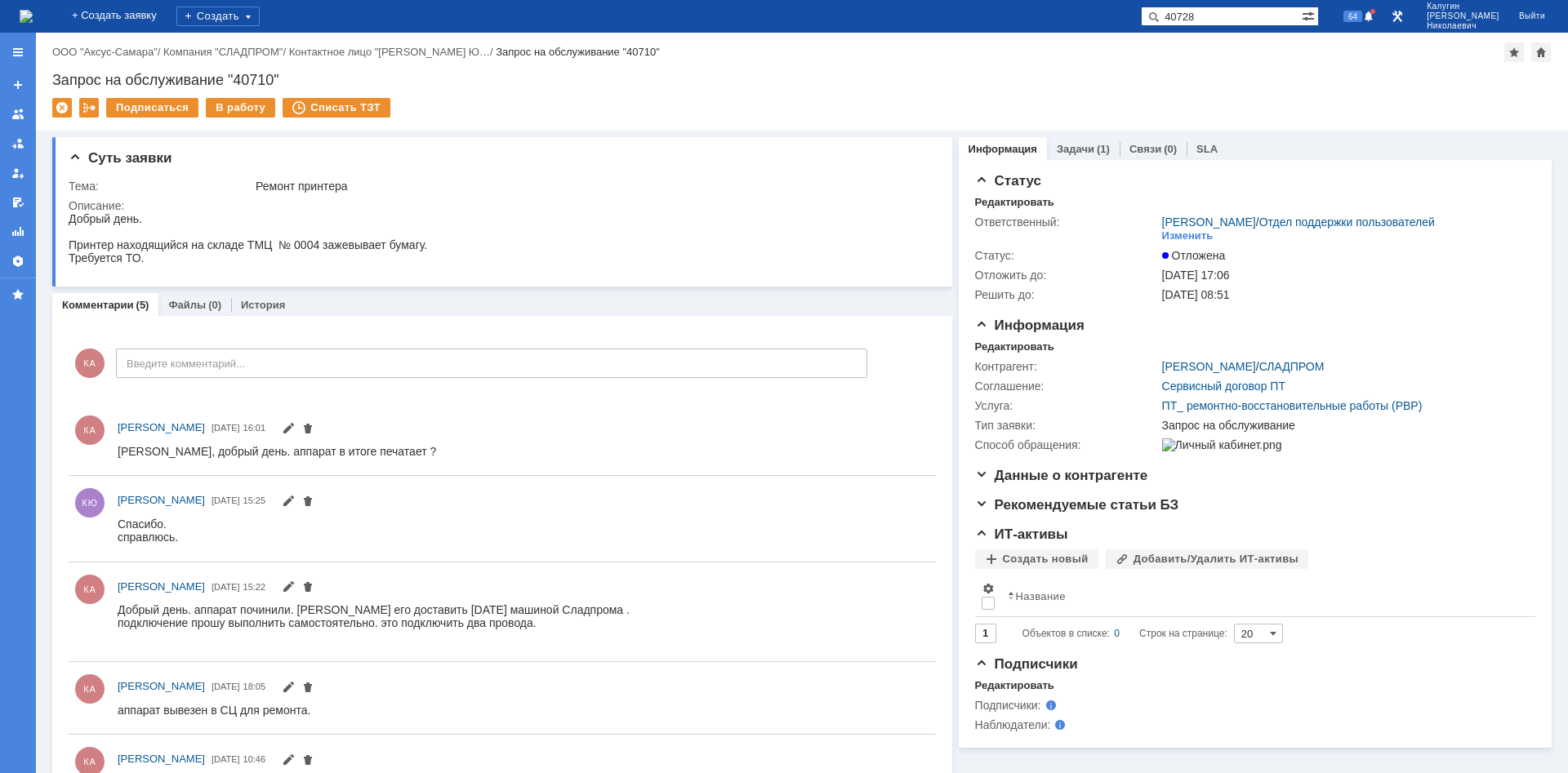 type on "40728" 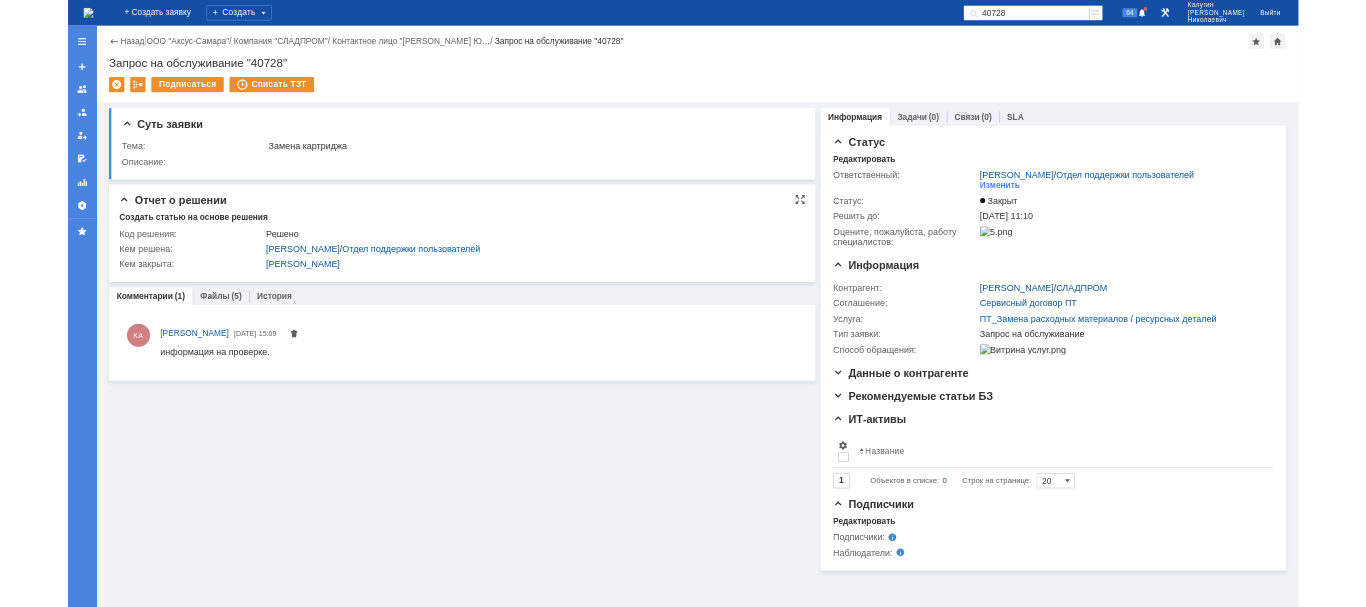 scroll, scrollTop: 0, scrollLeft: 0, axis: both 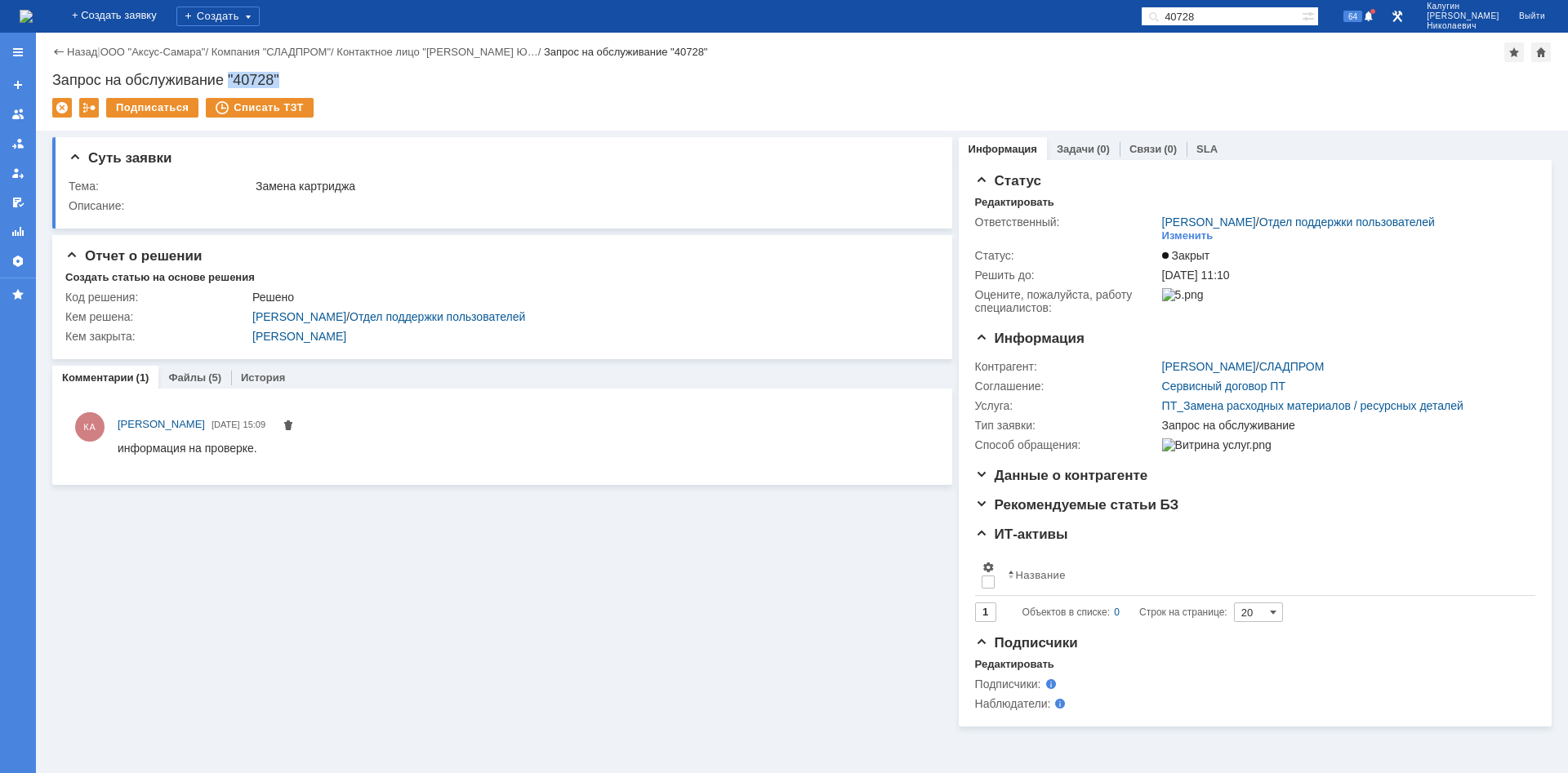 drag, startPoint x: 229, startPoint y: 75, endPoint x: 305, endPoint y: 75, distance: 76 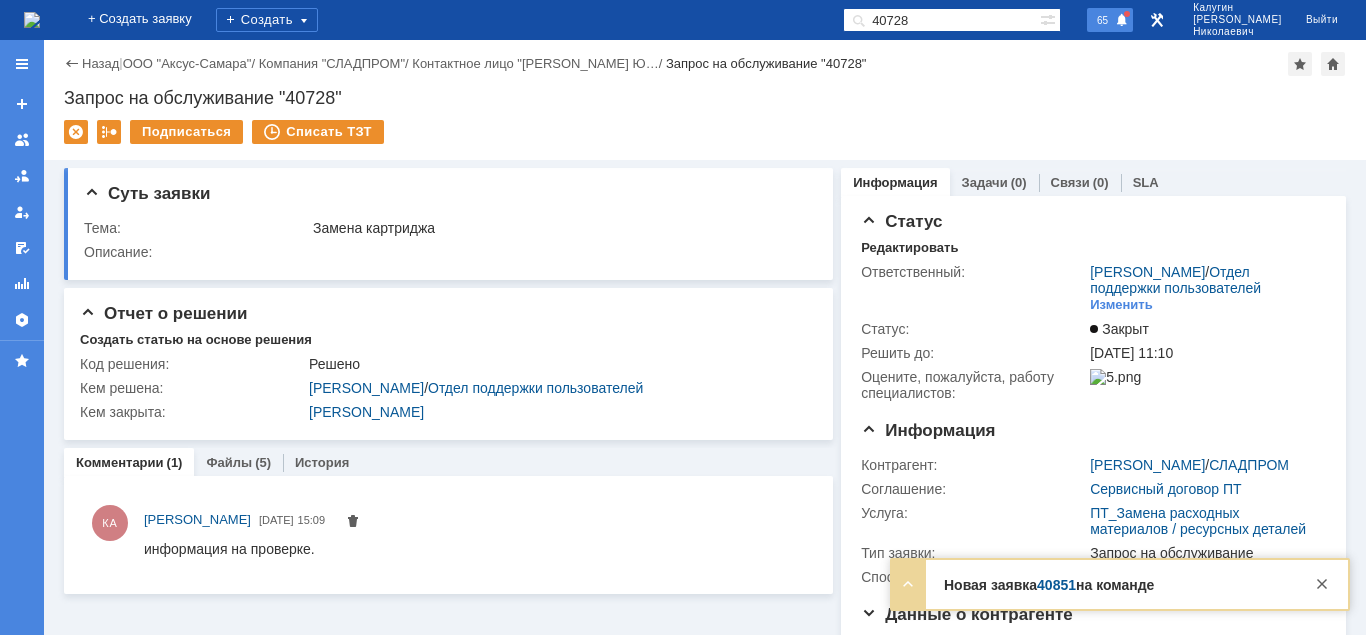 click on "65" at bounding box center (1102, 20) 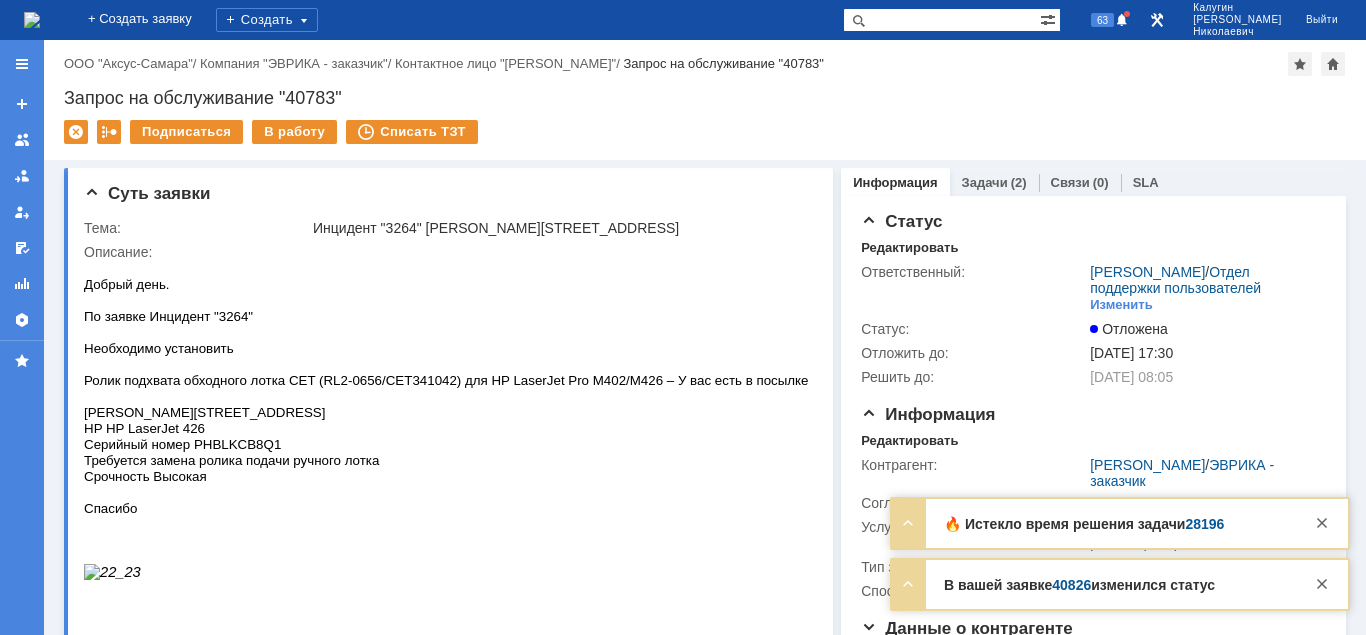scroll, scrollTop: 0, scrollLeft: 0, axis: both 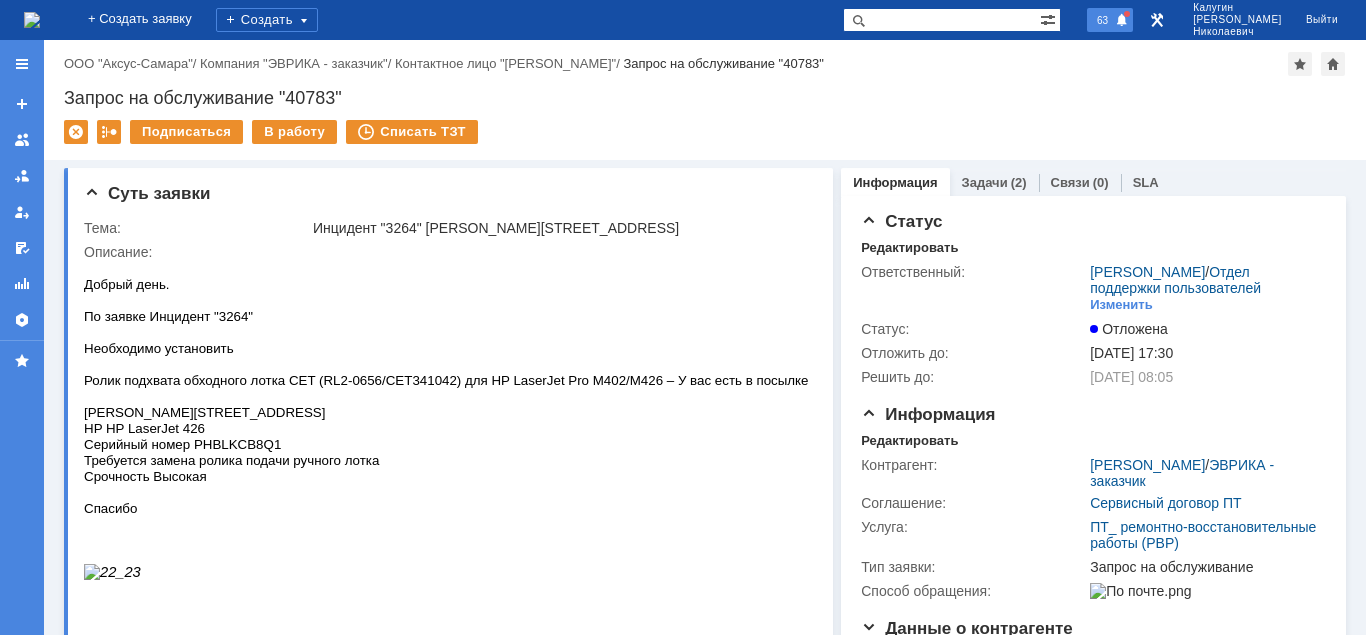 click on "63" at bounding box center (1110, 20) 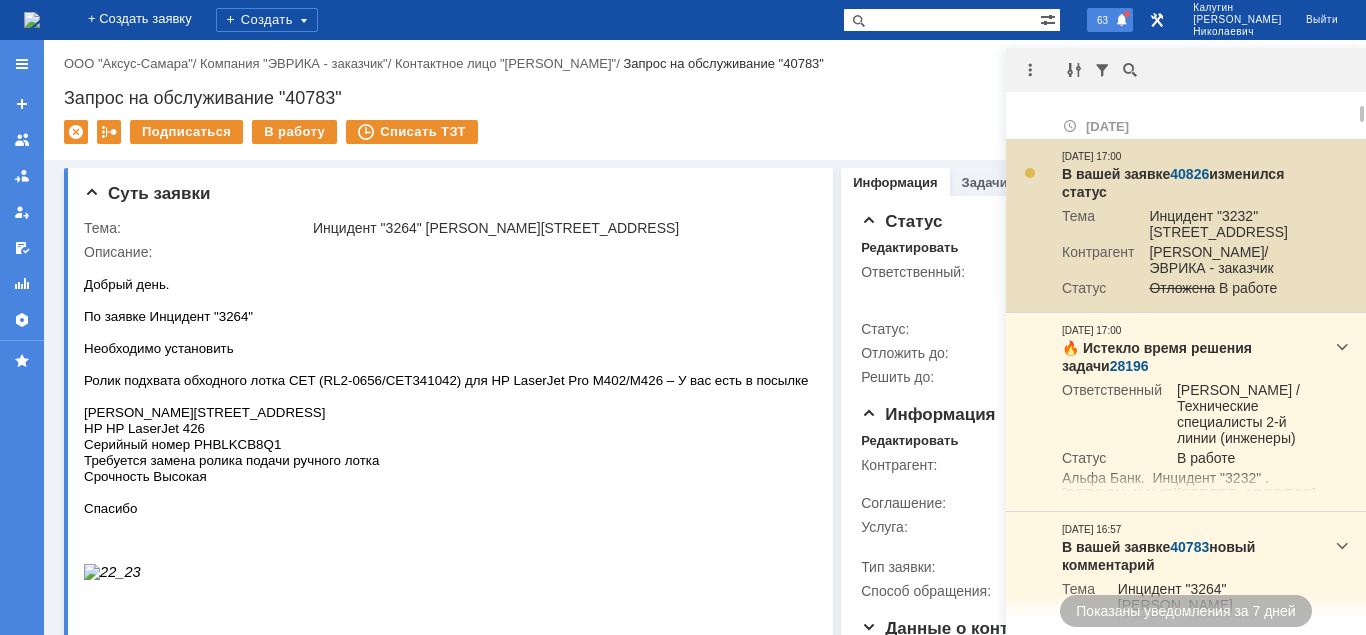scroll, scrollTop: 102, scrollLeft: 0, axis: vertical 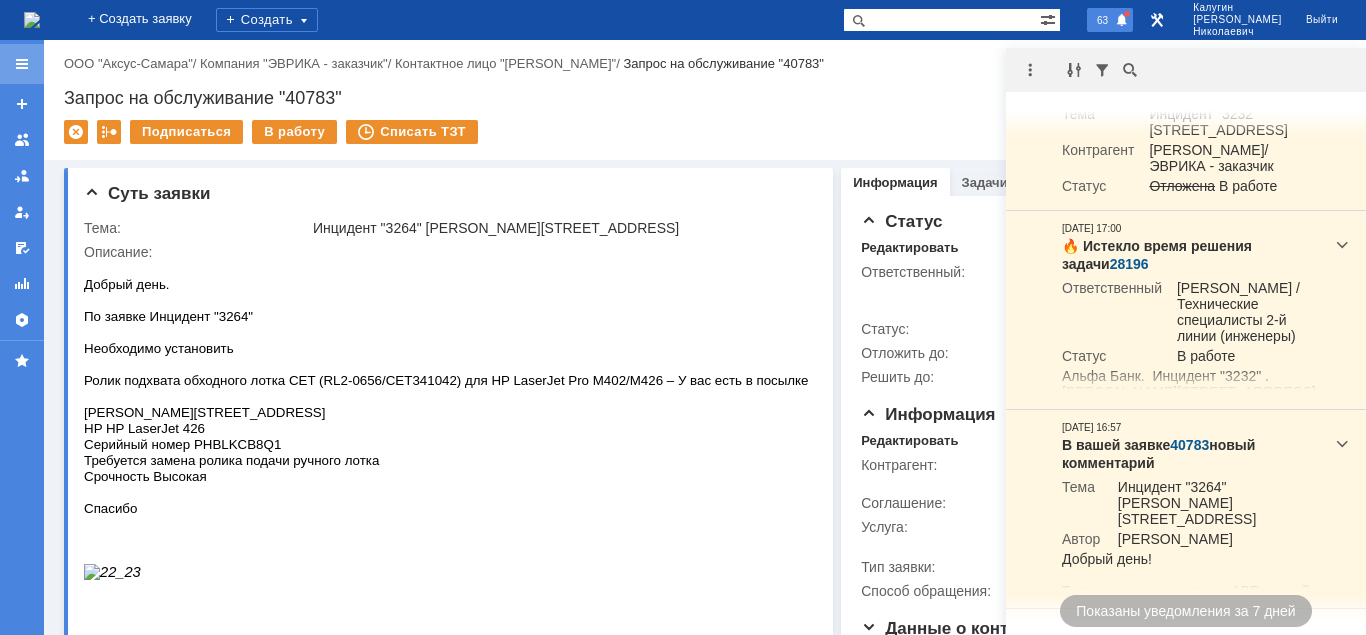 click at bounding box center (22, 64) 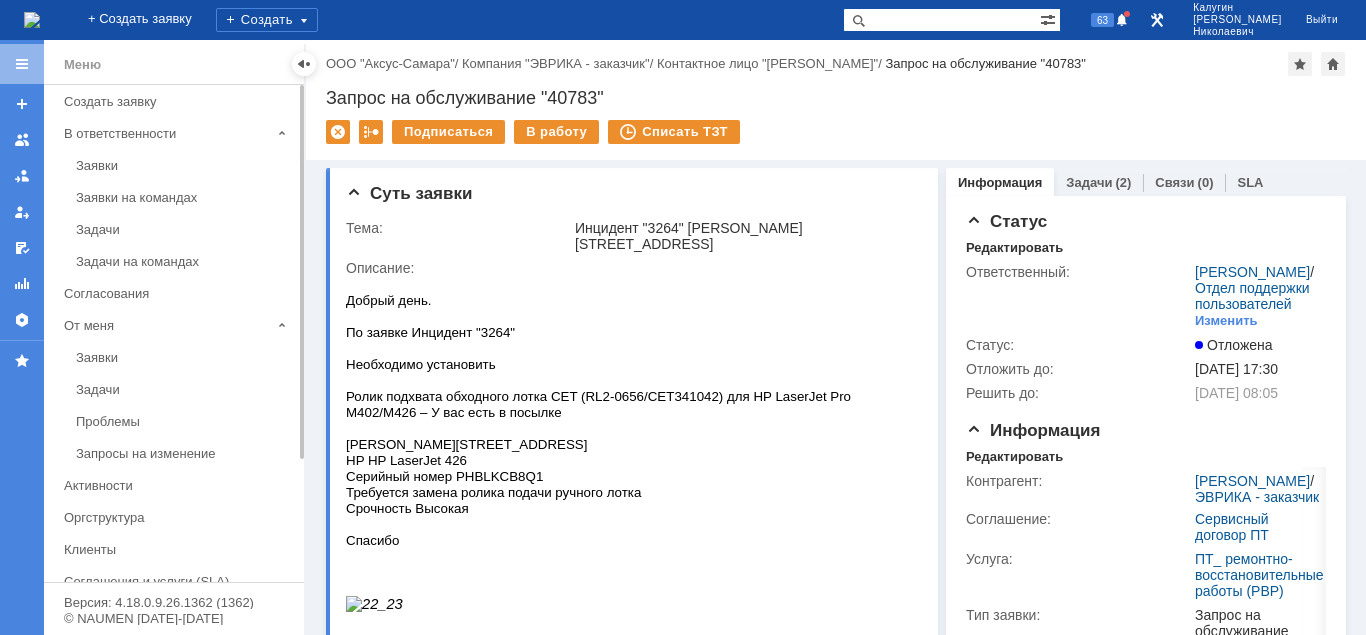 drag, startPoint x: 95, startPoint y: 392, endPoint x: 171, endPoint y: 367, distance: 80.00625 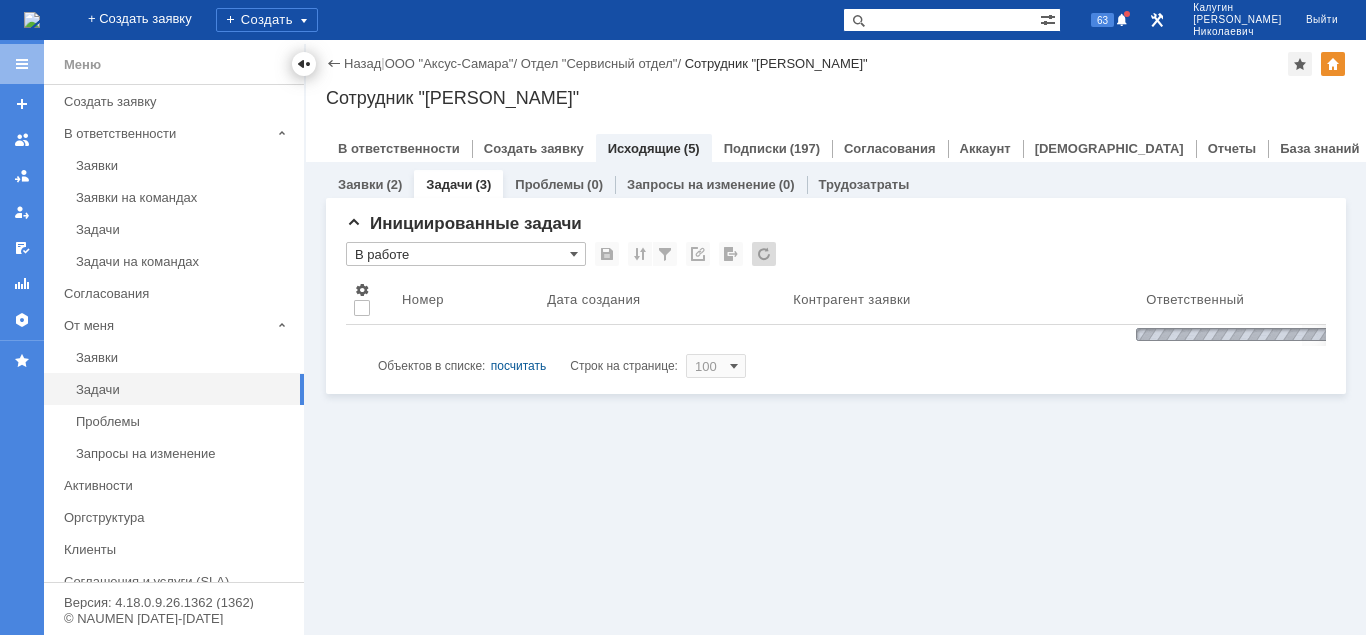click at bounding box center [304, 64] 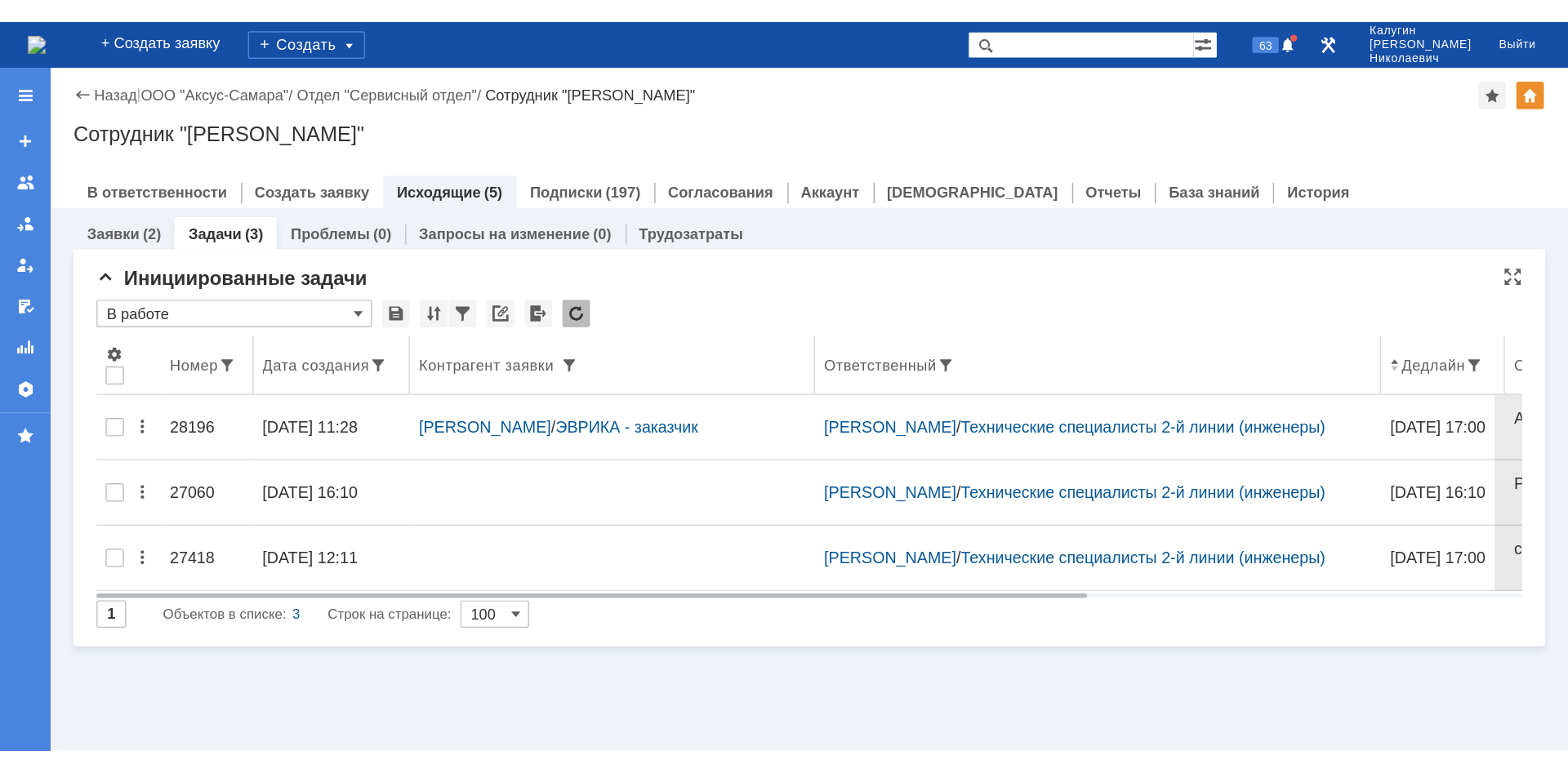 scroll, scrollTop: 0, scrollLeft: 0, axis: both 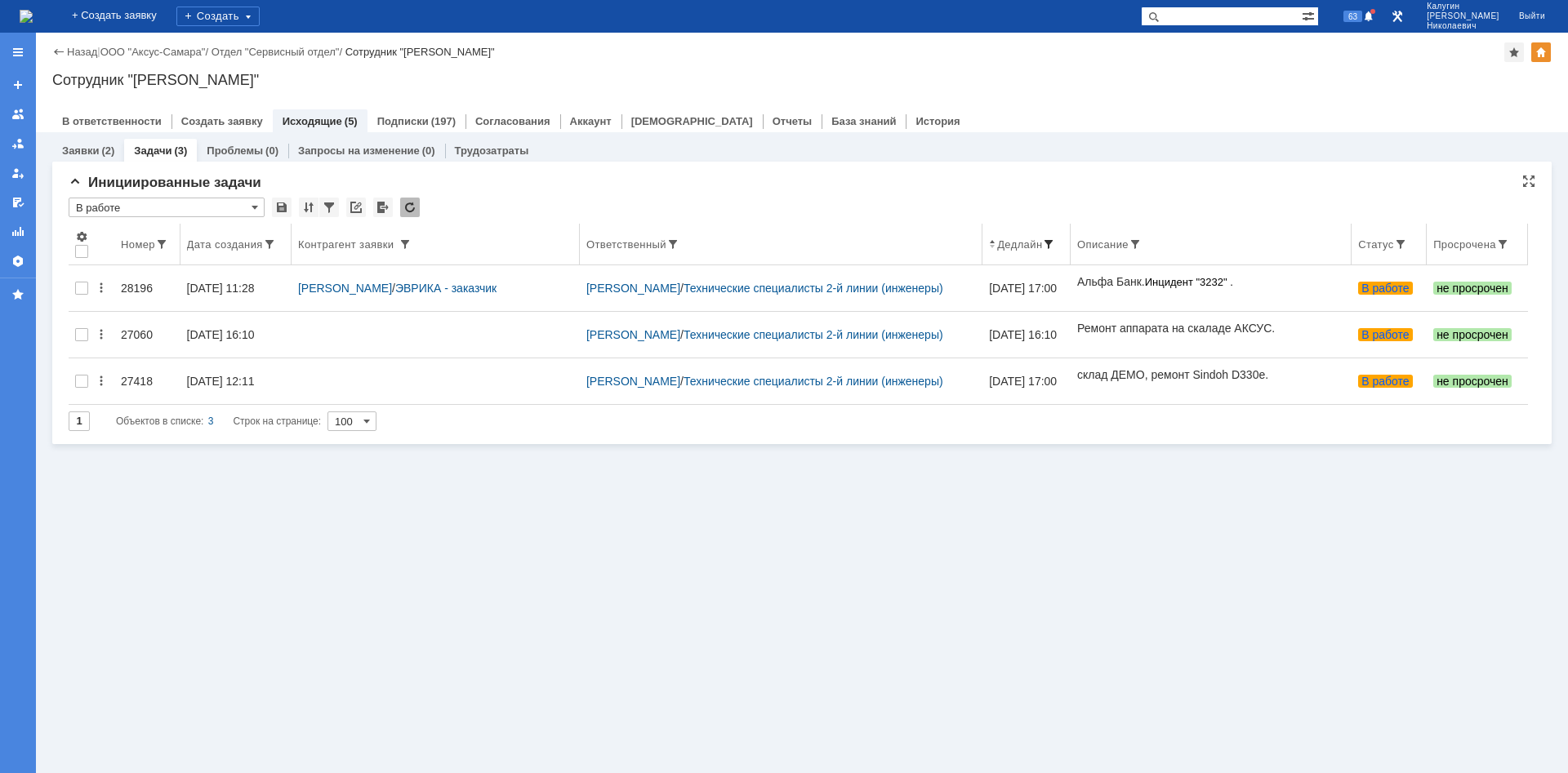click at bounding box center [1049, 244] 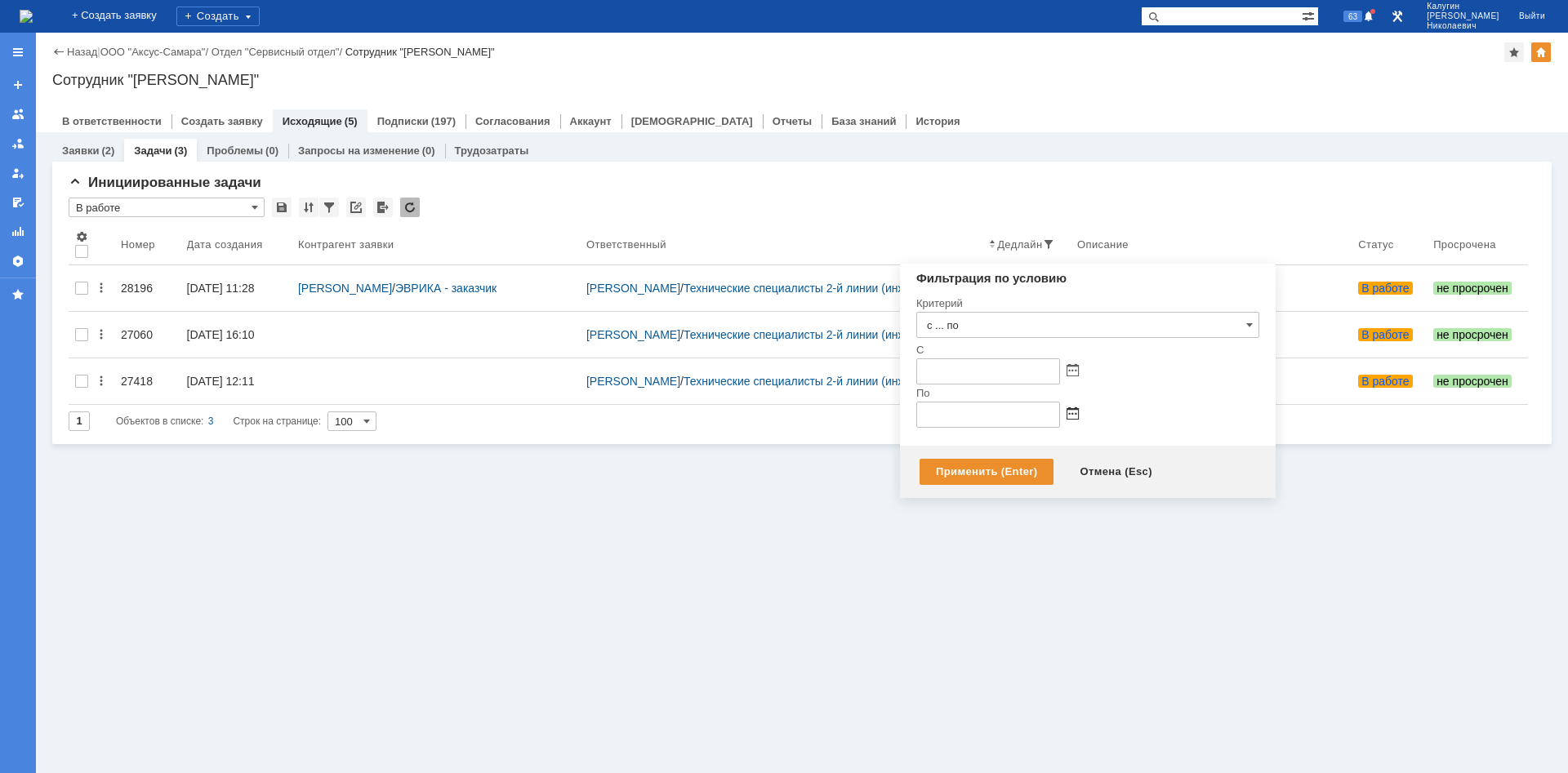 click at bounding box center [1072, 371] 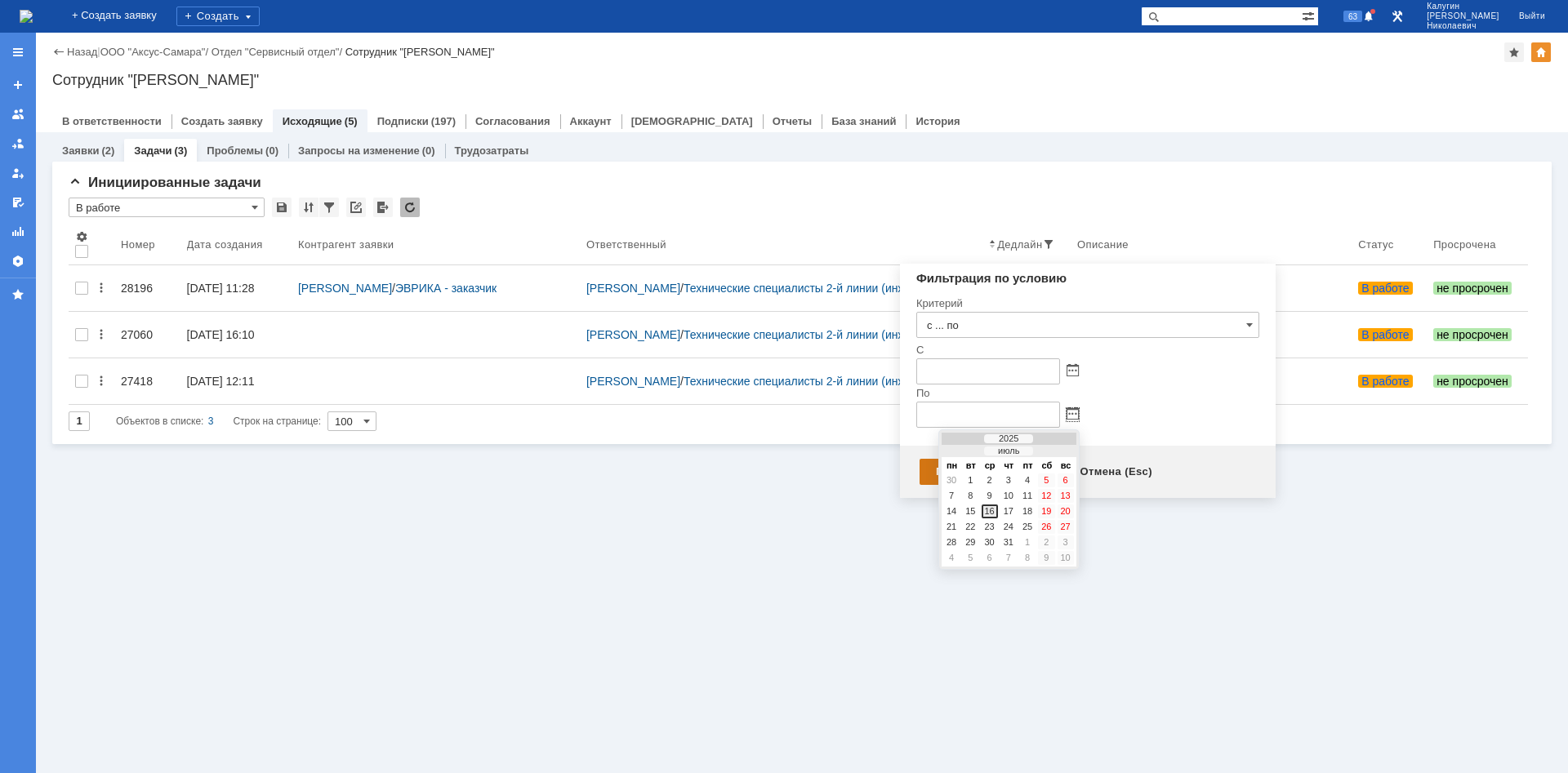 drag, startPoint x: 991, startPoint y: 511, endPoint x: 978, endPoint y: 478, distance: 35.468296 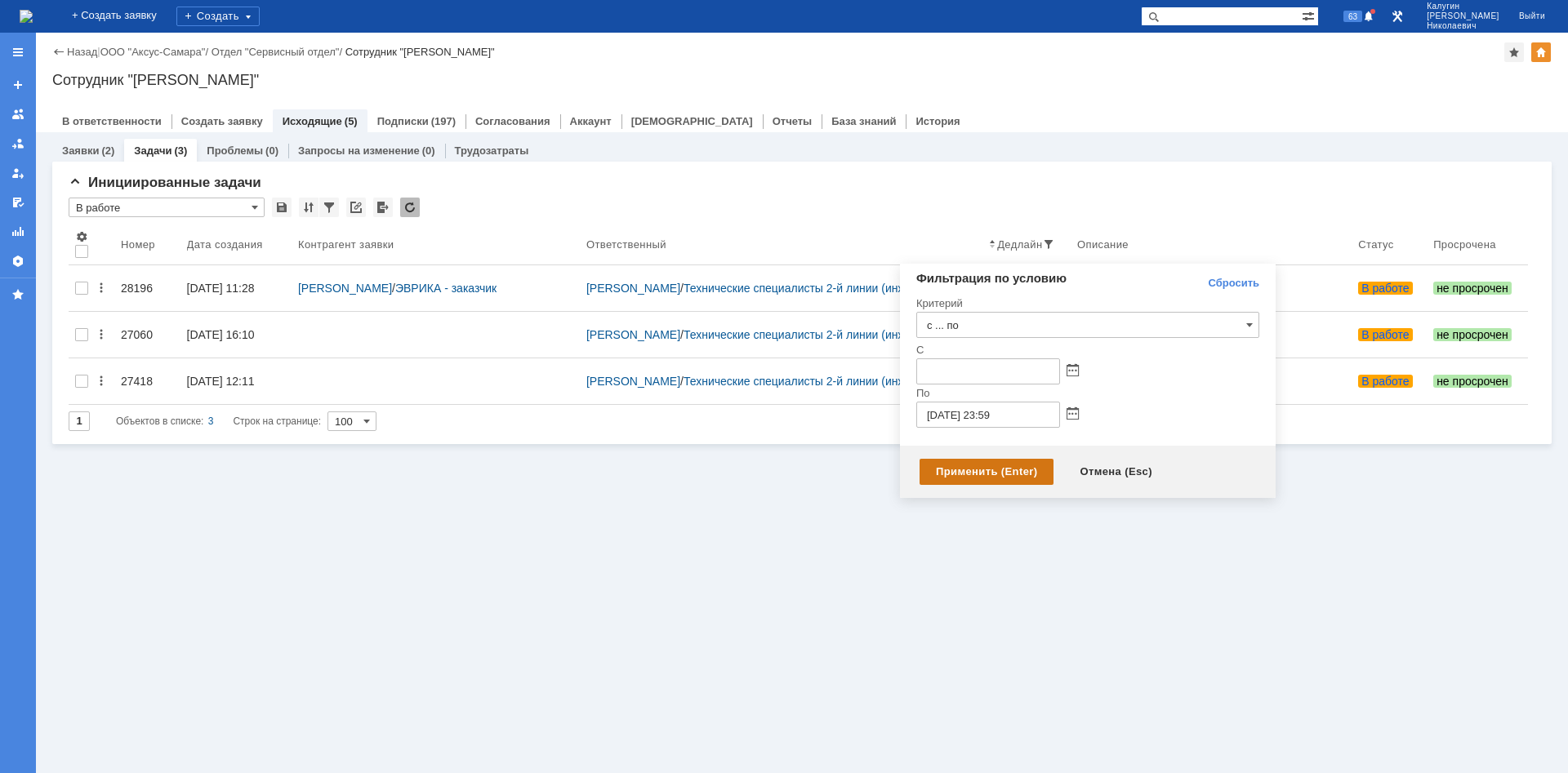 click on "Применить (Enter)" at bounding box center [987, 472] 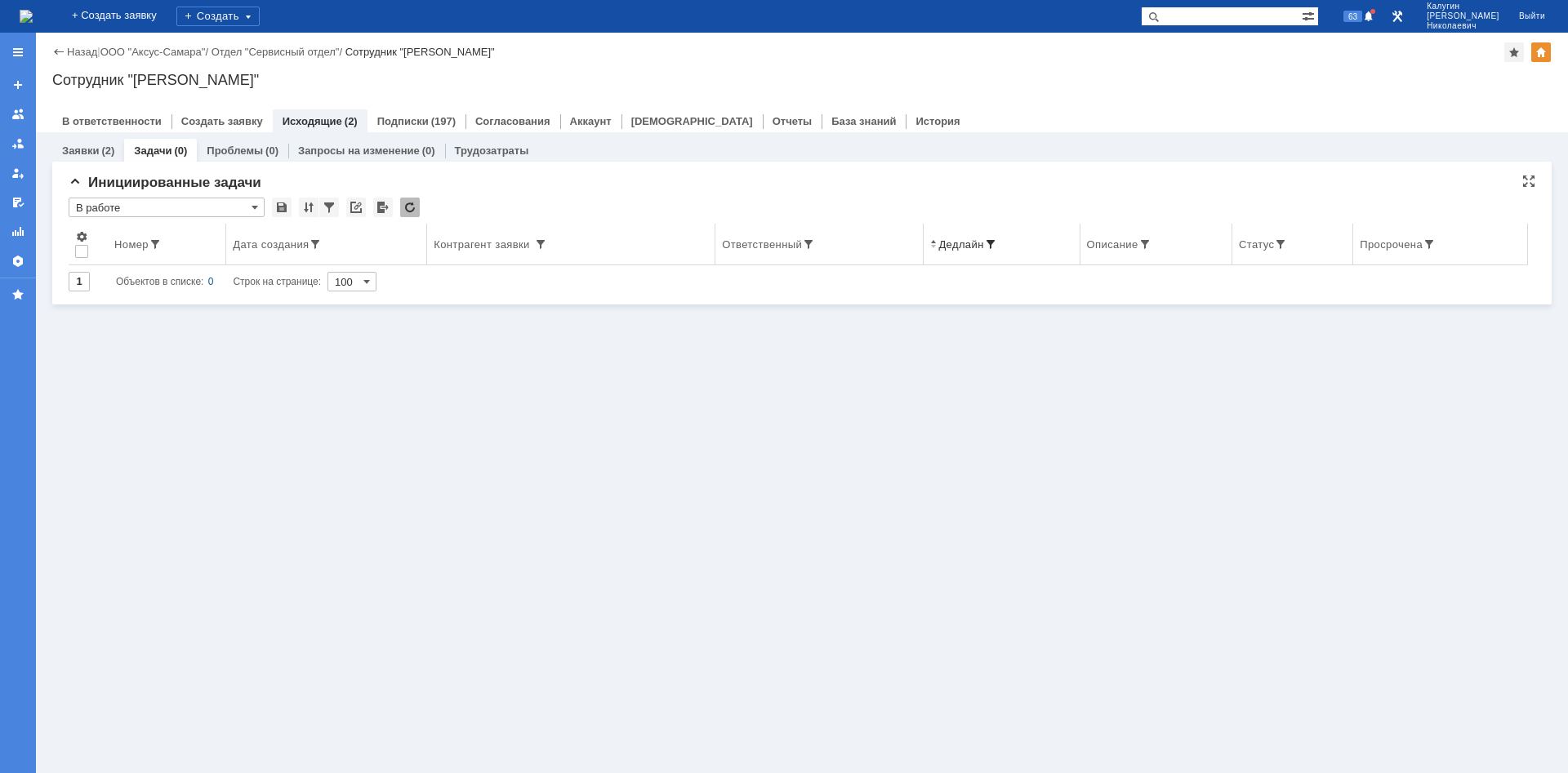 click at bounding box center [991, 244] 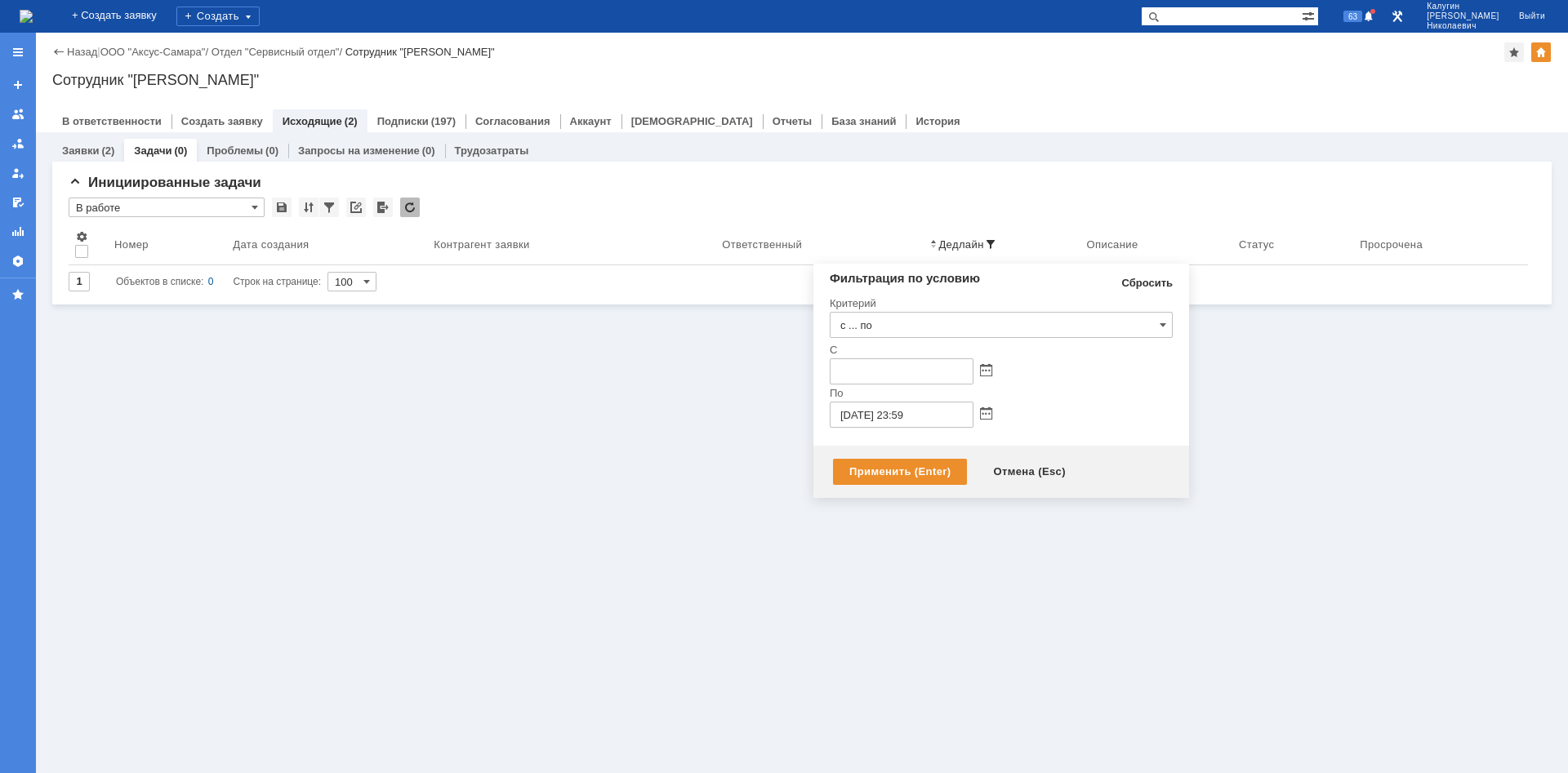 click on "Сбросить" at bounding box center (1147, 283) 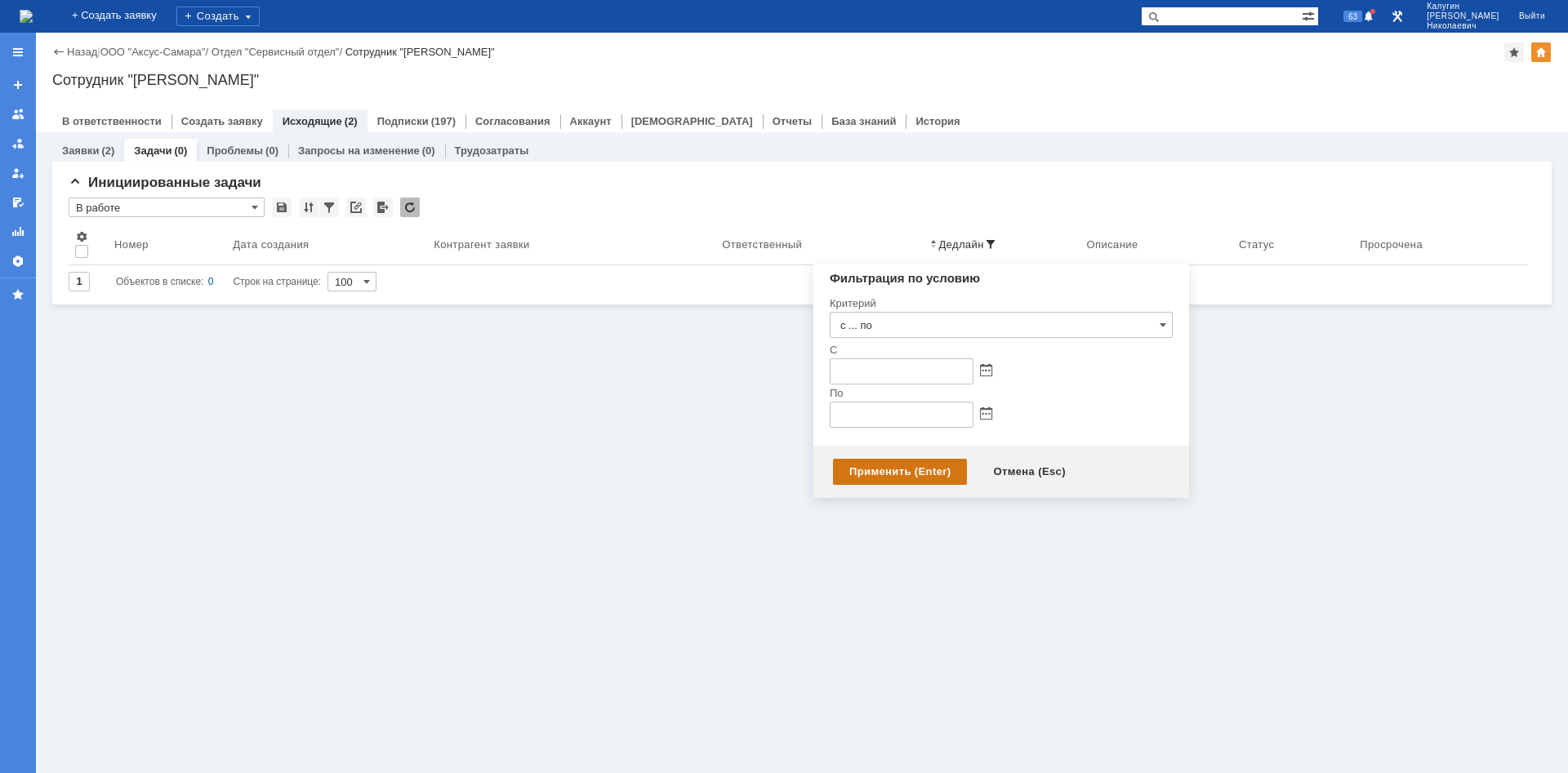 click on "Применить (Enter)" at bounding box center (900, 472) 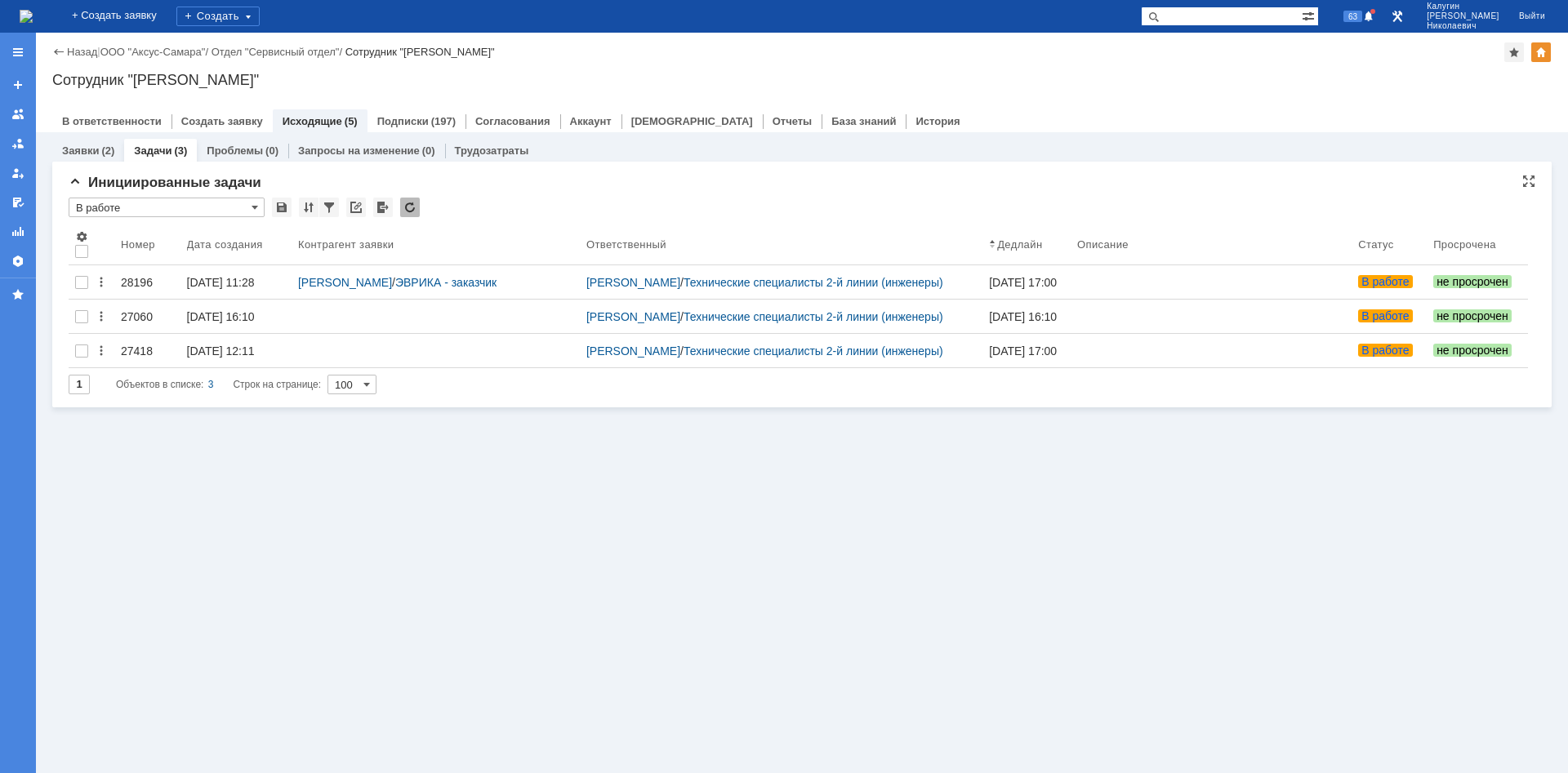 scroll, scrollTop: 0, scrollLeft: 0, axis: both 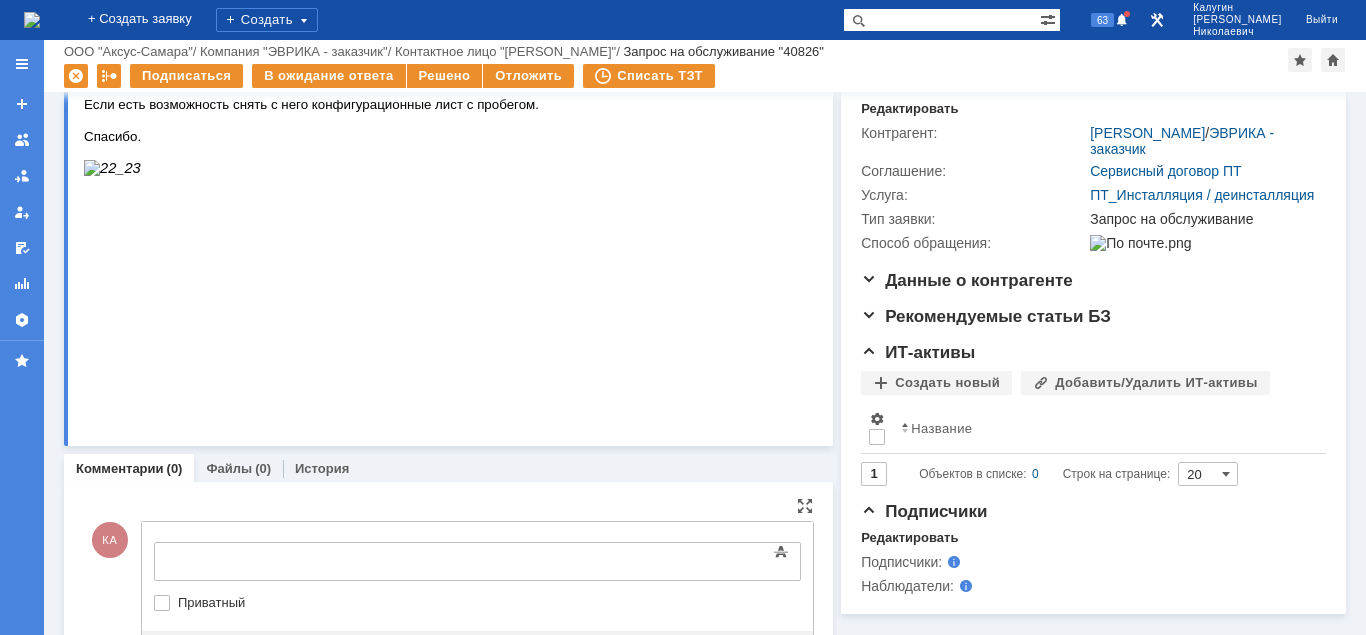 click at bounding box center (317, 560) 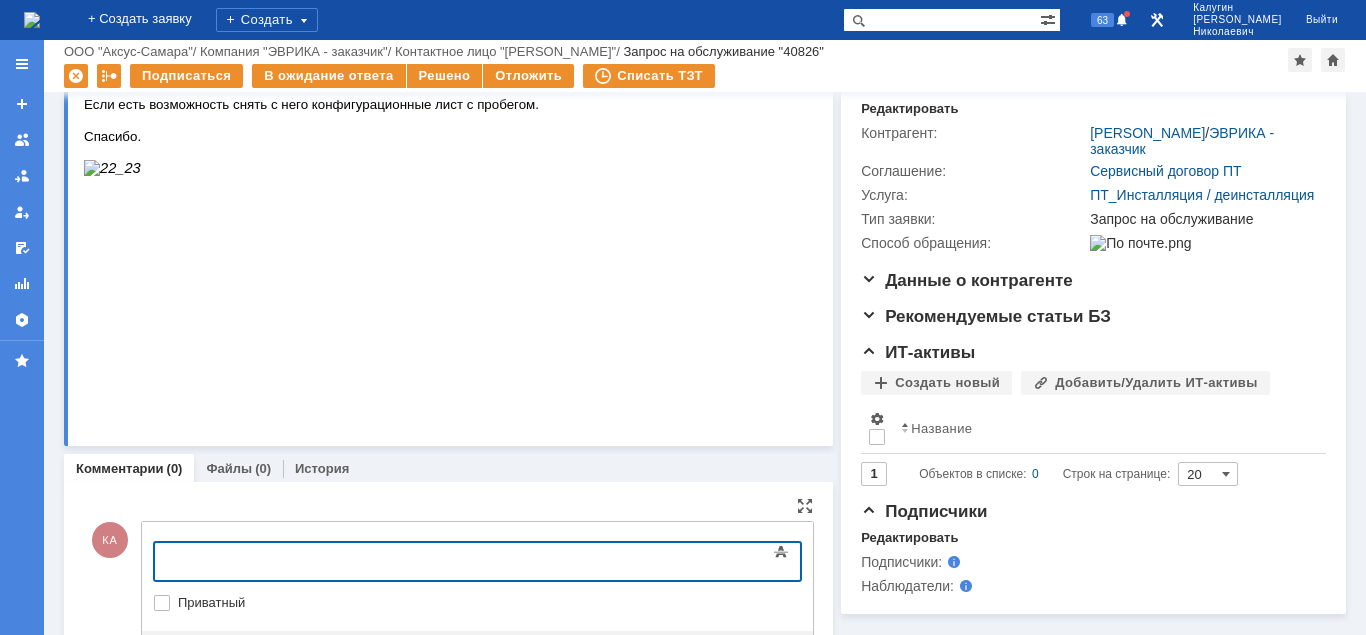 type 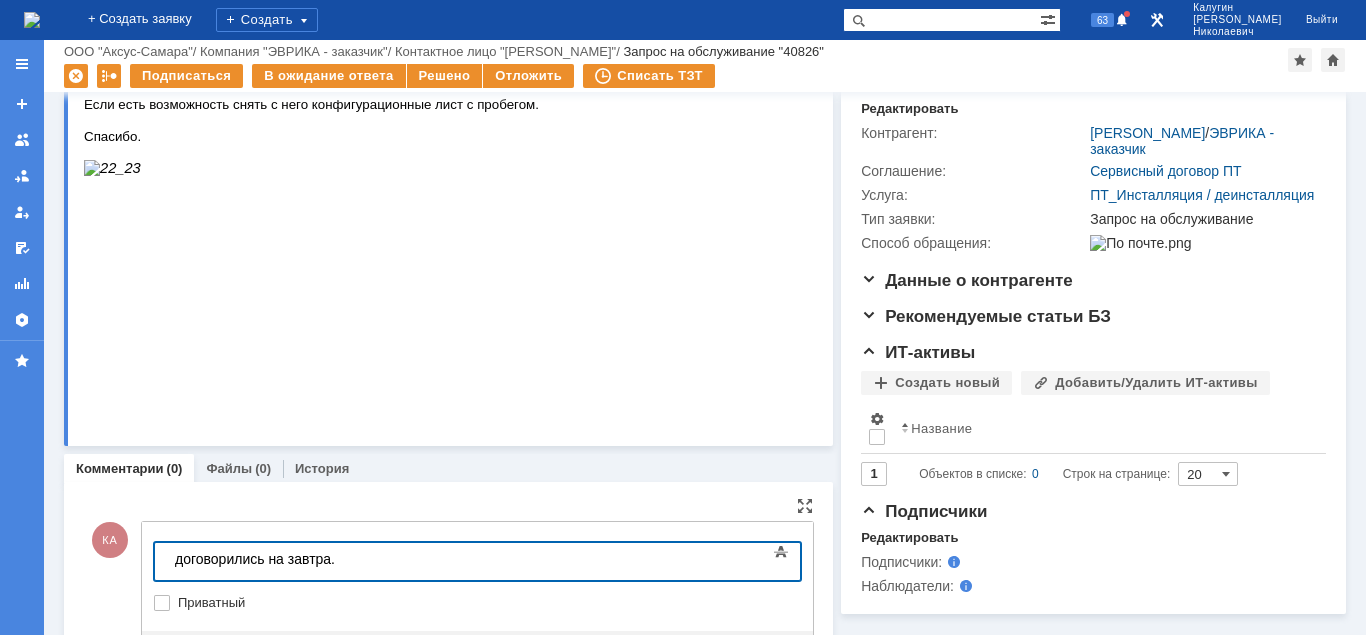 scroll, scrollTop: 324, scrollLeft: 0, axis: vertical 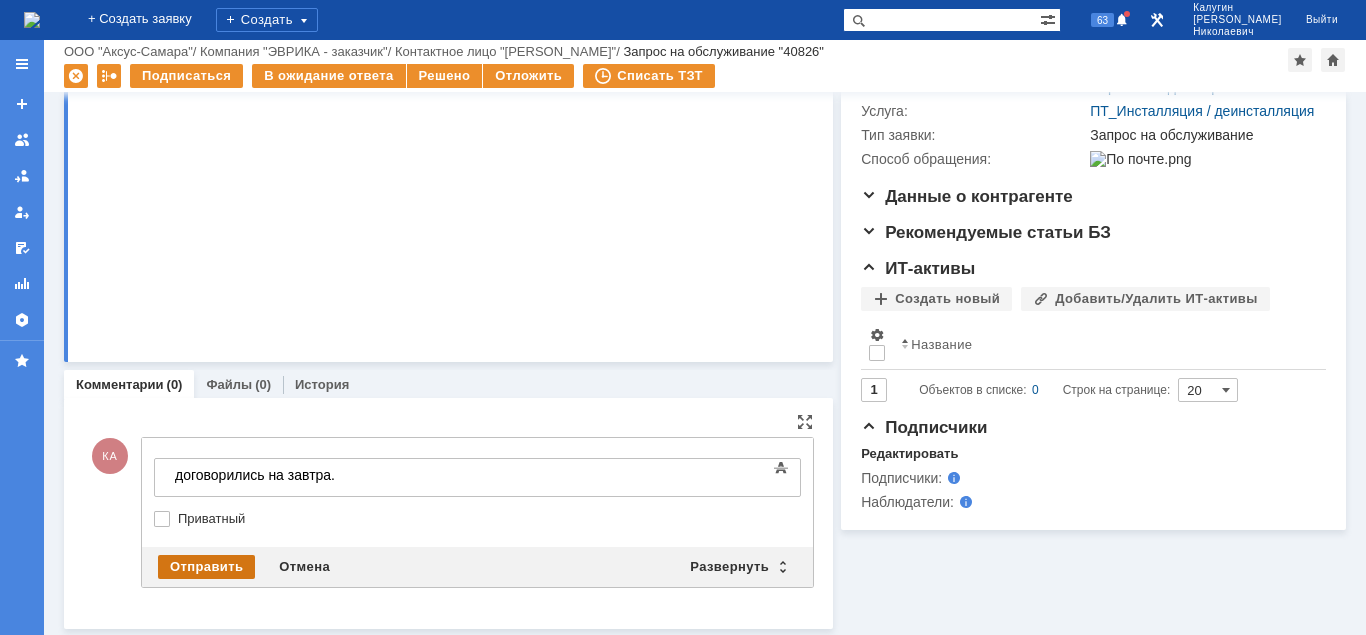 click on "Отправить" at bounding box center [206, 567] 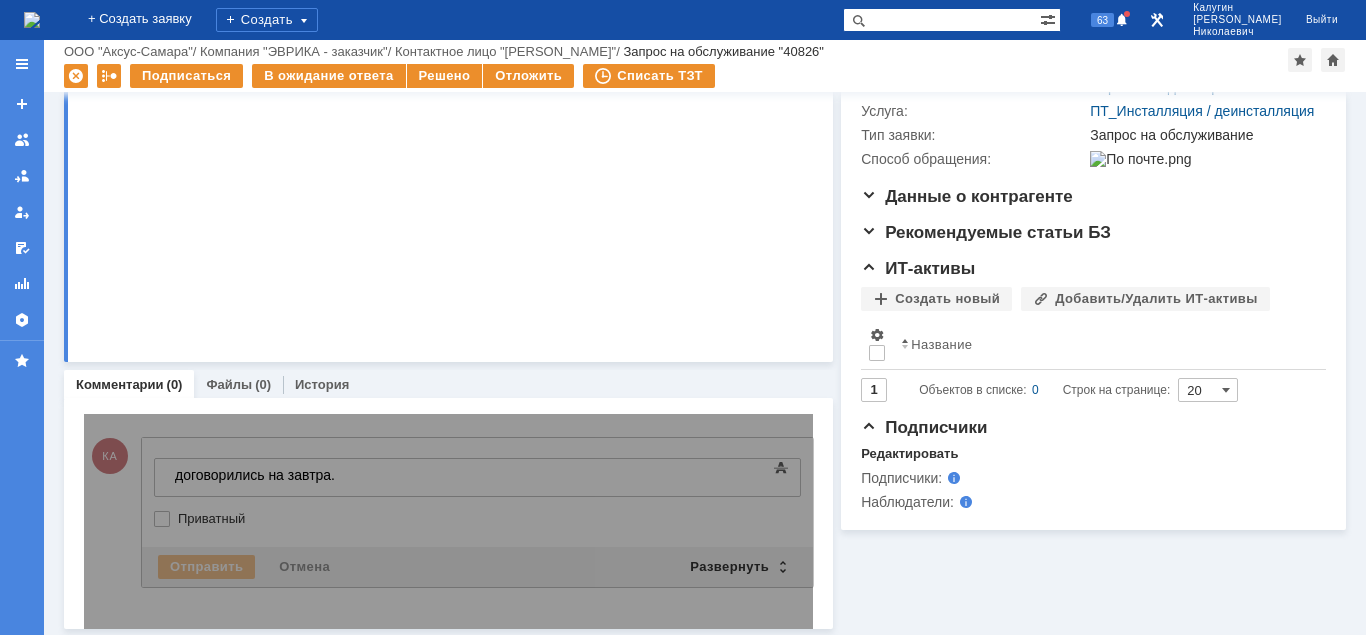 scroll, scrollTop: 0, scrollLeft: 0, axis: both 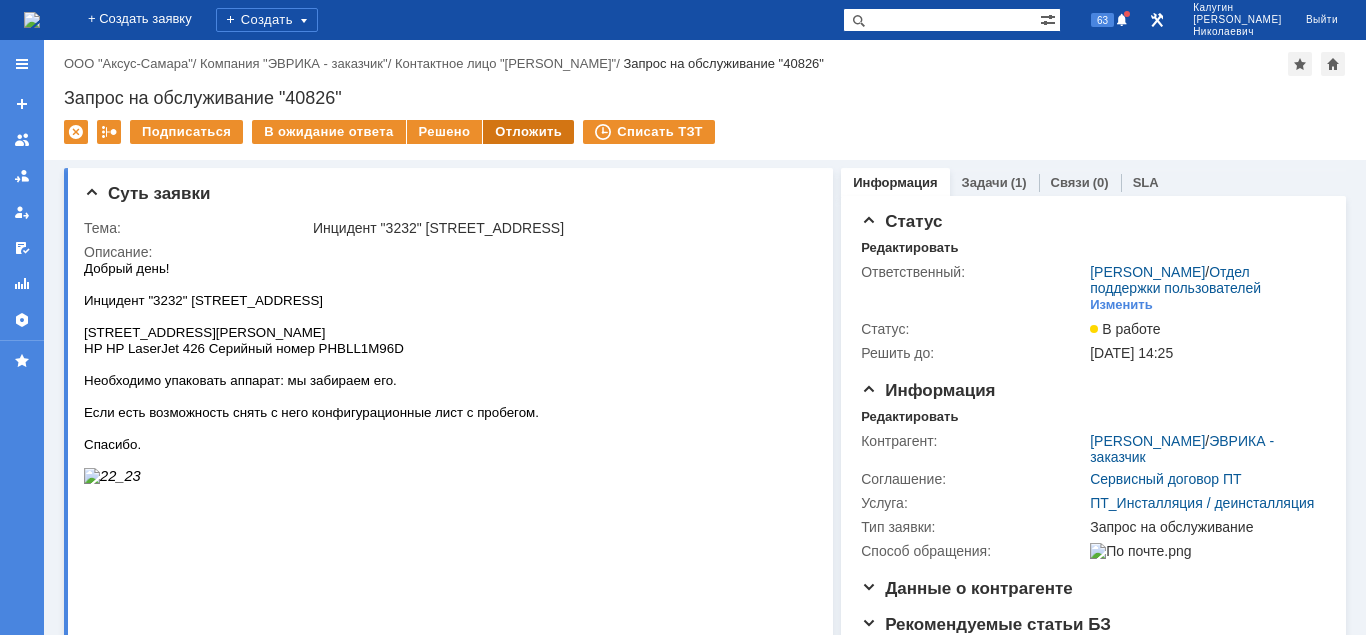 click on "Отложить" at bounding box center (528, 132) 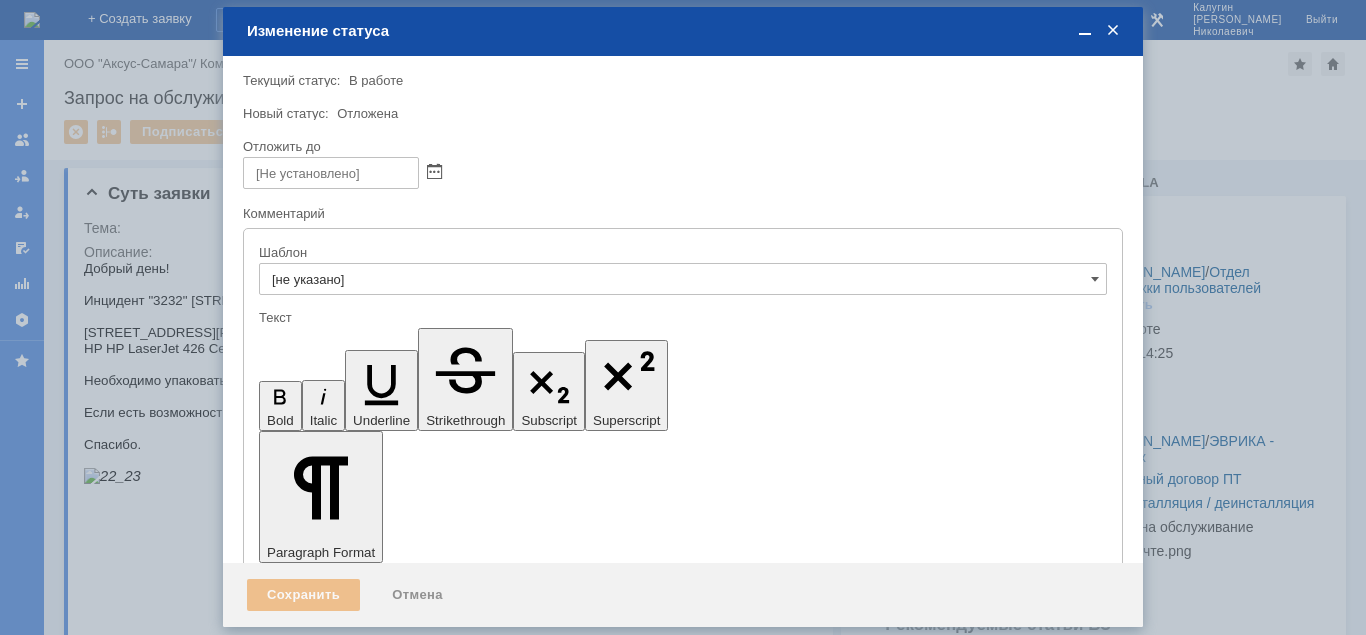 scroll, scrollTop: 0, scrollLeft: 0, axis: both 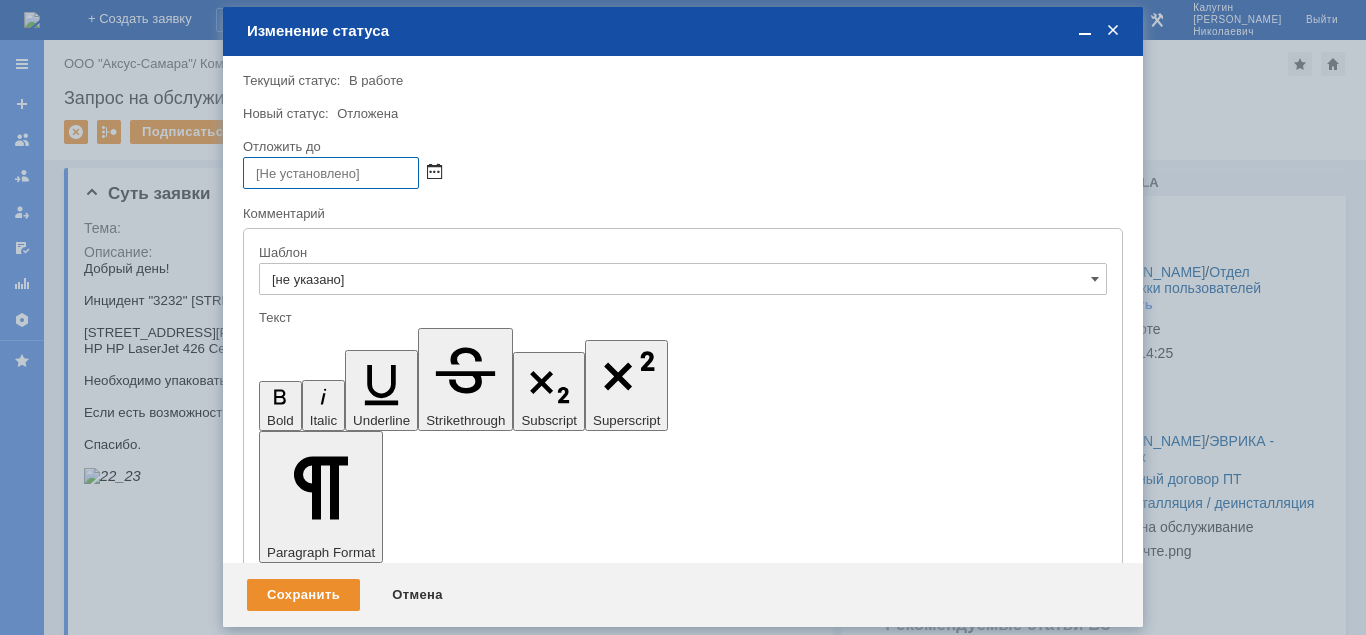 click at bounding box center (434, 173) 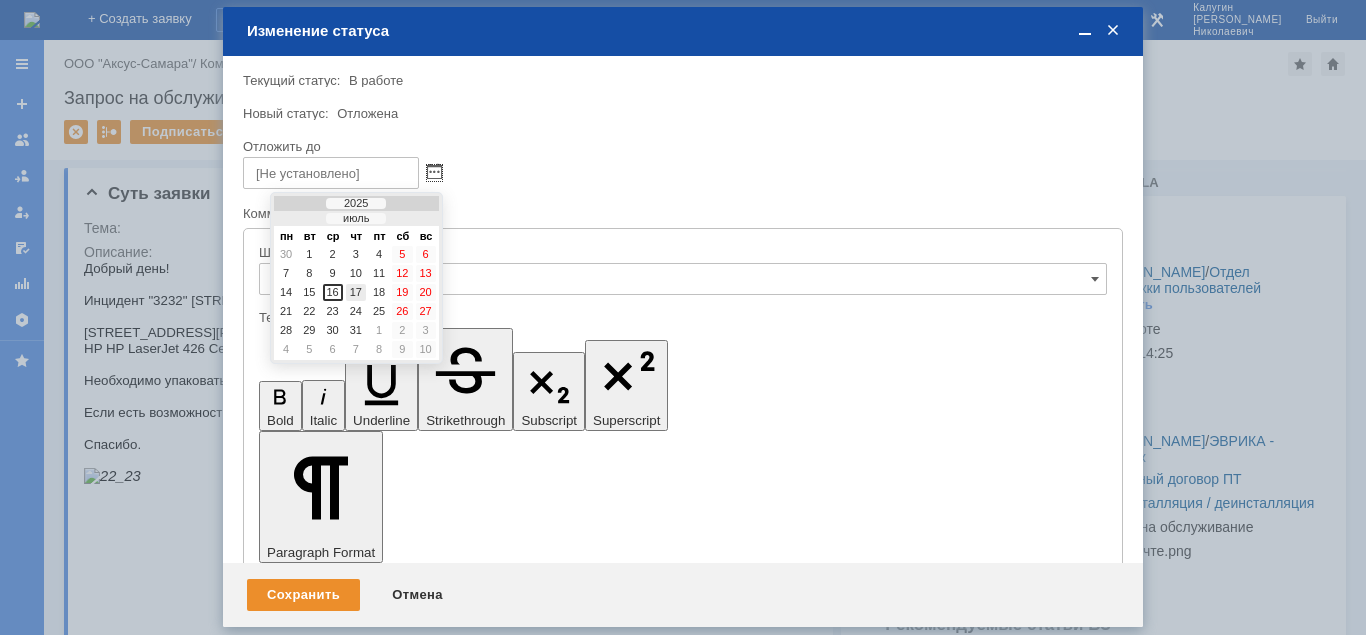 click on "17" at bounding box center (356, 292) 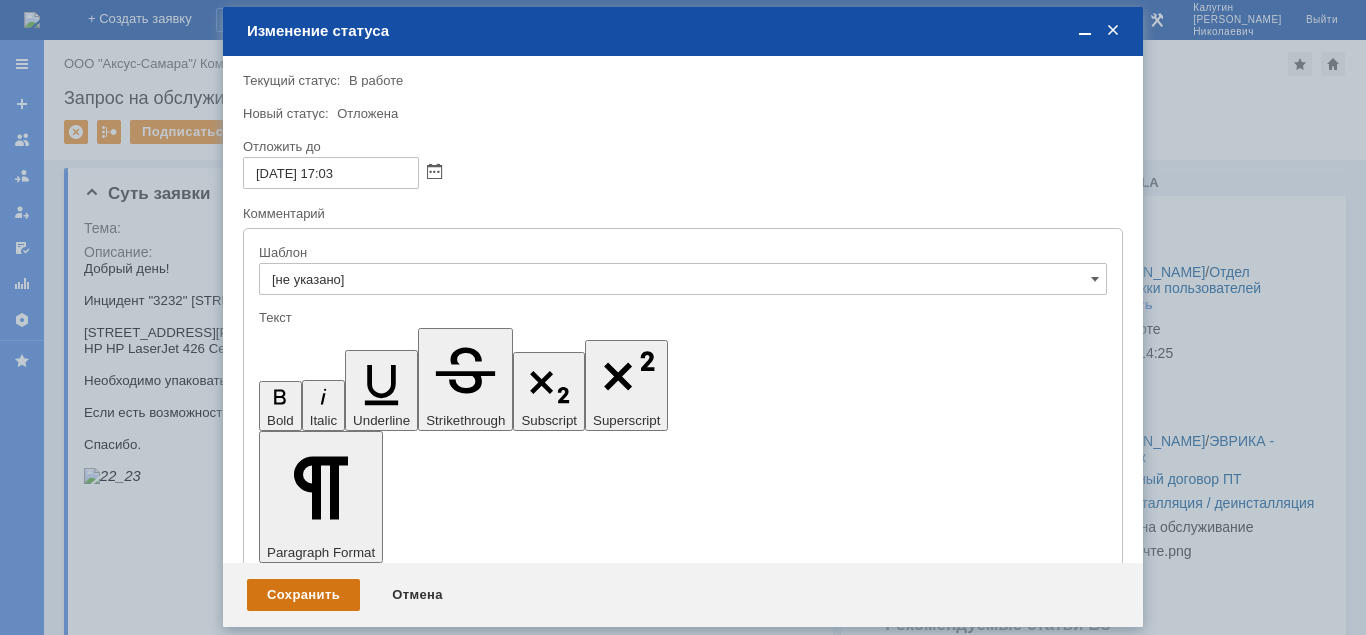 click on "Сохранить" at bounding box center (303, 595) 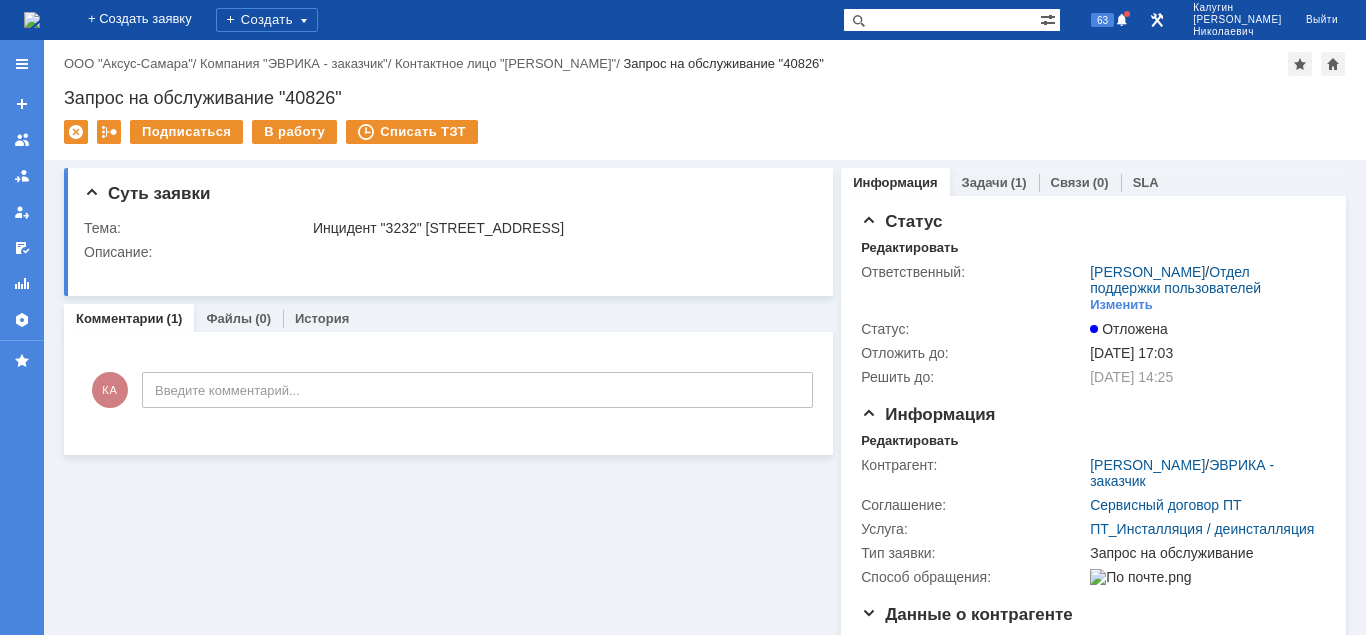 scroll, scrollTop: 0, scrollLeft: 0, axis: both 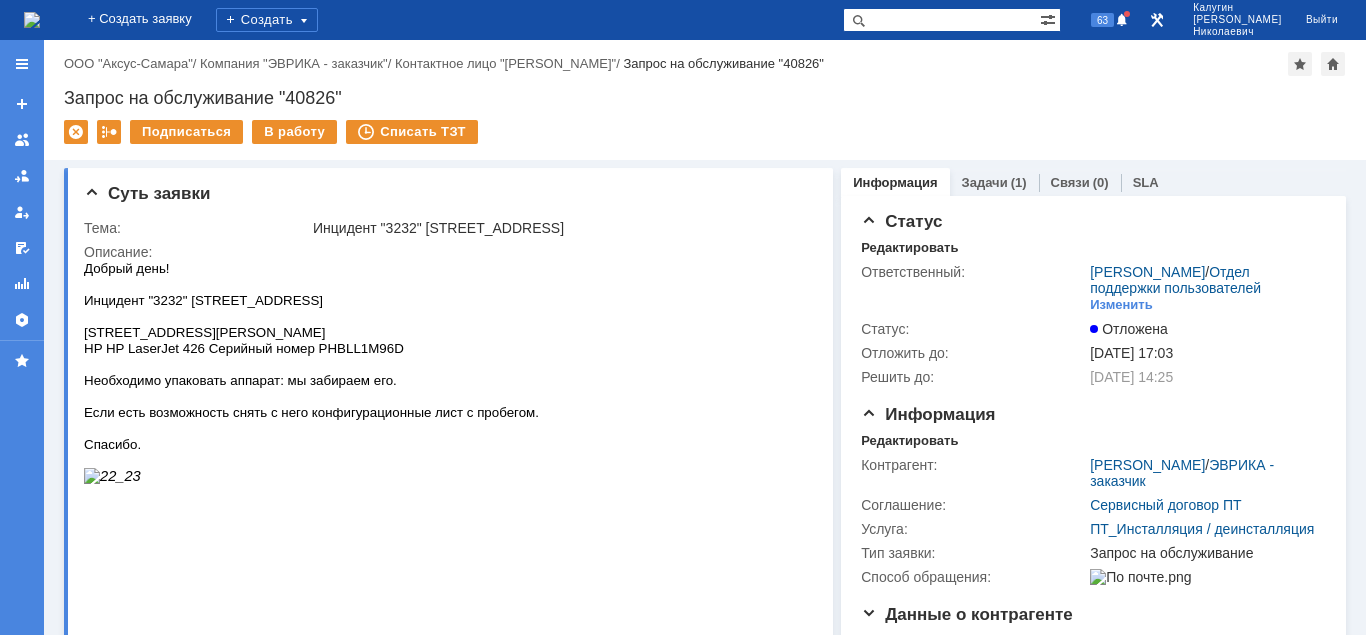 click on "Информация Задачи (1) Связи (0) SLA Статус Редактировать Ответственный: Калугин Александр Николаевич / Отдел поддержки пользователей Изменить Статус: Отложена Отложить до: 17.07.2025 17:03 Решить до: 23.07.2025 14:25 Информация Редактировать Контрагент: Михадюк Юрий / ЭВРИКА - заказчик Соглашение: Сервисный договор ПТ Услуга: ПТ_Инсталляция / деинсталляция Тип заявки: Запрос на обслуживание Способ обращения: Данные о контрагенте Редактировать Контактное лицо: Михадюк Юрий Контактный e-mail: u.mikhadyuk@eureca.pro Контактный телефон: +7 (495) 363 9449 доб. 172 Рекомендуемые статьи БЗ" at bounding box center (1089, 580) 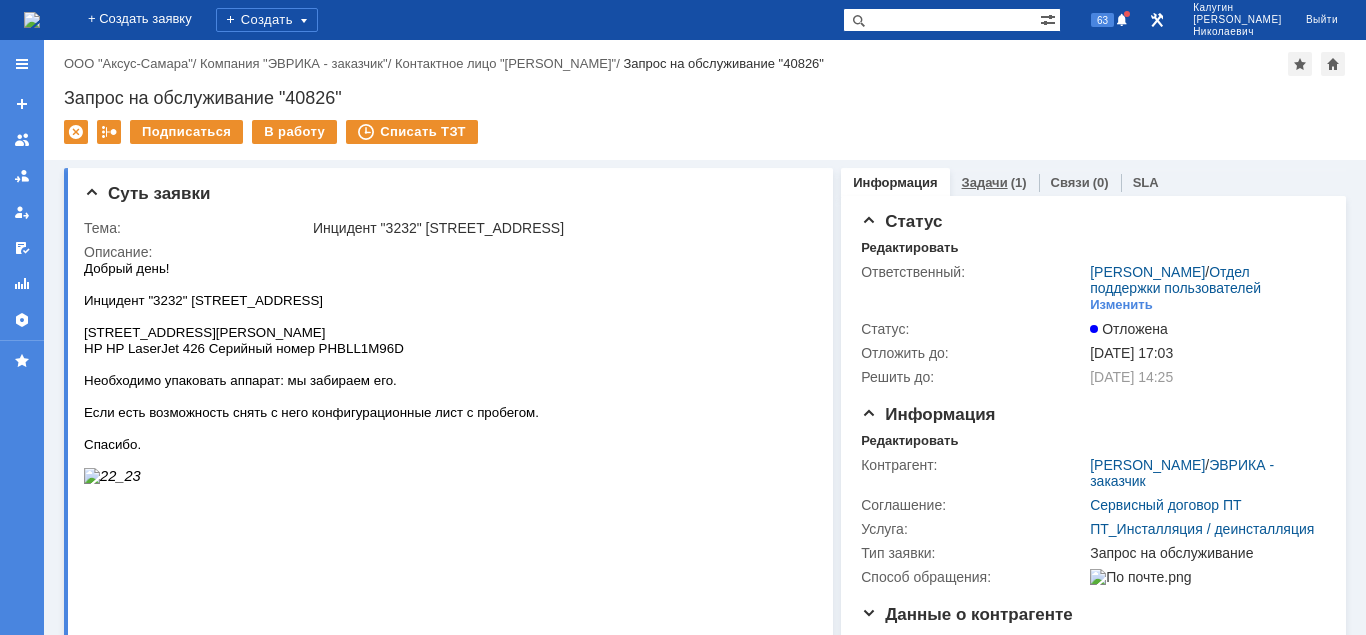 click on "Задачи" at bounding box center [985, 182] 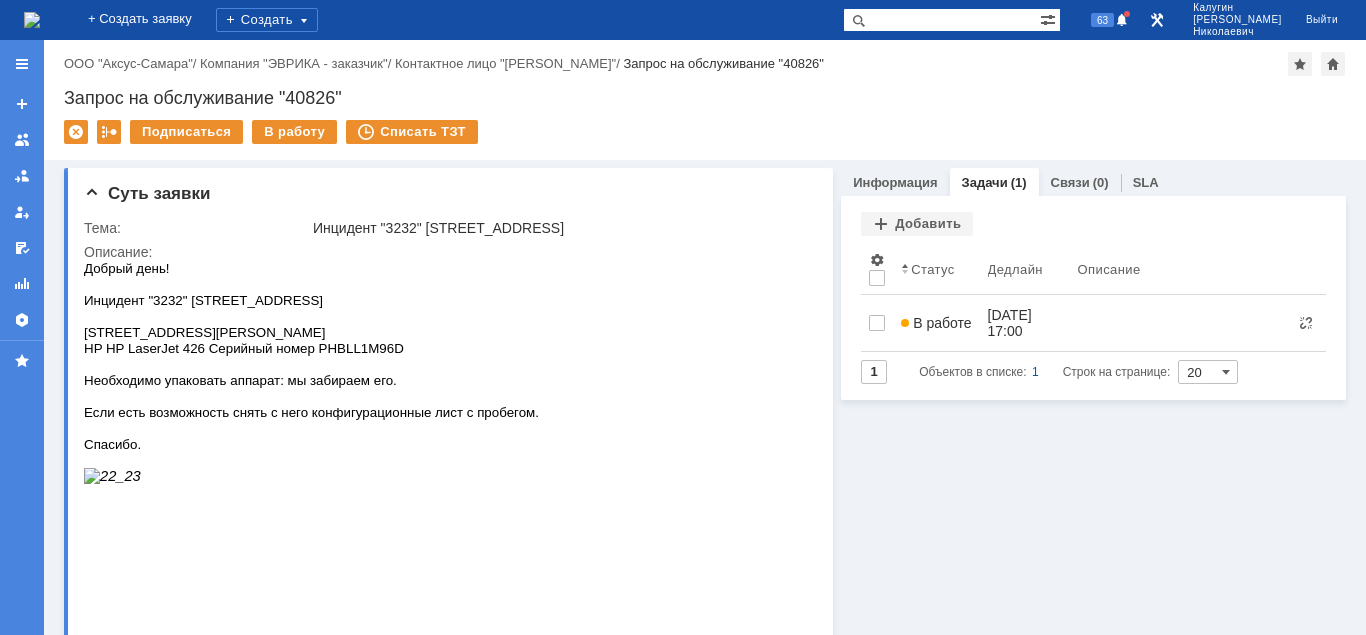 scroll, scrollTop: 0, scrollLeft: 0, axis: both 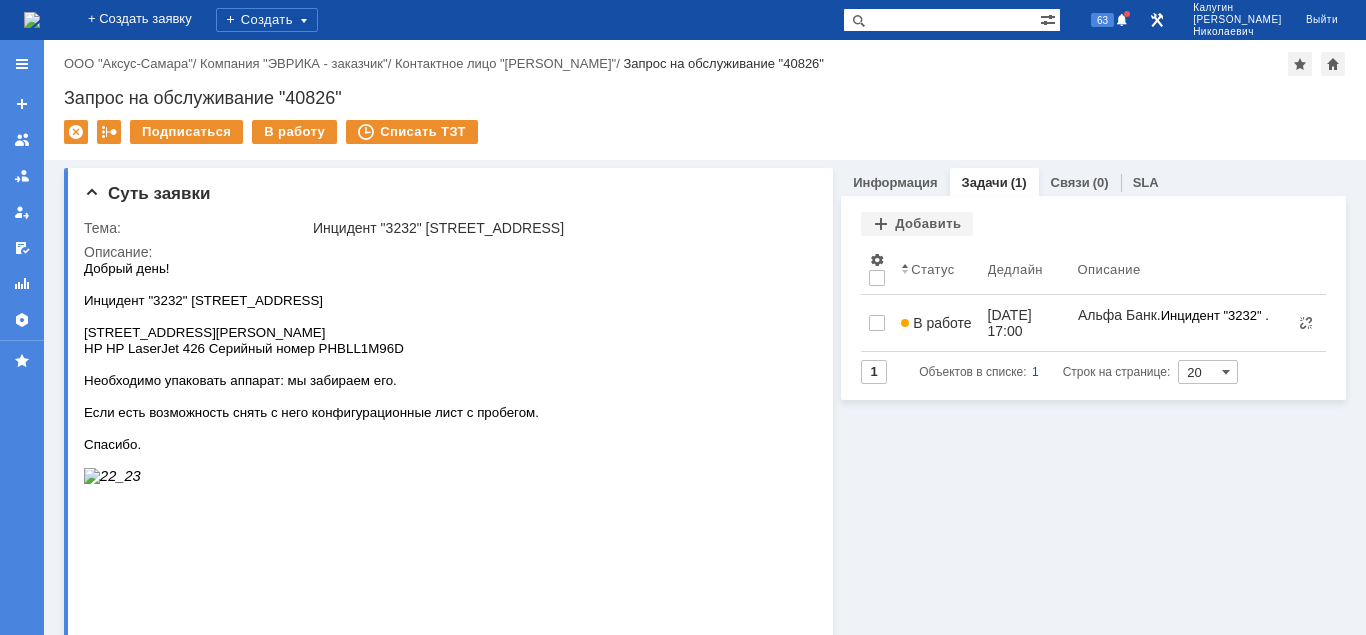 click on "В работе" at bounding box center [936, 323] 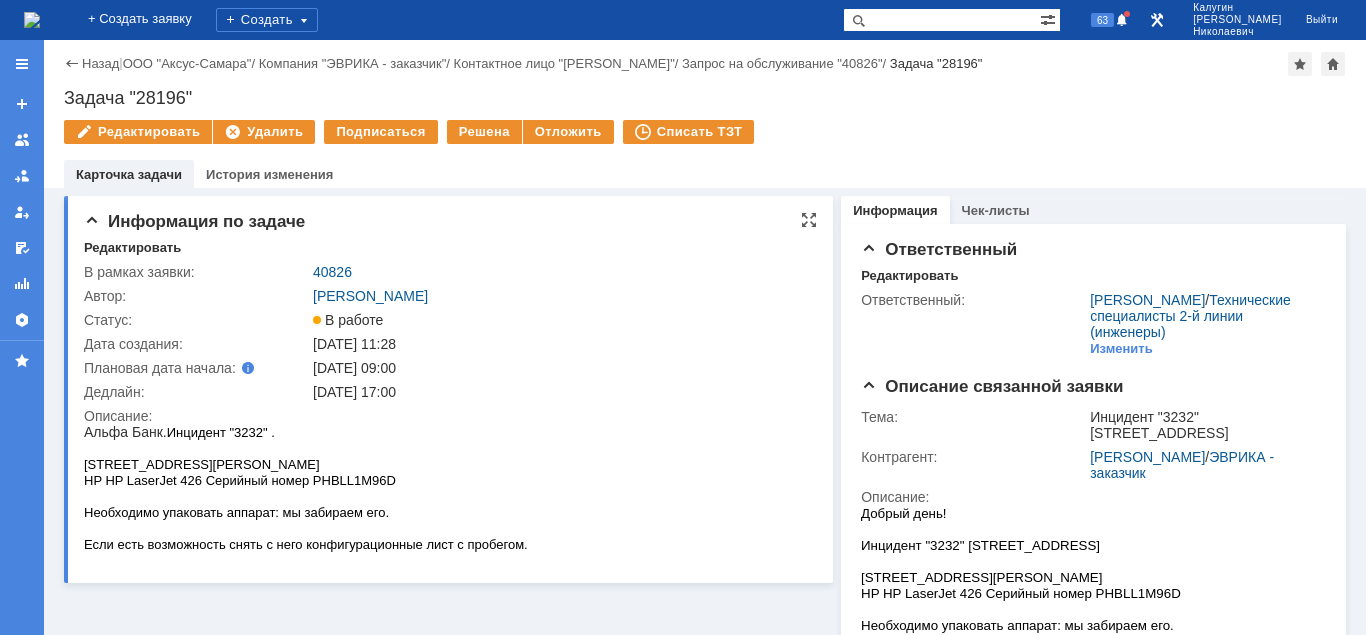 scroll, scrollTop: 0, scrollLeft: 0, axis: both 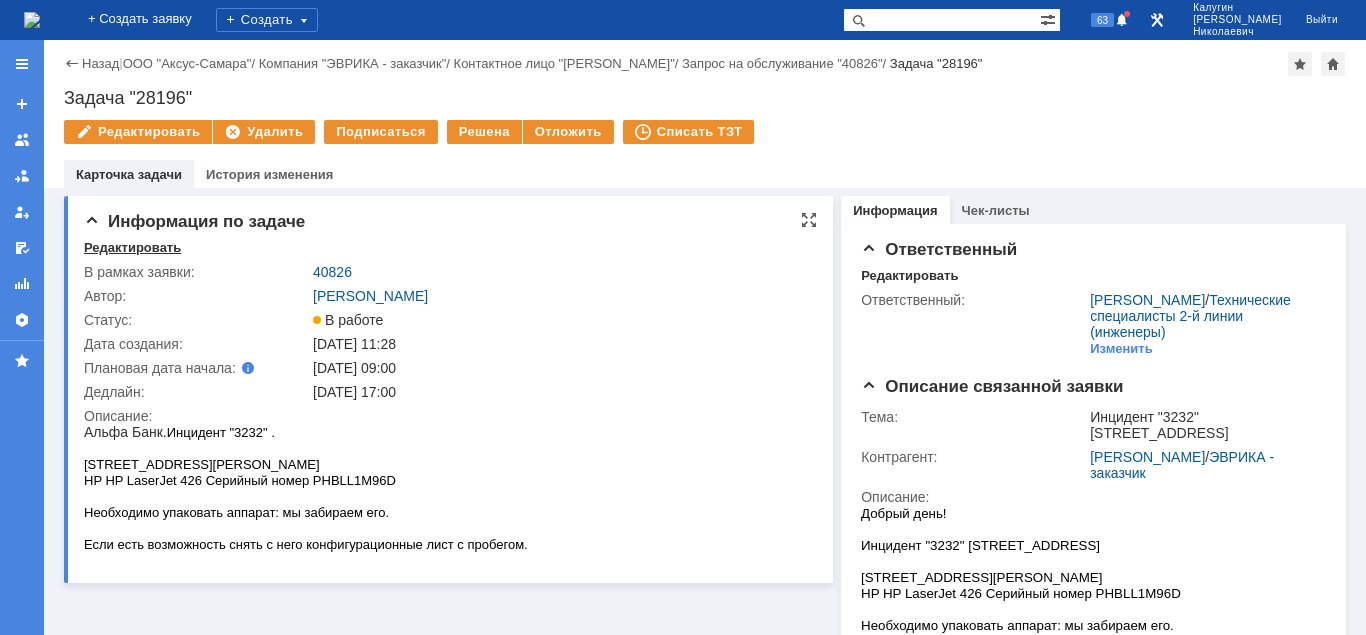 click on "Редактировать" at bounding box center (132, 248) 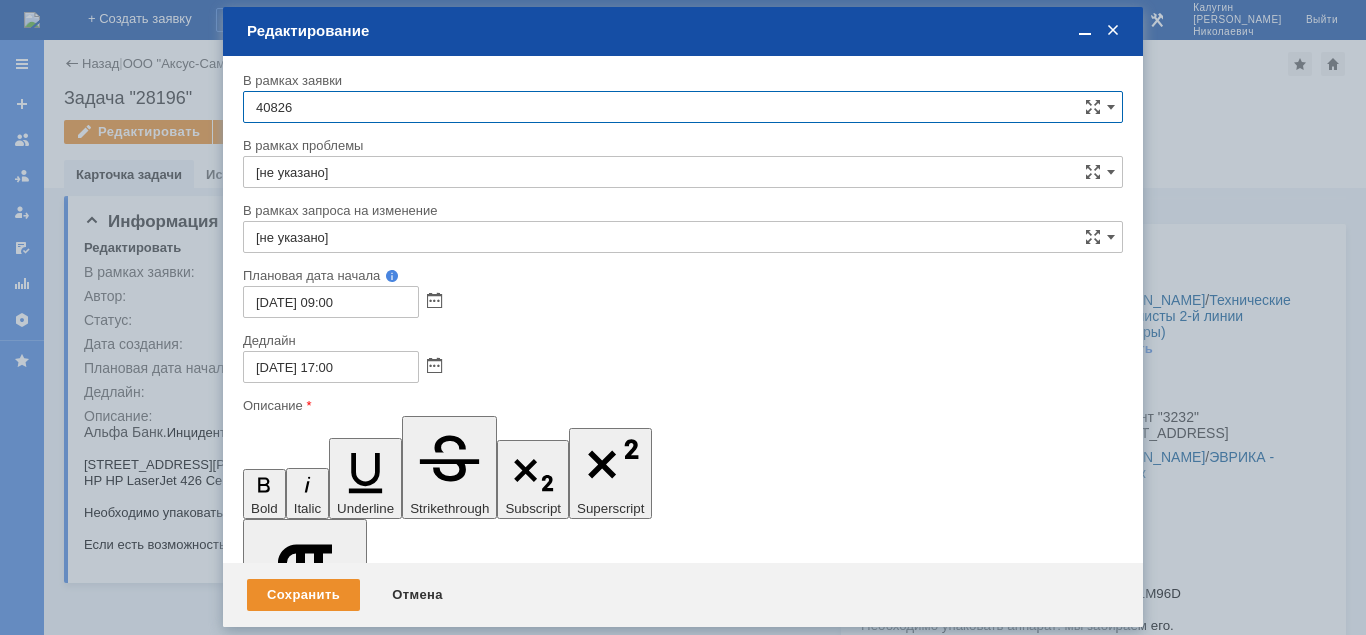 scroll, scrollTop: 0, scrollLeft: 0, axis: both 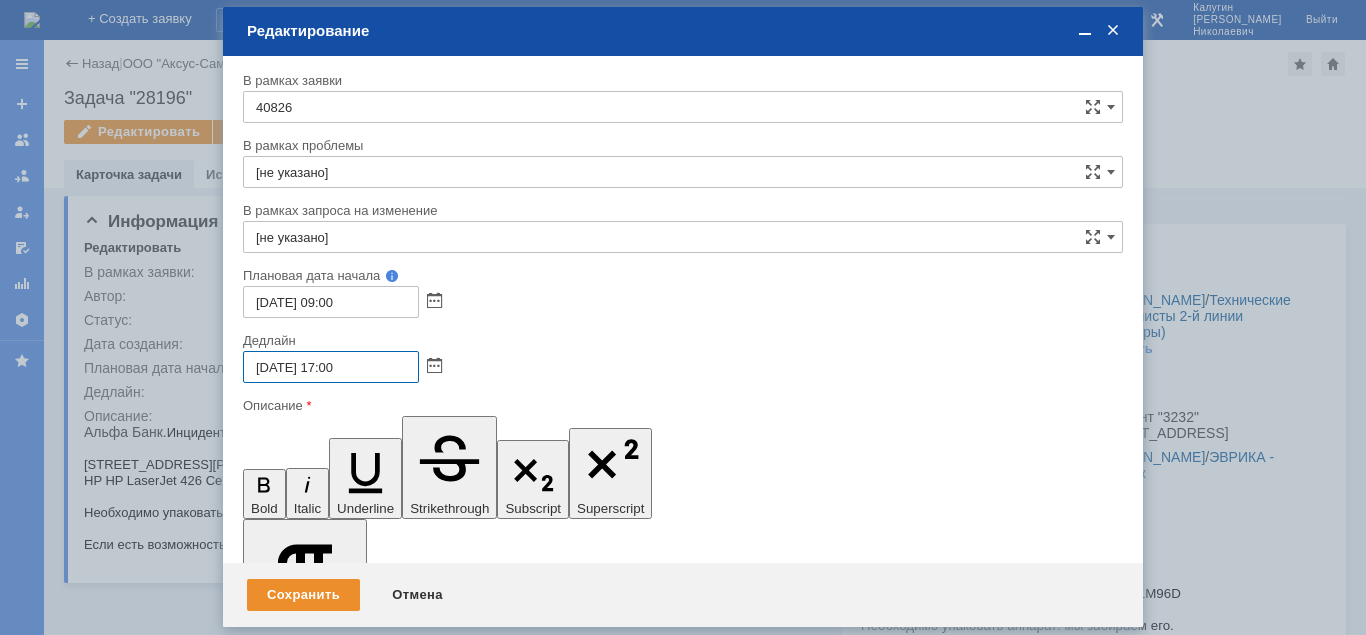 click on "[DATE] 17:00" at bounding box center [331, 367] 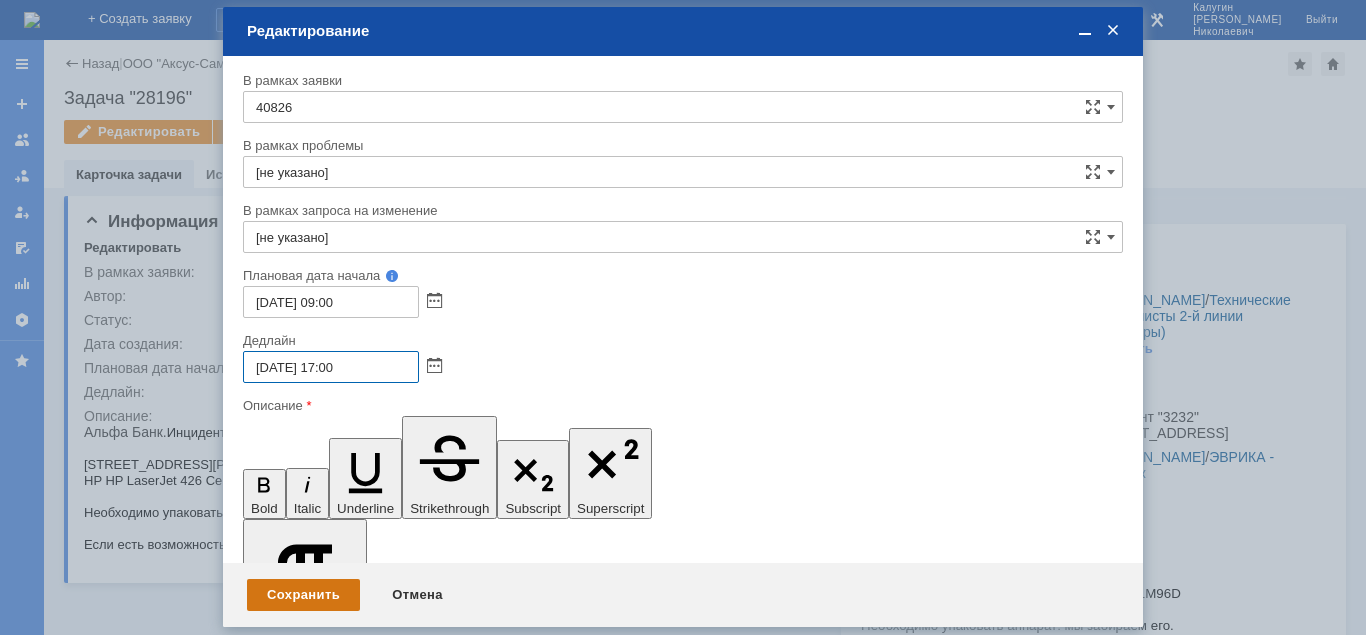 type on "17.07.2025 17:00" 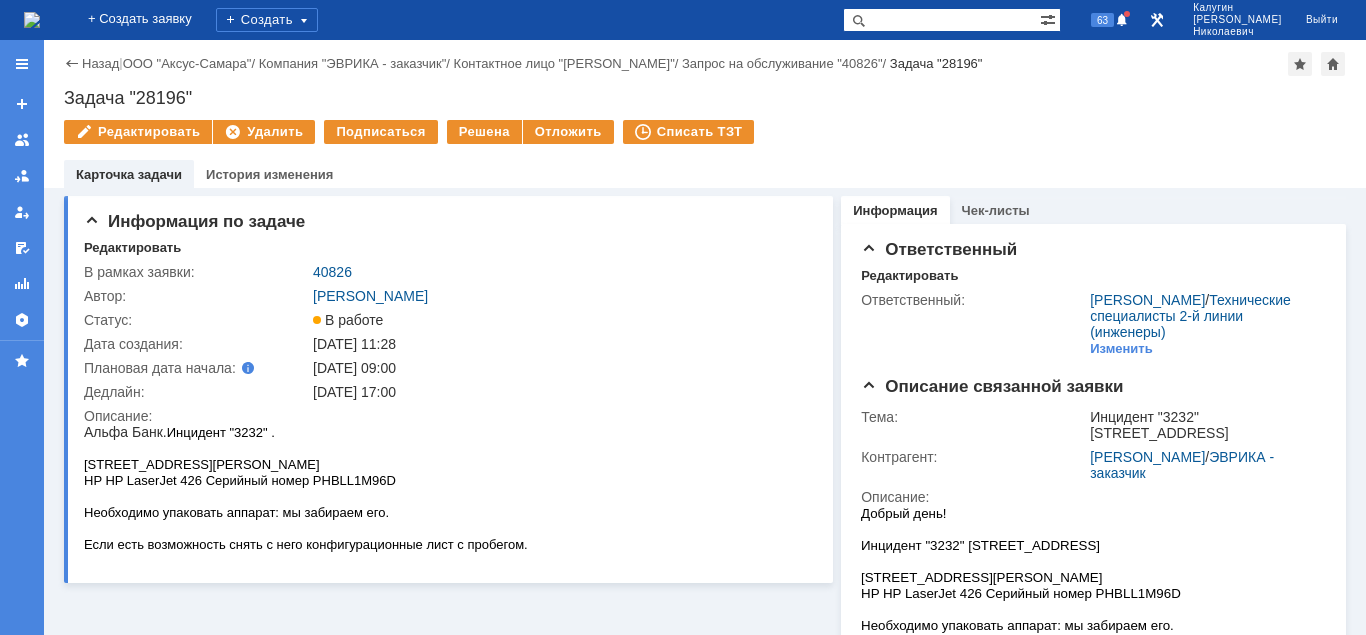 scroll, scrollTop: 0, scrollLeft: 0, axis: both 